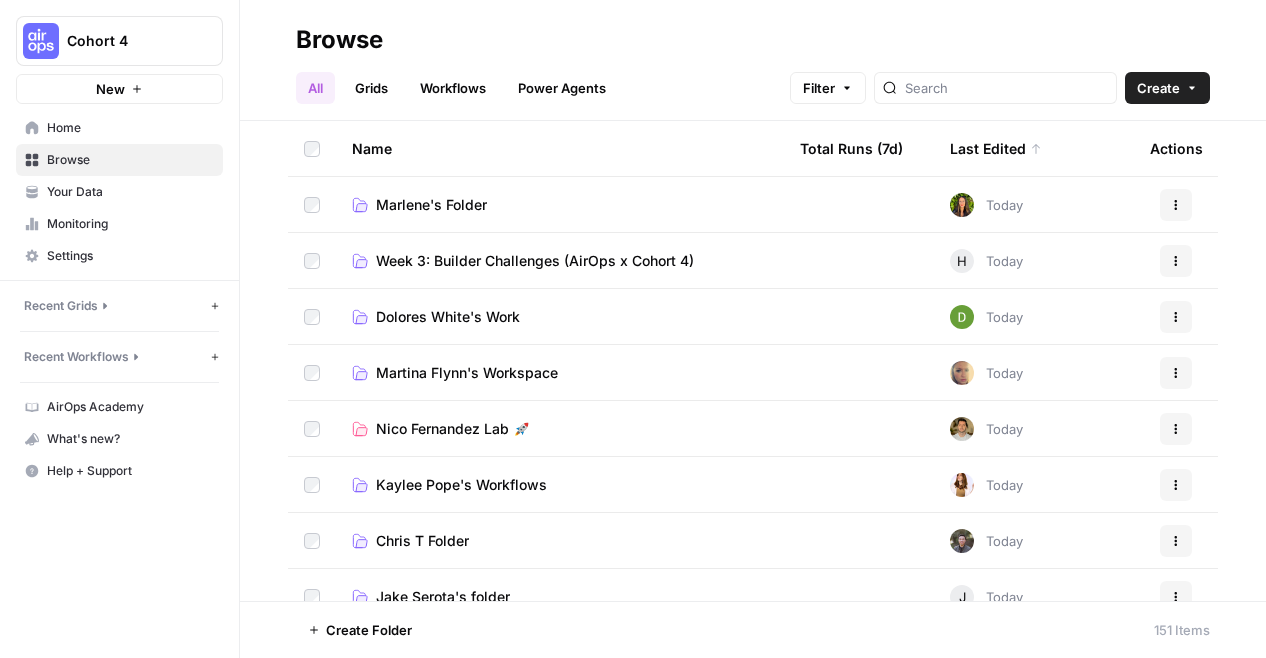 scroll, scrollTop: 0, scrollLeft: 0, axis: both 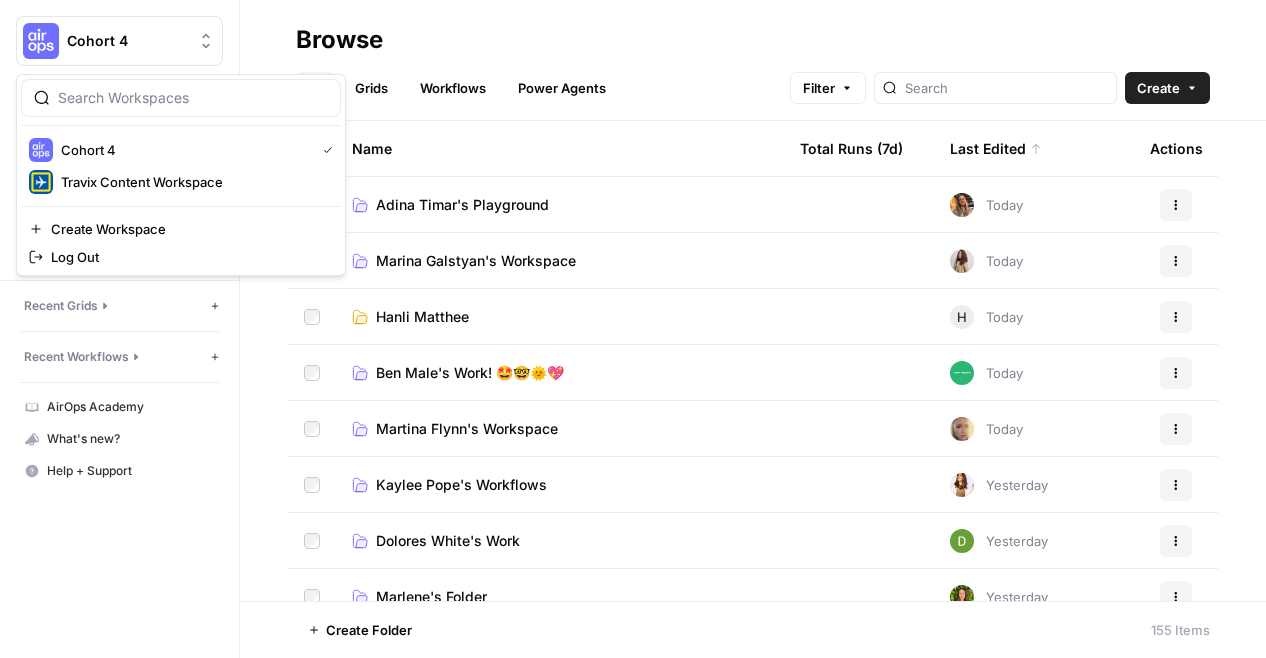 click on "Cohort 4" at bounding box center (127, 41) 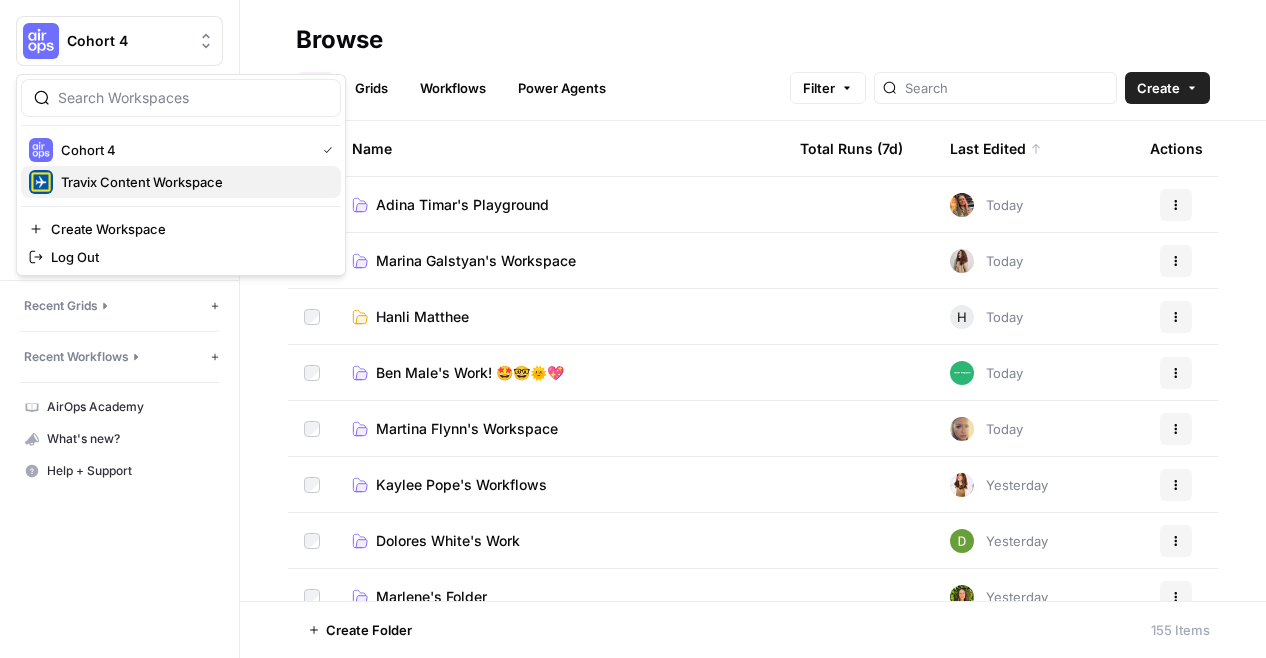 click on "Travix Content Workspace" at bounding box center (193, 182) 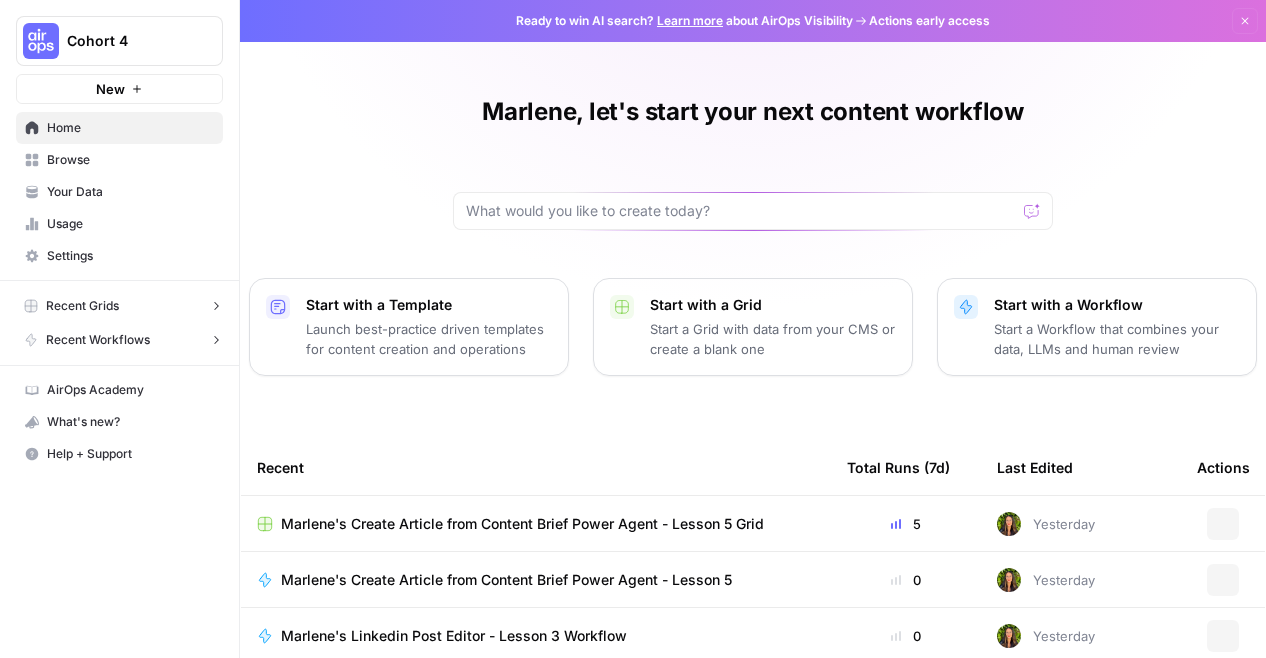 scroll, scrollTop: 0, scrollLeft: 0, axis: both 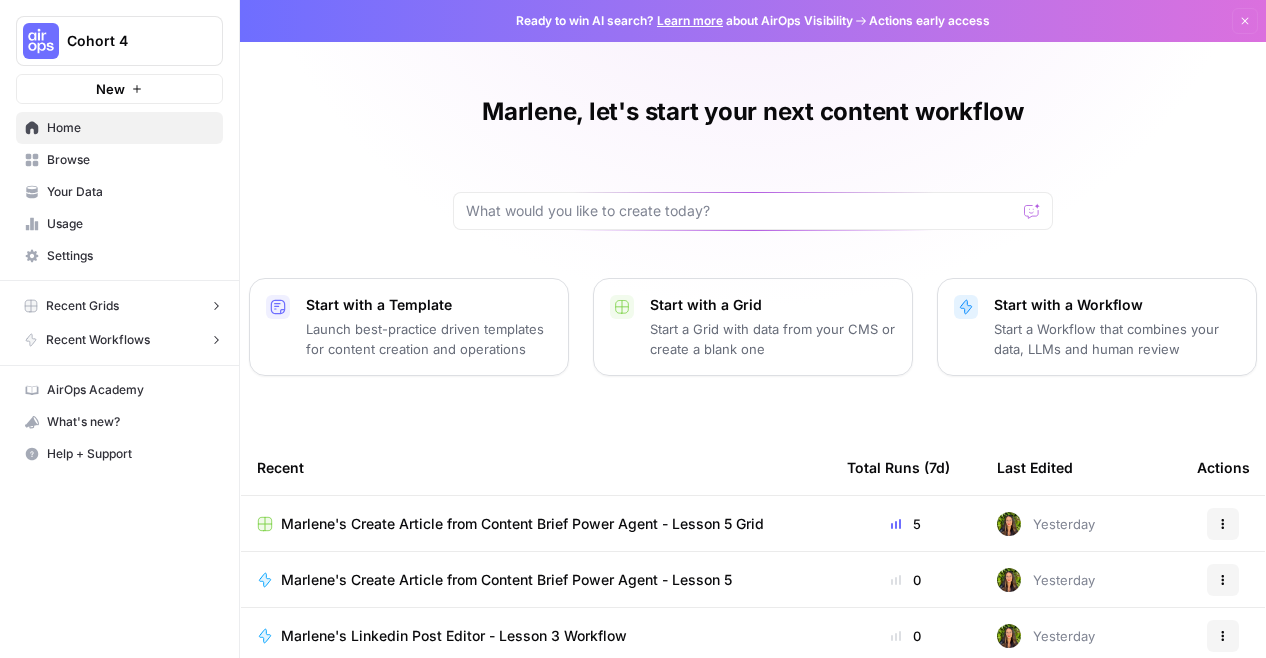 click on "Your Data" at bounding box center (130, 192) 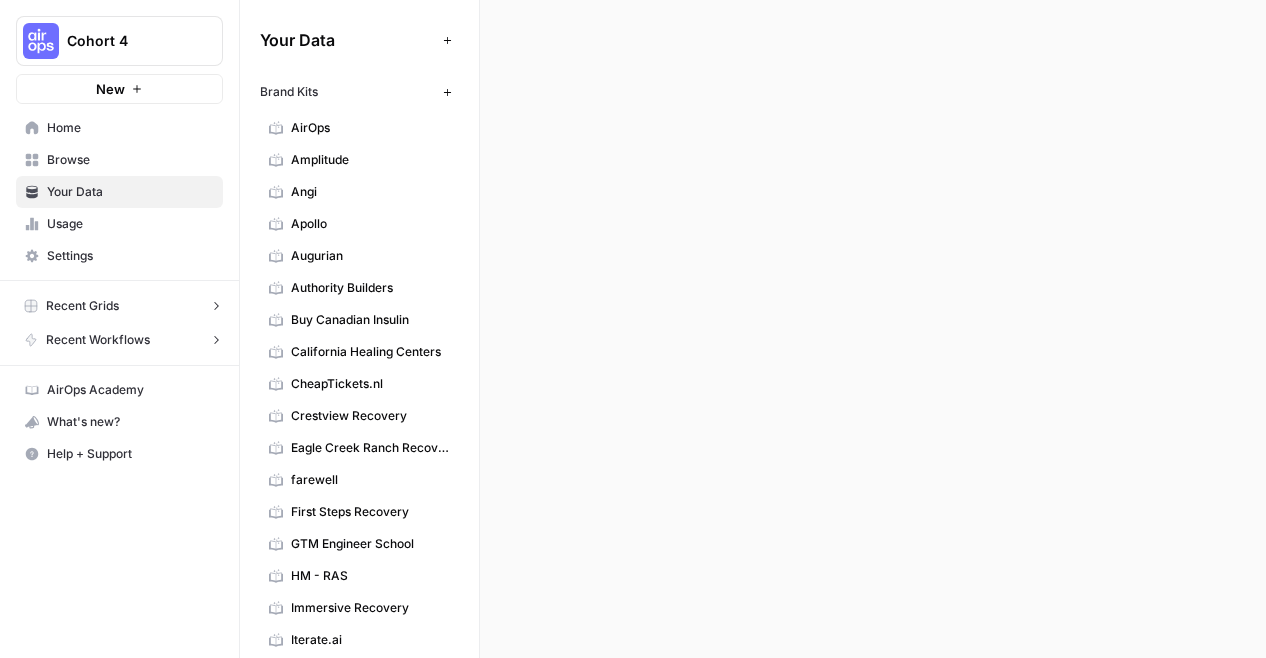 click on "Browse" at bounding box center [119, 160] 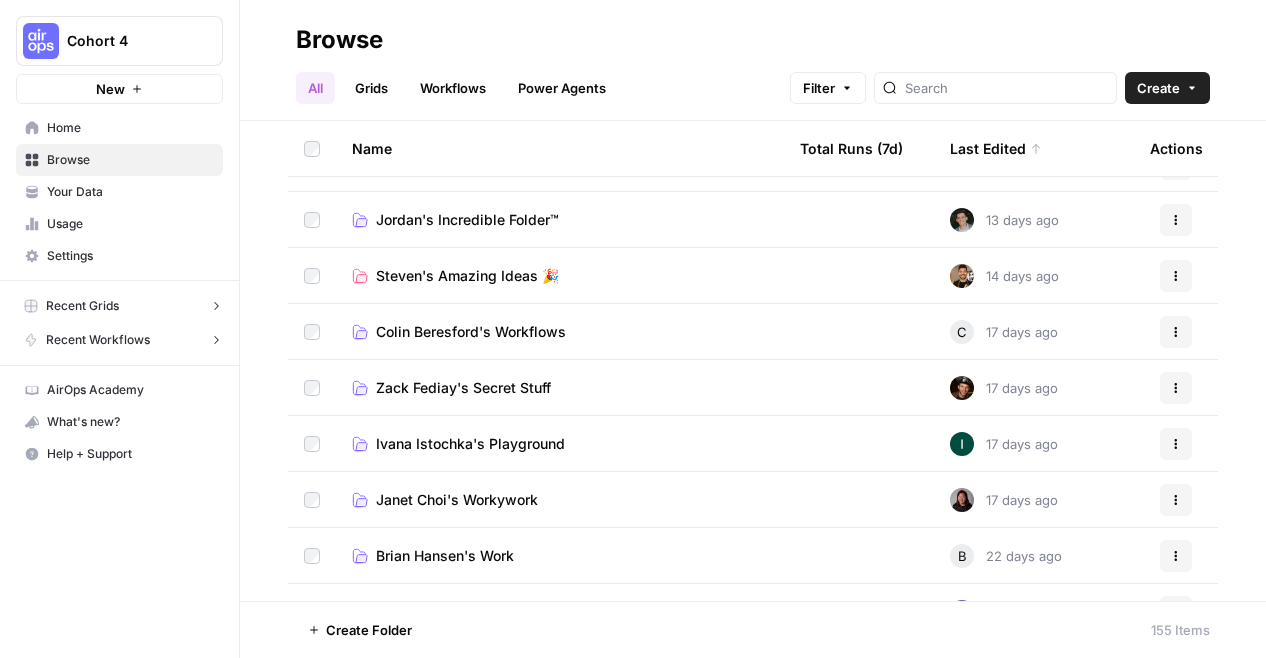 scroll, scrollTop: 1892, scrollLeft: 0, axis: vertical 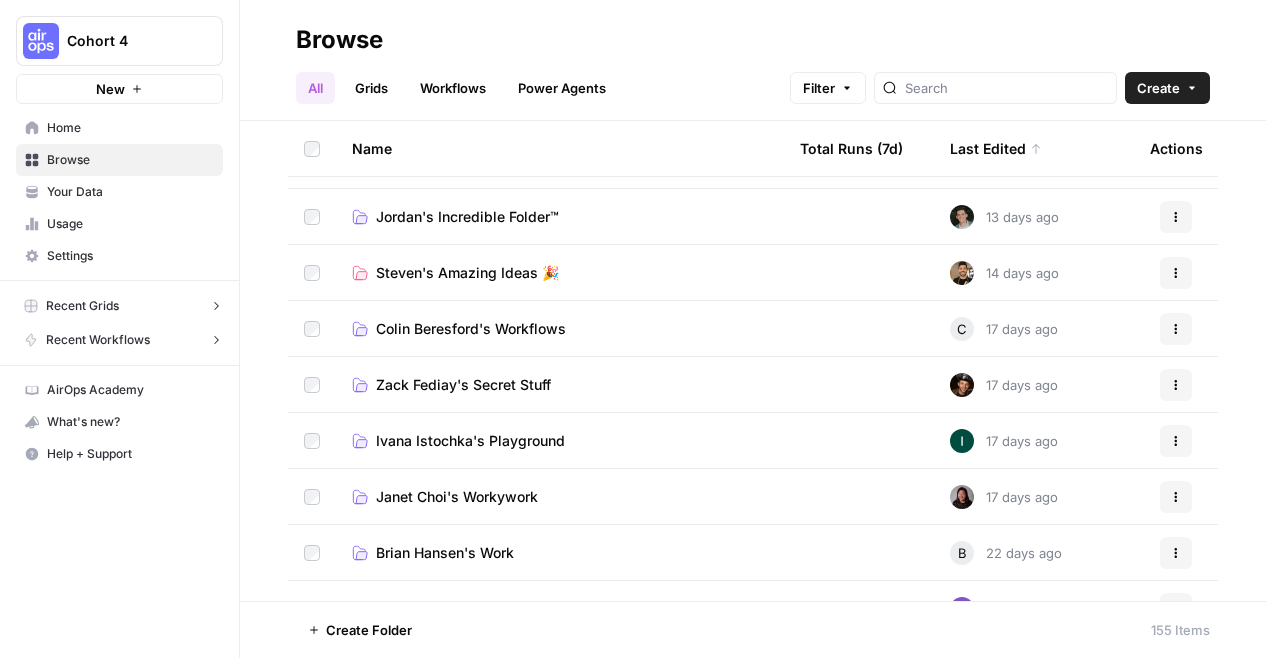 click on "Home" at bounding box center [130, 128] 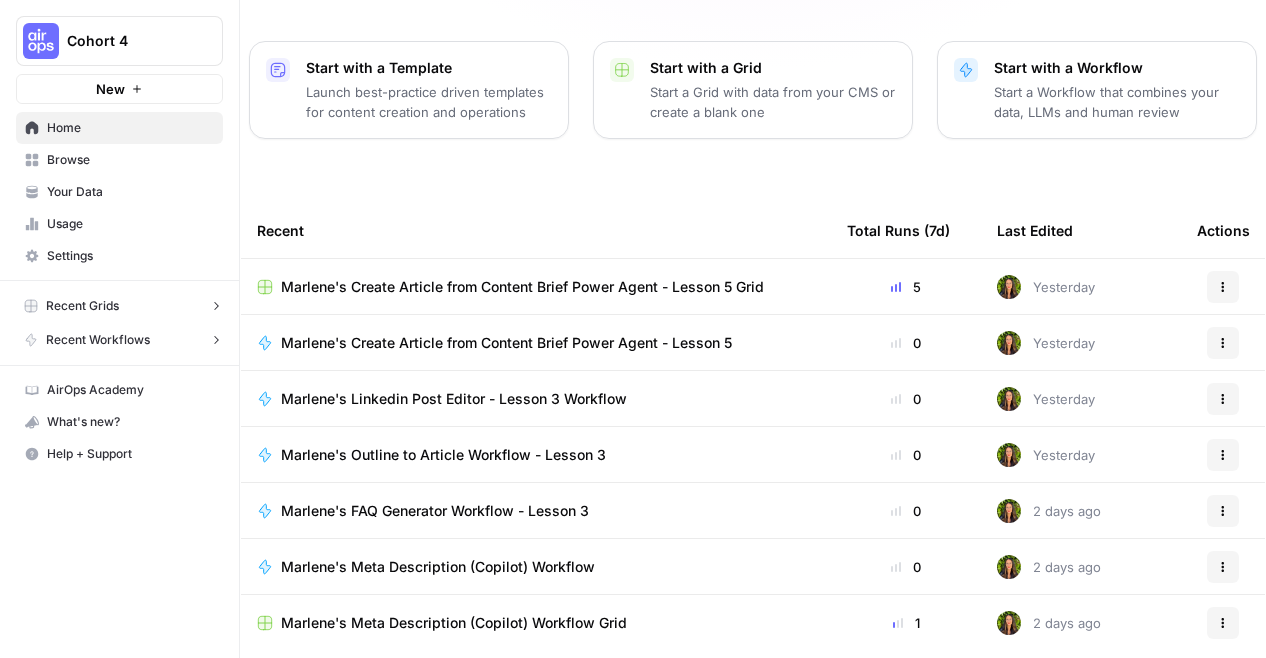 scroll, scrollTop: 260, scrollLeft: 0, axis: vertical 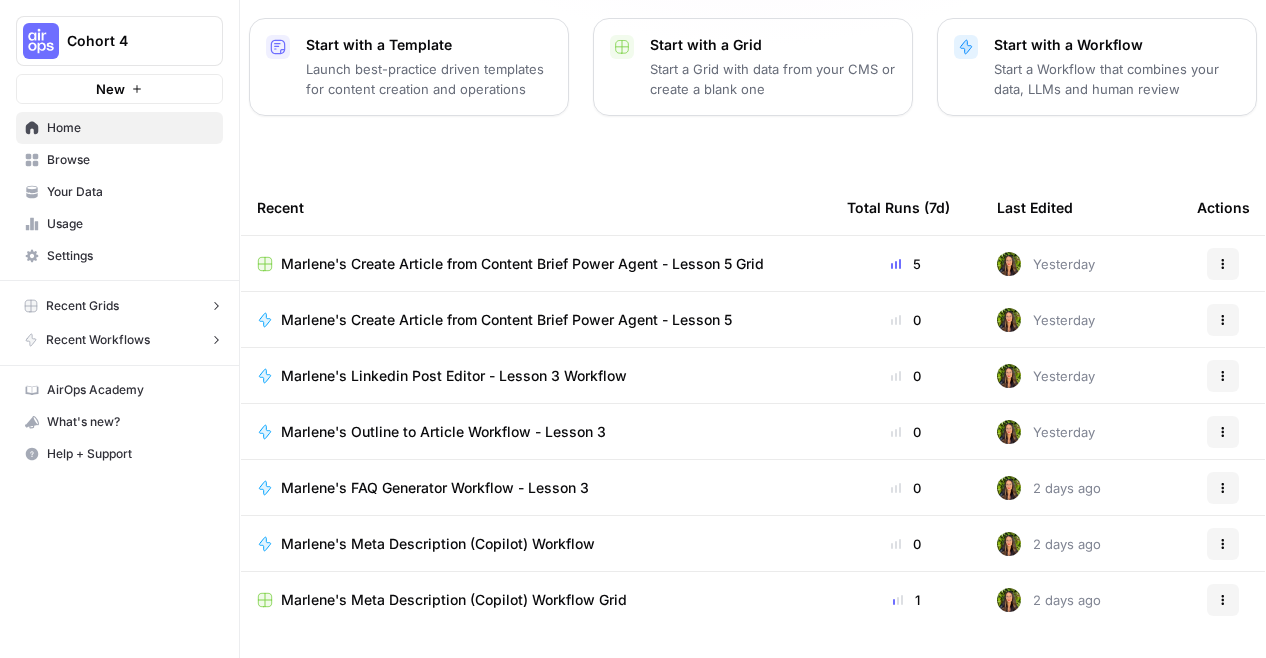 click on "Marlene's Create Article from Content Brief Power Agent - Lesson 5" at bounding box center (506, 320) 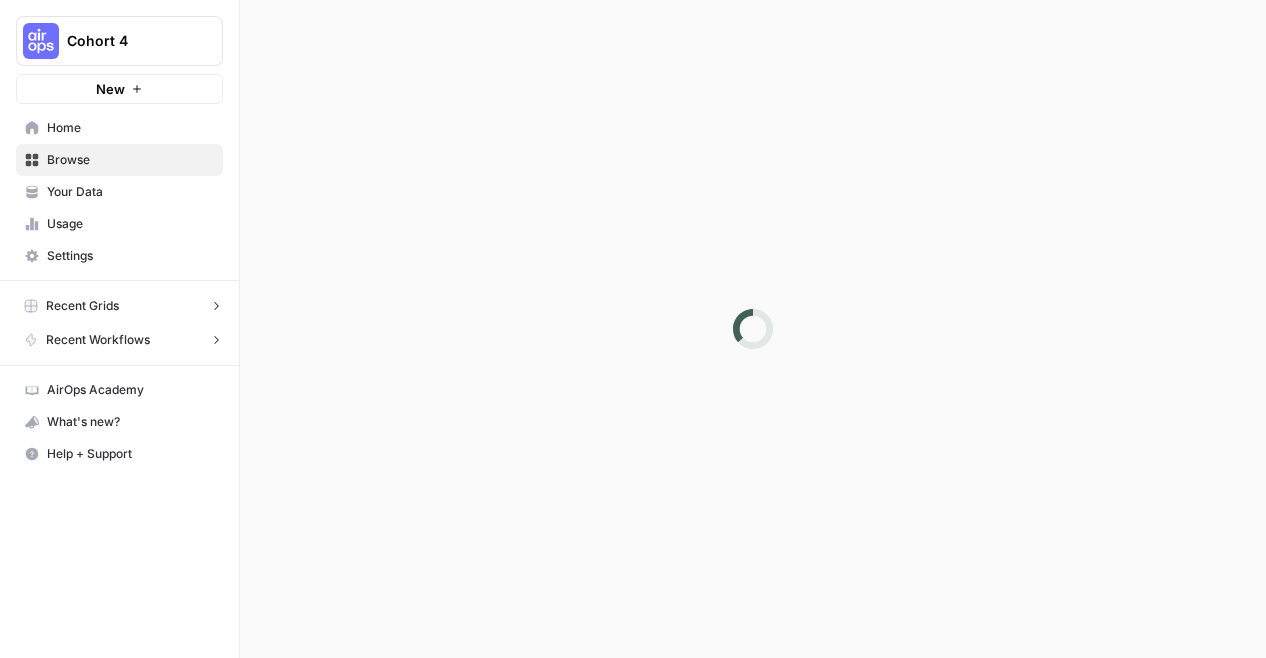 scroll, scrollTop: 0, scrollLeft: 0, axis: both 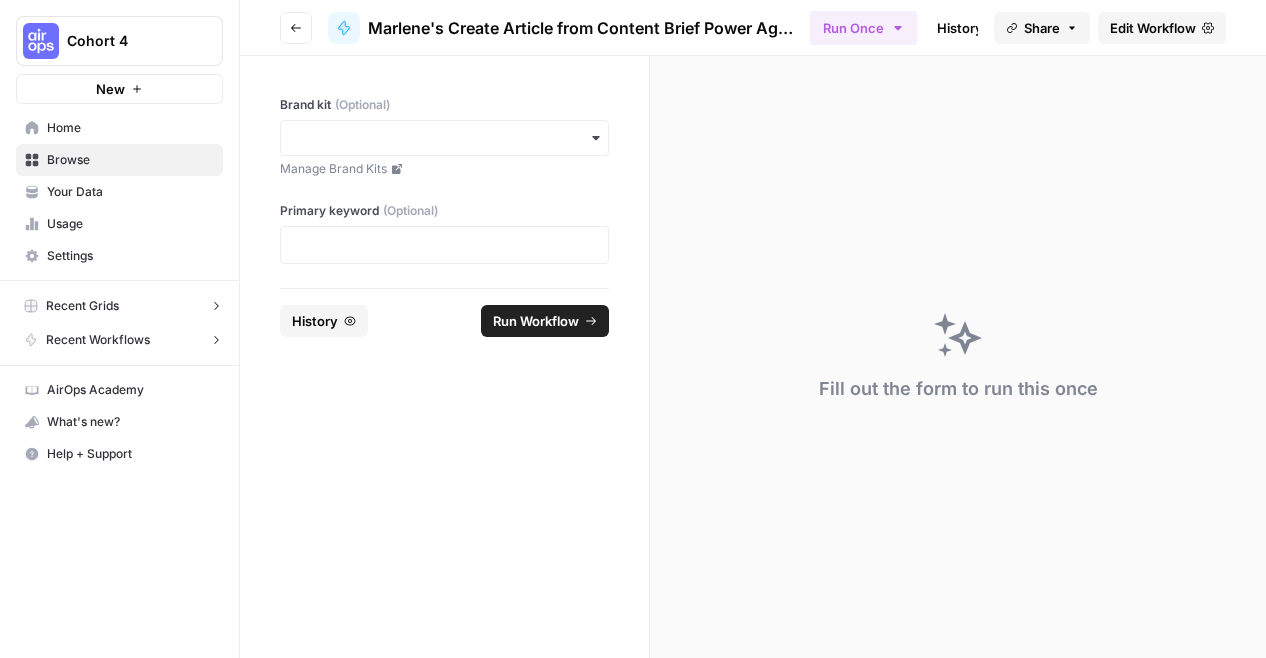 click on "Edit Workflow" at bounding box center [1153, 28] 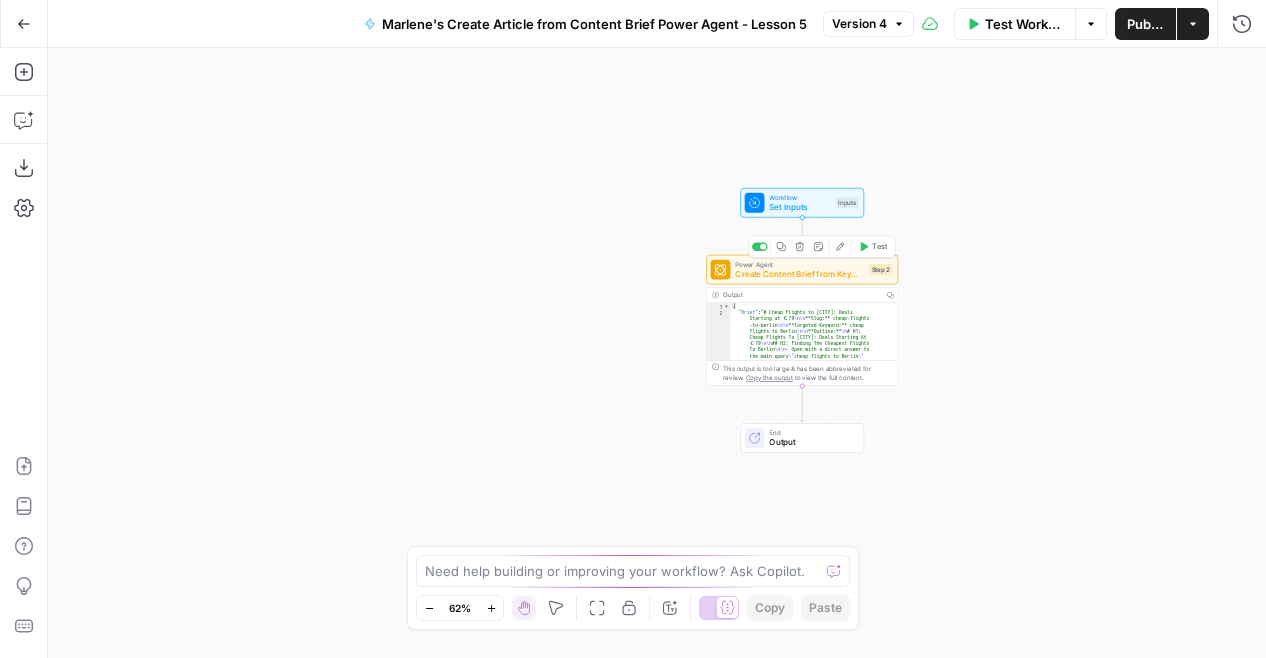 click on "Create Content Brief from Keyword - Fork" at bounding box center [799, 274] 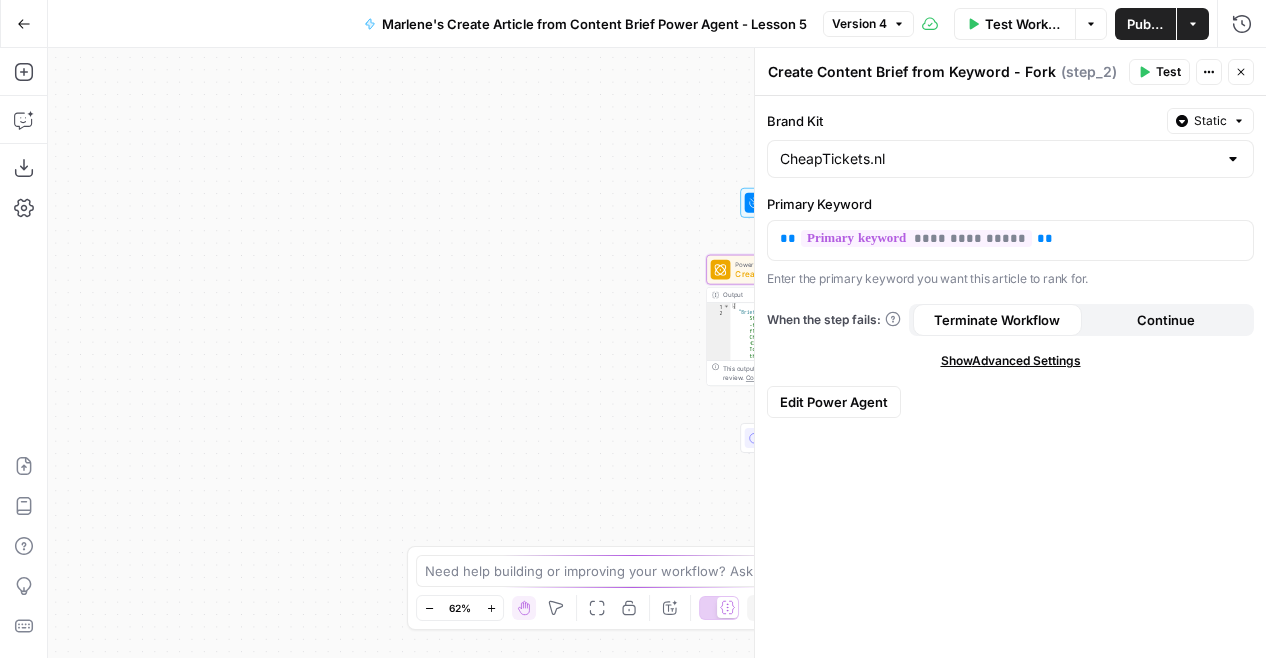 click on "Edit Power Agent" at bounding box center (834, 402) 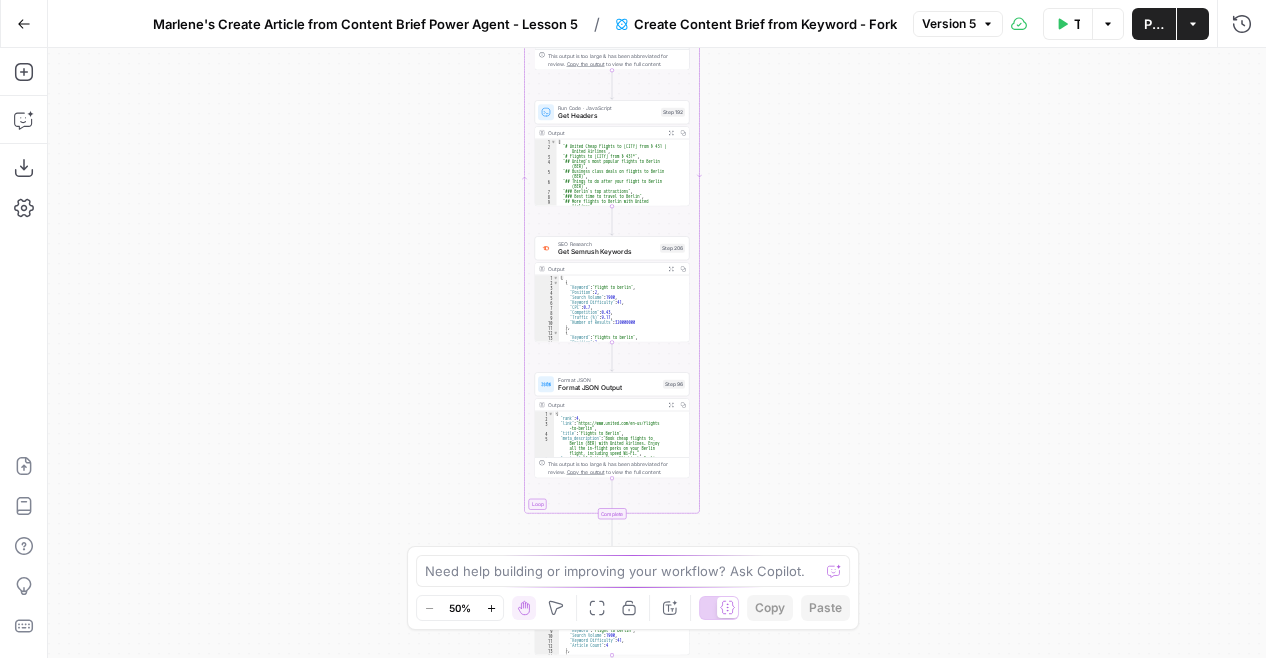 drag, startPoint x: 829, startPoint y: 510, endPoint x: 773, endPoint y: 248, distance: 267.9179 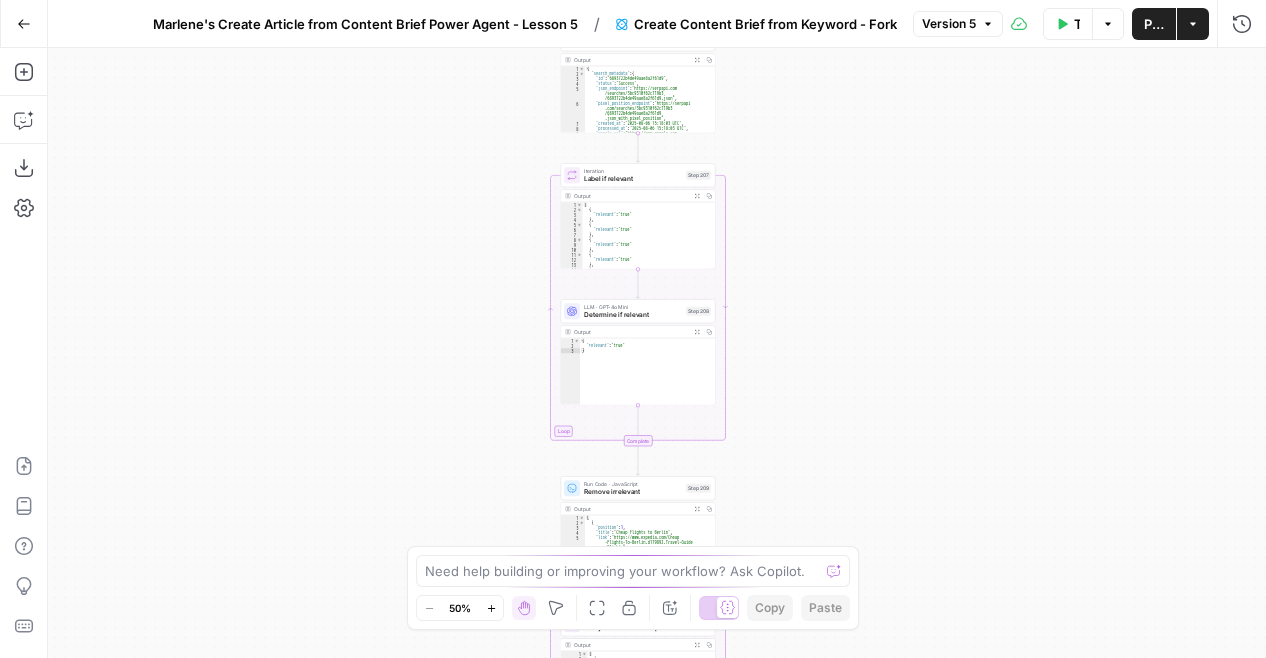 drag, startPoint x: 817, startPoint y: 155, endPoint x: 881, endPoint y: 712, distance: 560.6648 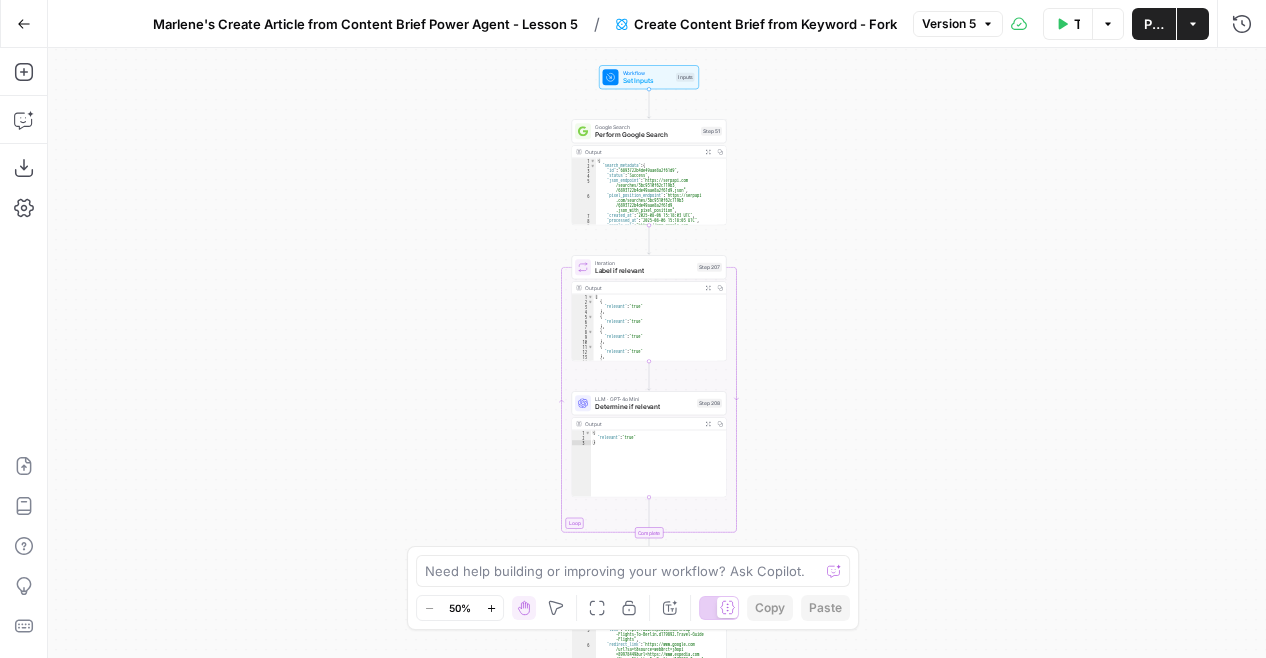 drag, startPoint x: 878, startPoint y: 128, endPoint x: 875, endPoint y: 219, distance: 91.04944 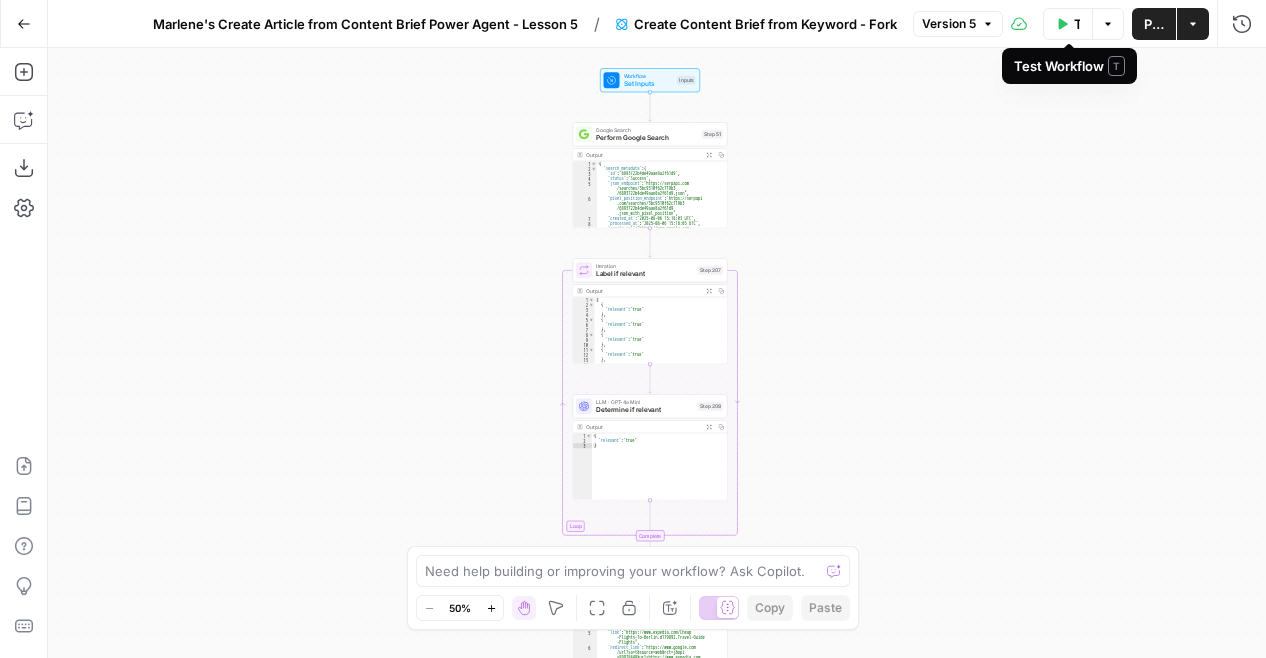 click on "Test Workflow" at bounding box center (1068, 24) 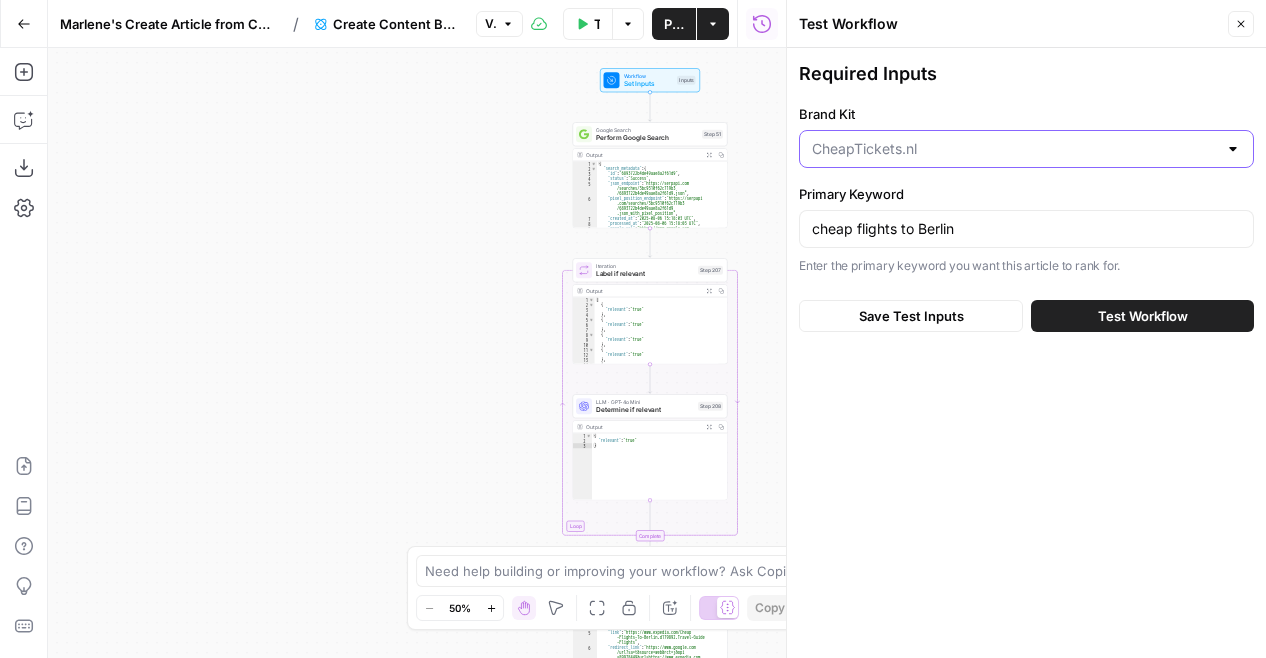 click on "Brand Kit" at bounding box center (1014, 149) 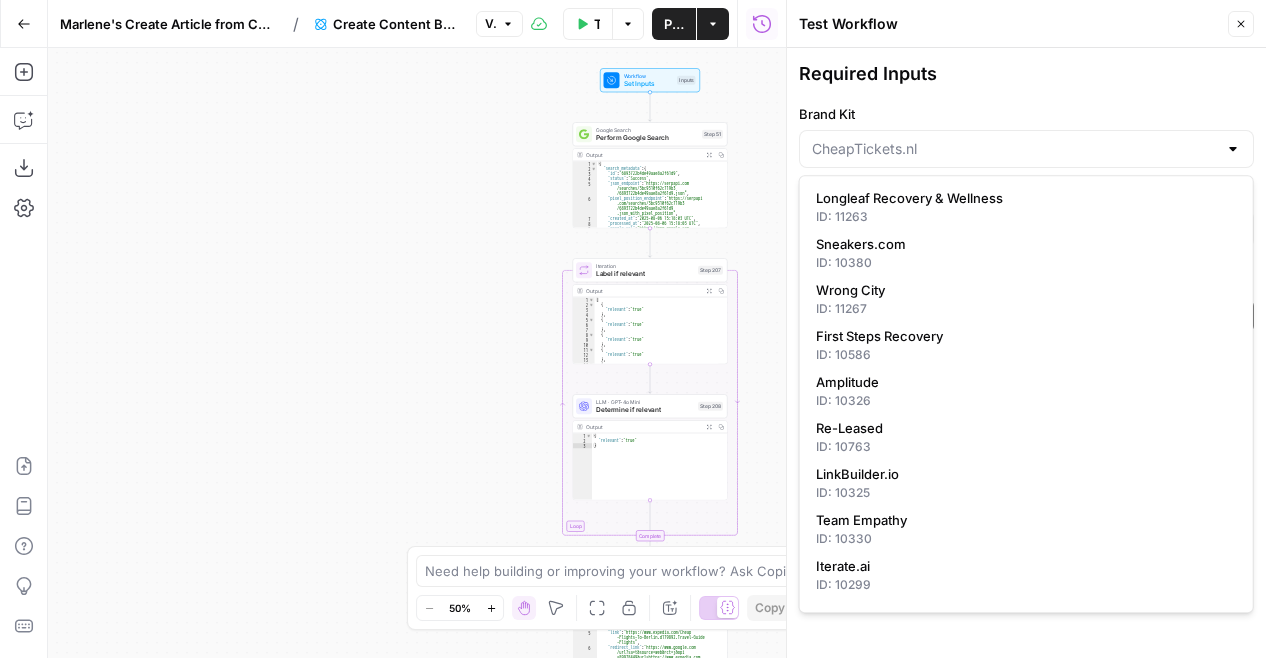 type on "CheapTickets.nl" 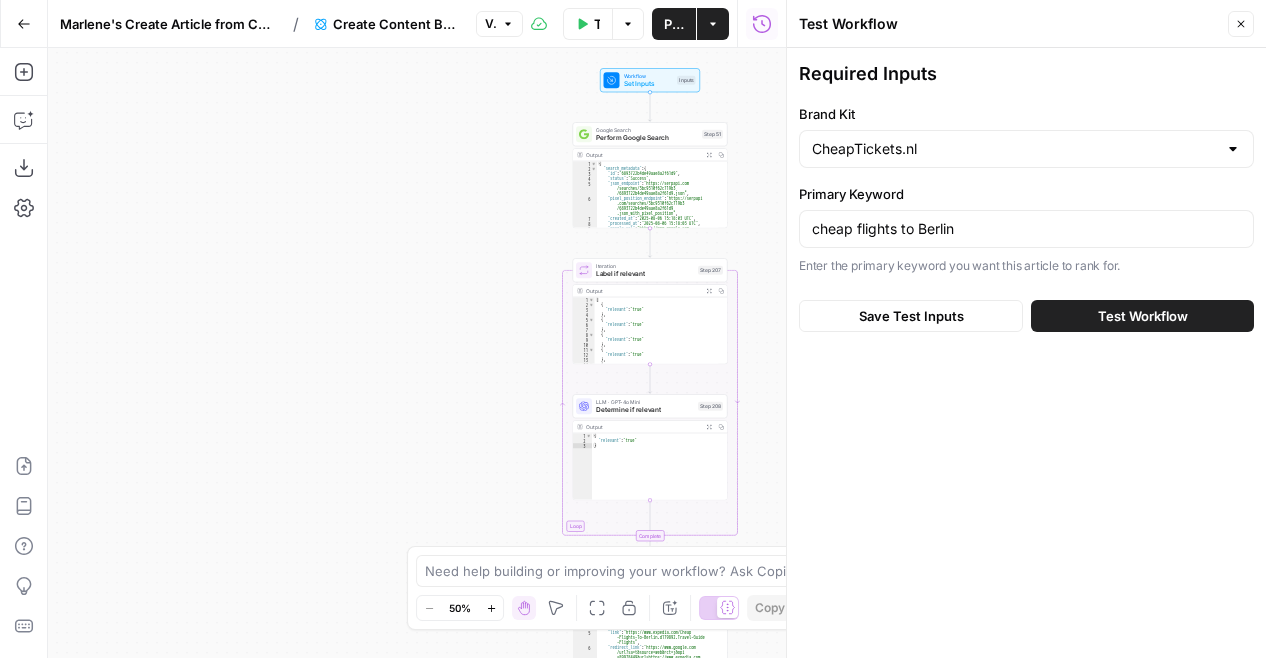 click on "Brand Kit" at bounding box center [1026, 114] 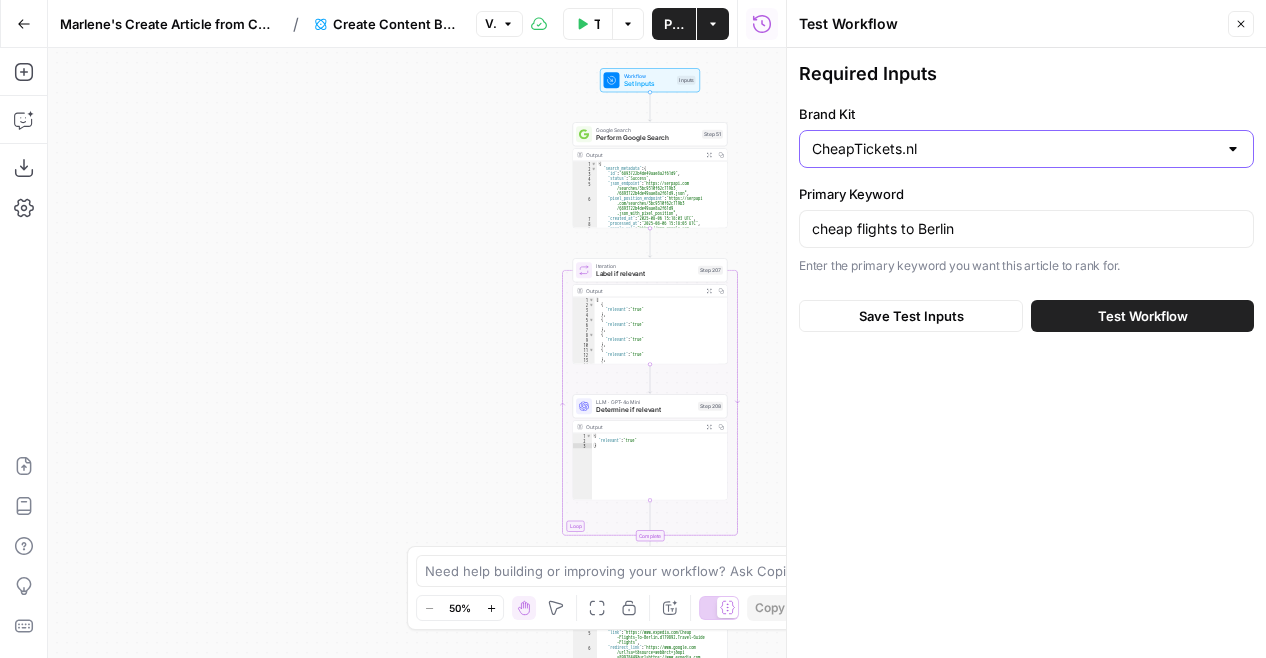 click on "CheapTickets.nl" at bounding box center [1014, 149] 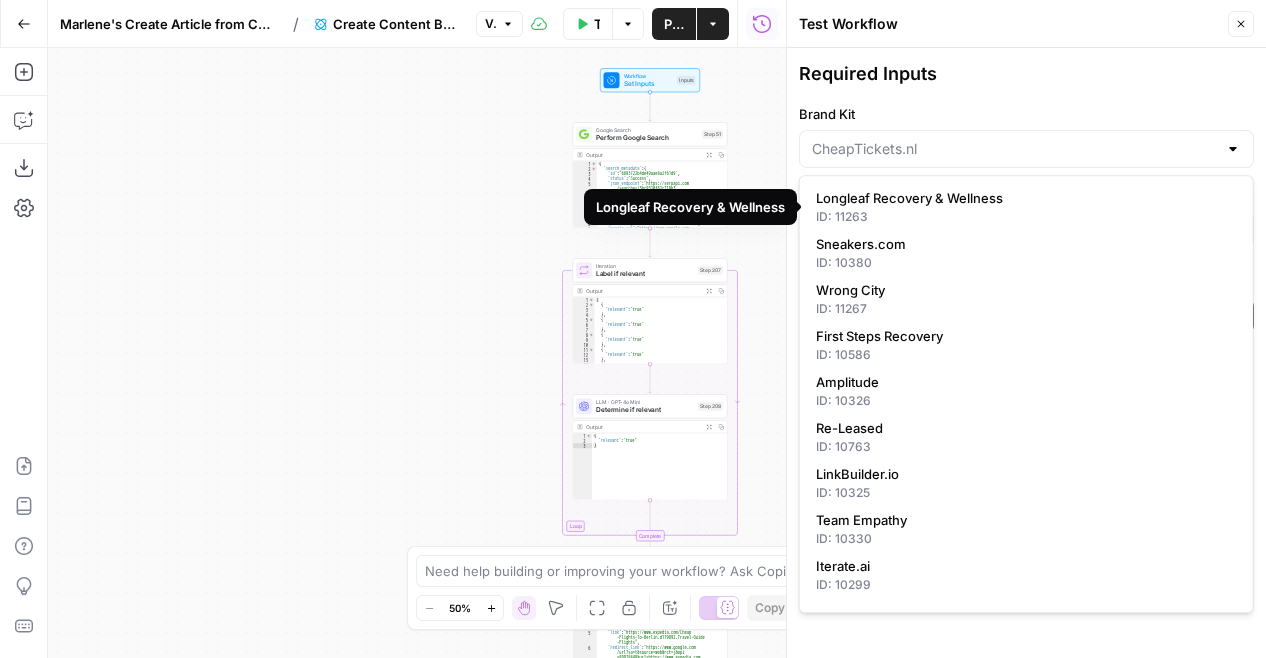 type on "CheapTickets.nl" 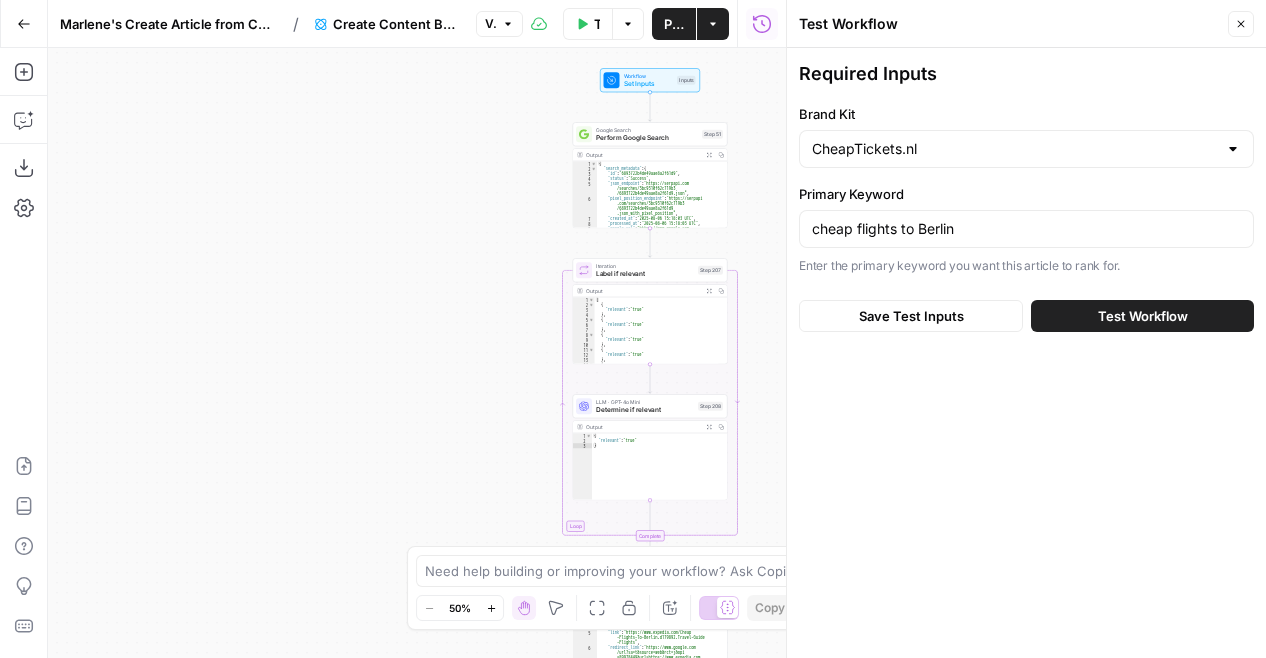 click on "Required Inputs Brand Kit CheapTickets.nl Primary Keyword cheap flights to [CITY] Enter the primary keyword you want this article to rank for." at bounding box center (1026, 168) 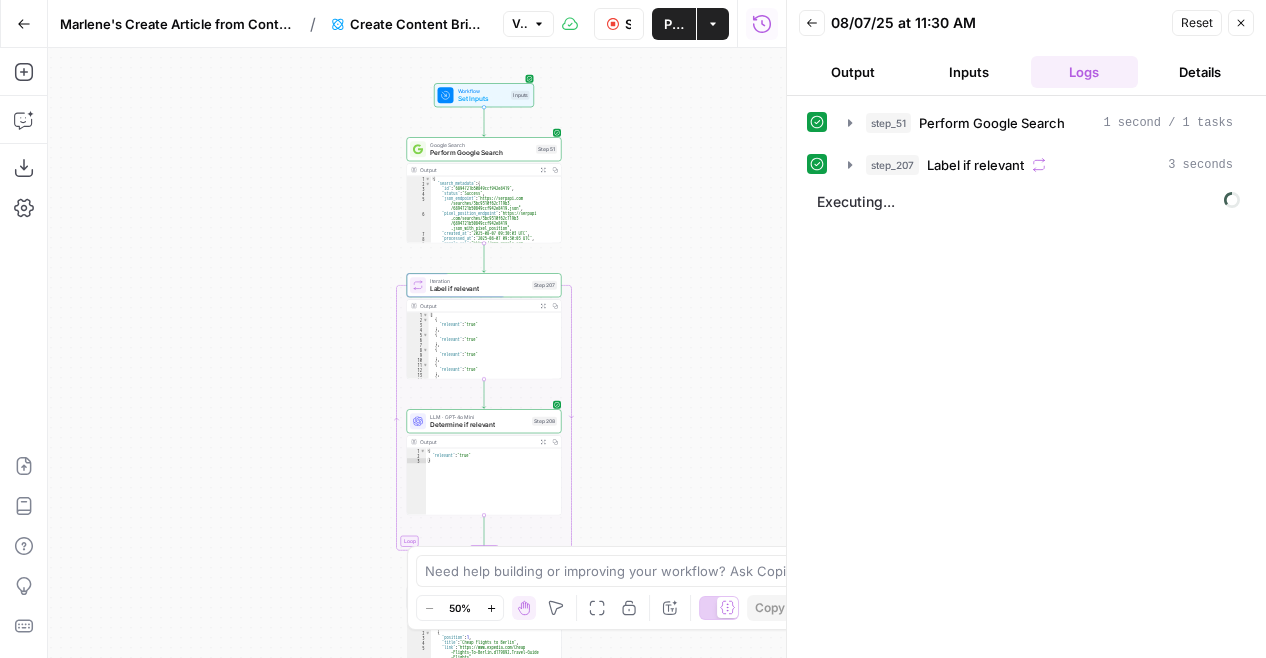 drag, startPoint x: 474, startPoint y: 198, endPoint x: 307, endPoint y: 213, distance: 167.6723 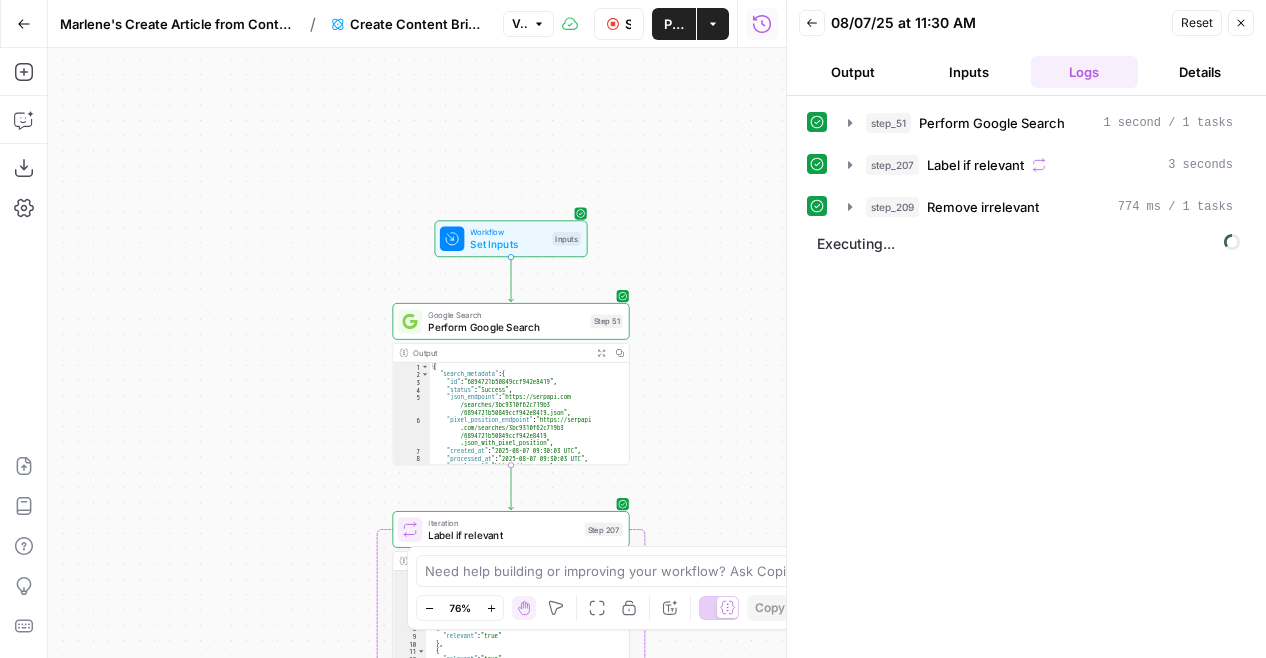 drag, startPoint x: 606, startPoint y: 189, endPoint x: 713, endPoint y: 361, distance: 202.56604 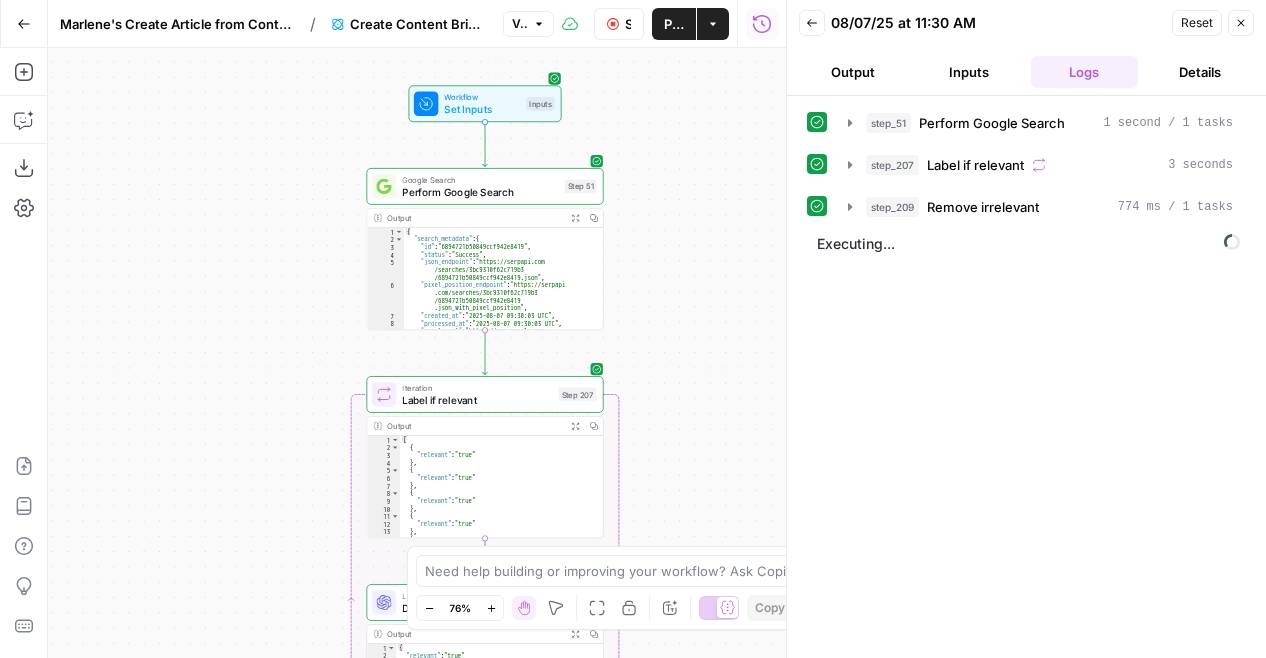 drag, startPoint x: 716, startPoint y: 340, endPoint x: 690, endPoint y: 205, distance: 137.48091 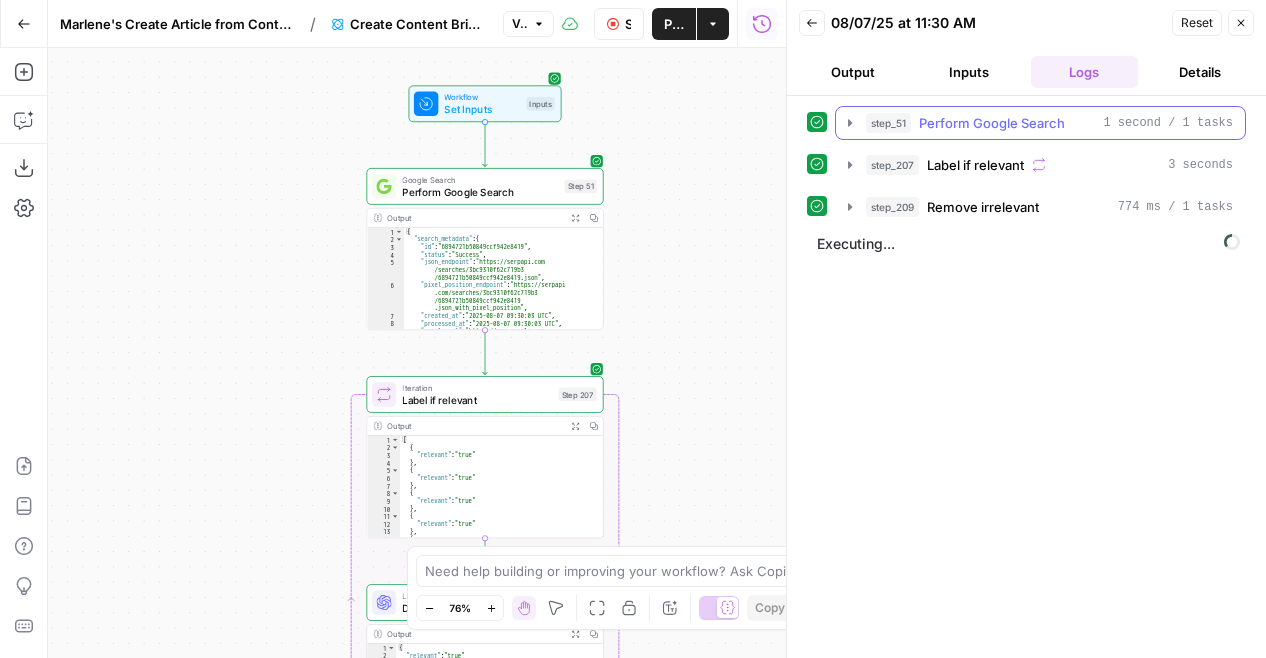 click 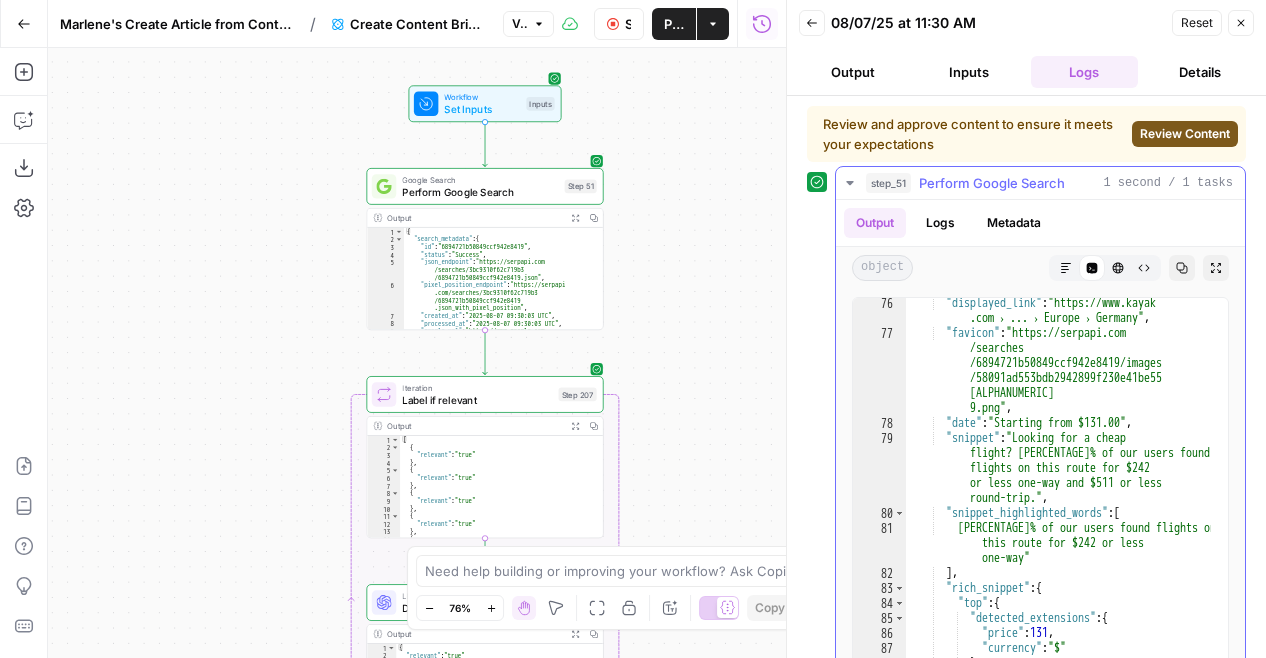 scroll, scrollTop: 1920, scrollLeft: 0, axis: vertical 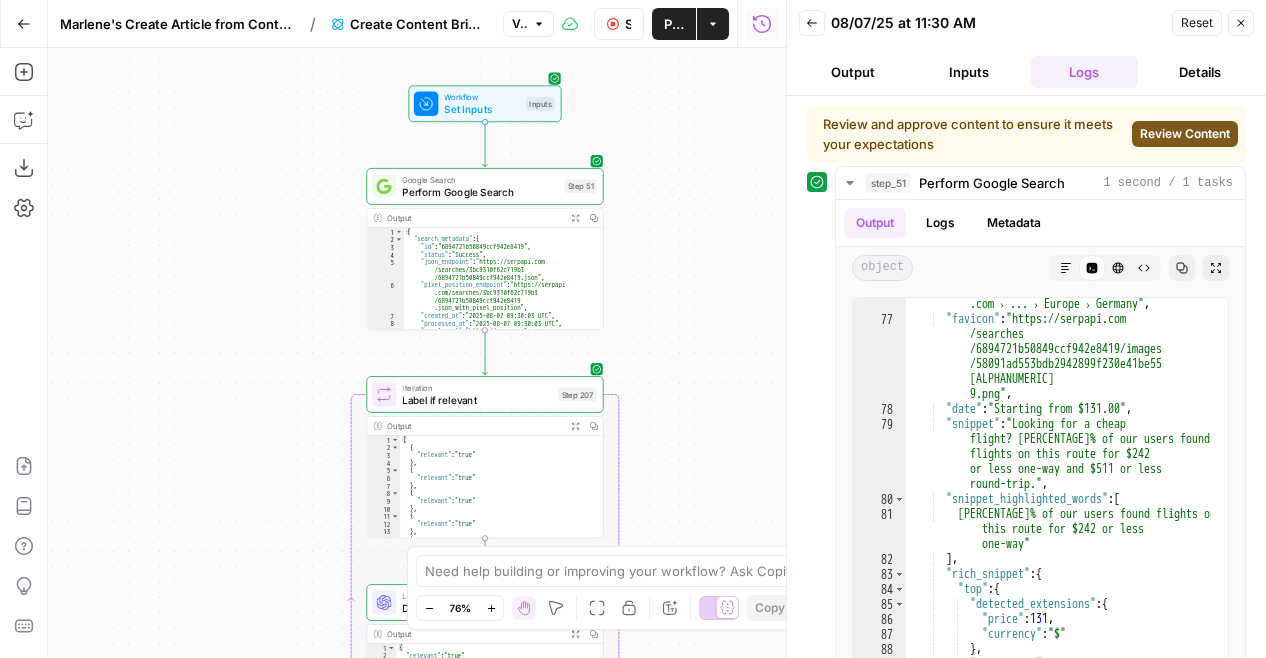 drag, startPoint x: 730, startPoint y: 355, endPoint x: 699, endPoint y: 143, distance: 214.25452 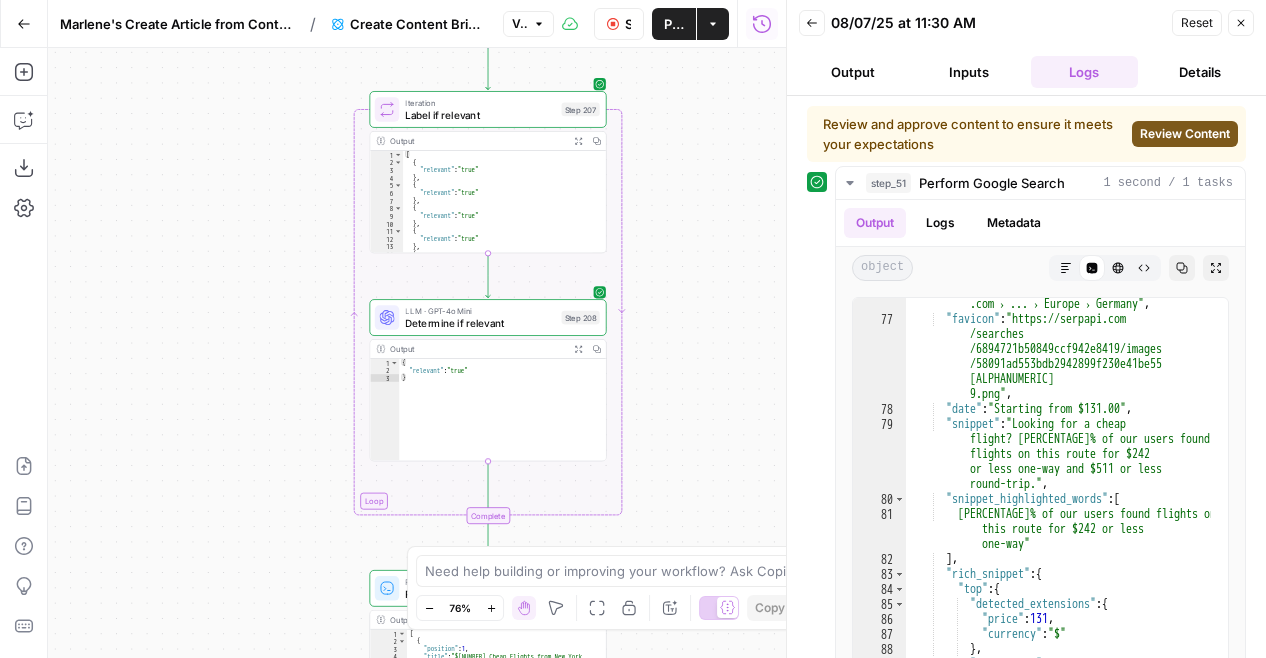 drag, startPoint x: 695, startPoint y: 407, endPoint x: 696, endPoint y: 121, distance: 286.00174 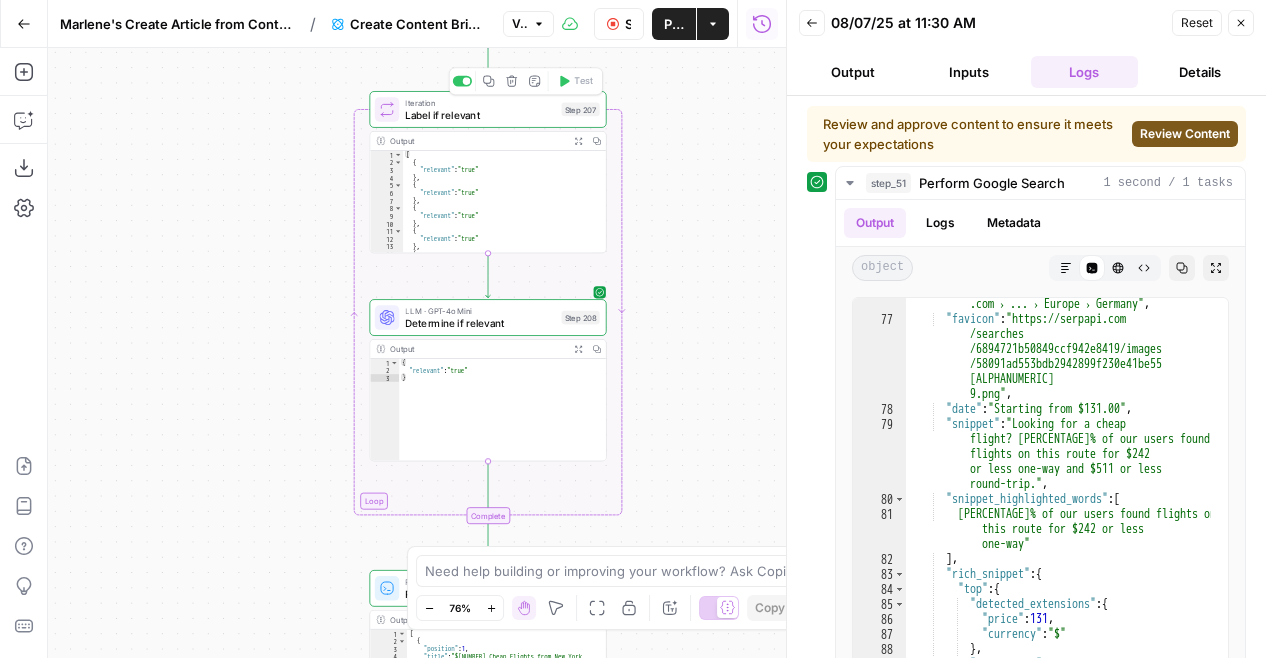 click on "Label if relevant" at bounding box center (480, 114) 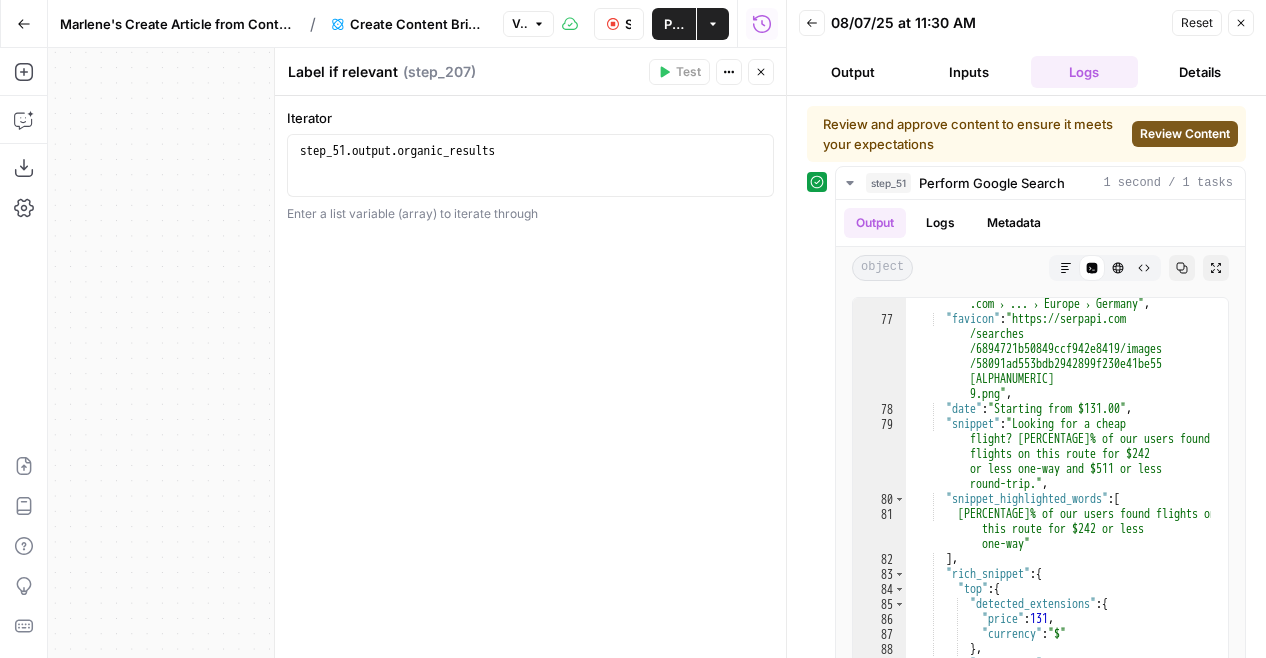 click on "Close" at bounding box center [761, 72] 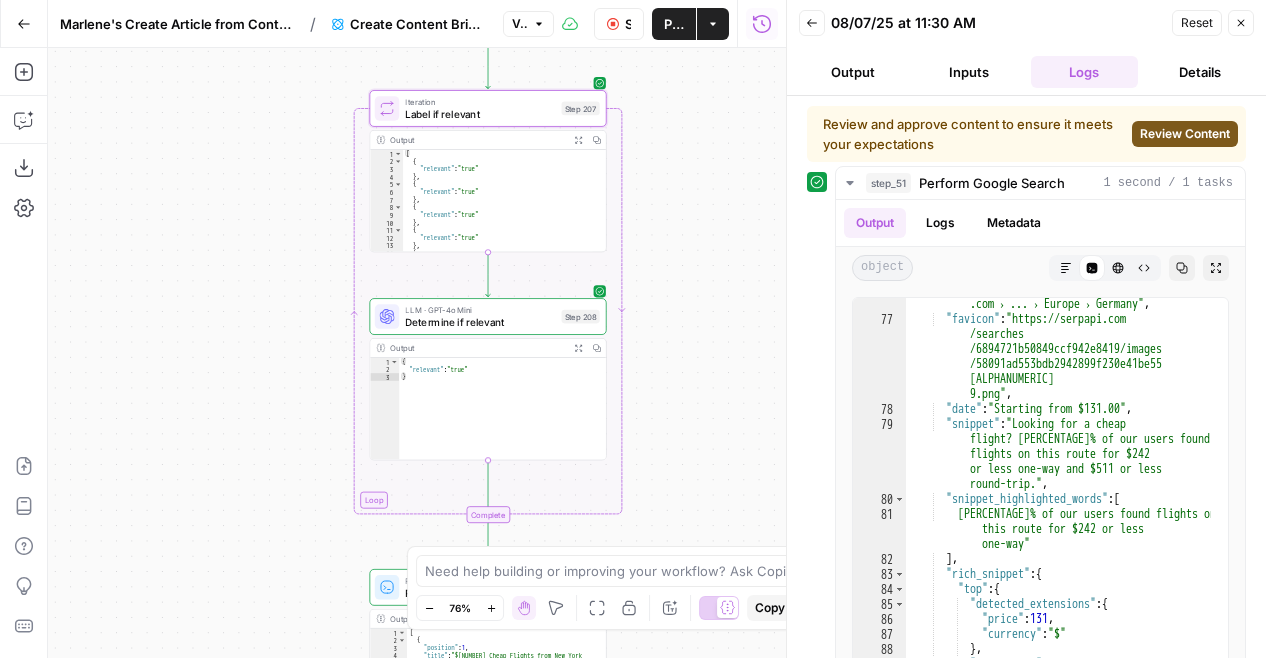 click on "Workflow Set Inputs Inputs Google Search Perform Google Search Step 51 Output Expand Output Copy 1 2 3 4 5 6 7 8 9 {    "search_metadata" :  {      "id" :  "6894721b50849ccf942e8419" ,      "status" :  "Success" ,      "json_endpoint" :  "https://serpapi.com          /searches/3bc9310f62c719b3          /6894721b50849ccf942e8419.json" ,      "pixel_position_endpoint" :  "https://serpapi          .com/searches/3bc9310f62c719b3          /6894721b50849ccf942e8419          .json_with_pixel_position" ,      "created_at" :  "2025-08-07 09:30:03 UTC" ,      "processed_at" :  "2025-08-07 09:30:03 UTC" ,      "google_url" :  "https://www.google.com          /search?q=cheap+flights+to+[CITY]&oq          =cheap+flights+to+[CITY]&gl=us&num          =5&sourceid=chrome&ie=UTF-8" ,     Loop Iteration Label if relevant Step 207 Output Expand Output Copy 1 2 3 4 5 6 7 8 9 10 11 12 13 14 15 [    {      "relevant" :  "true"    } ,    {      "relevant" :  "true"" at bounding box center [417, 353] 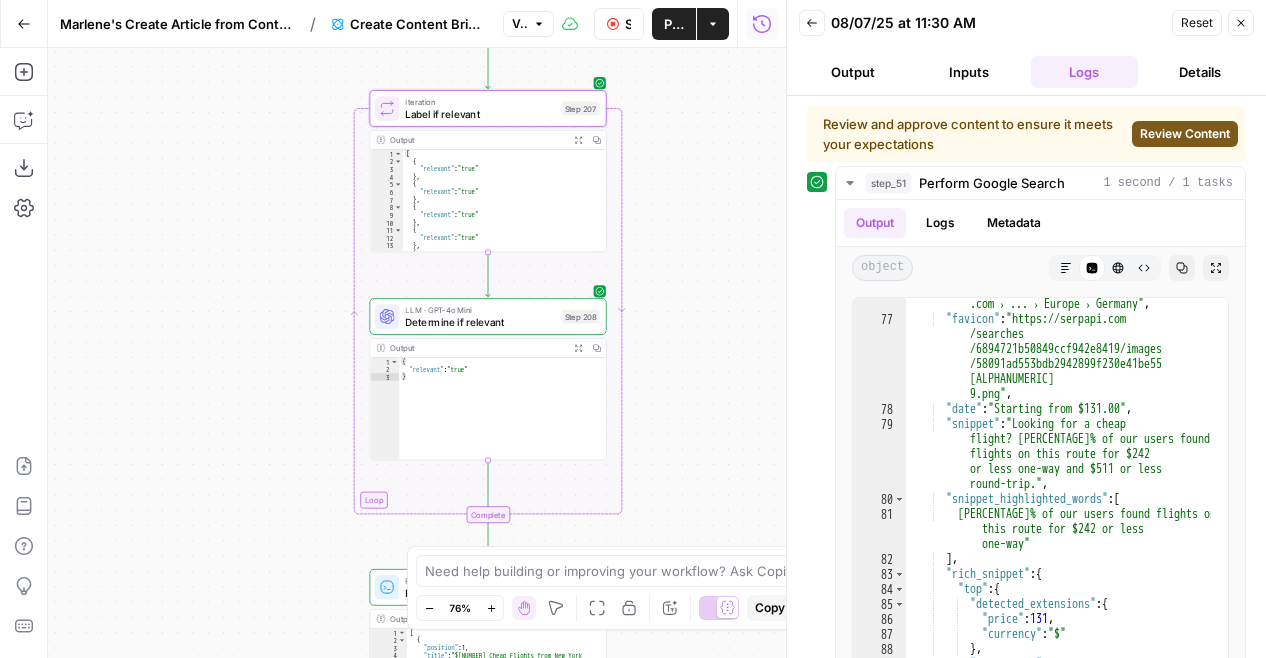 click on "Output" at bounding box center [853, 72] 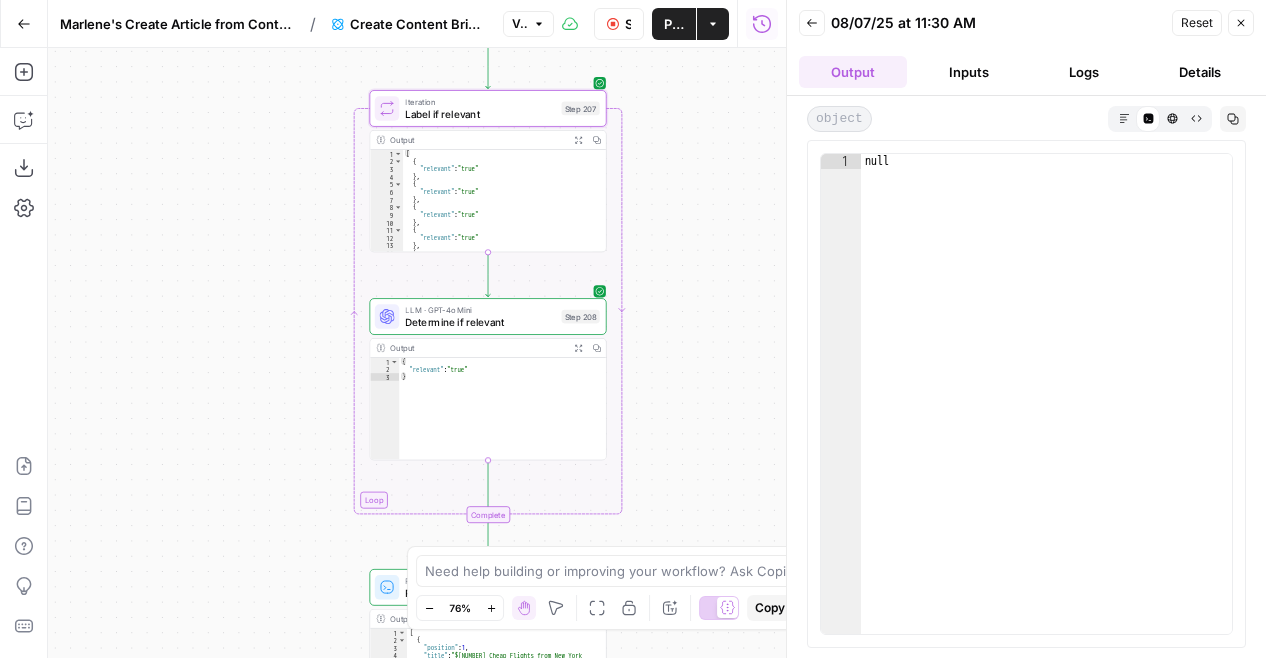click on "Logs" at bounding box center (1085, 72) 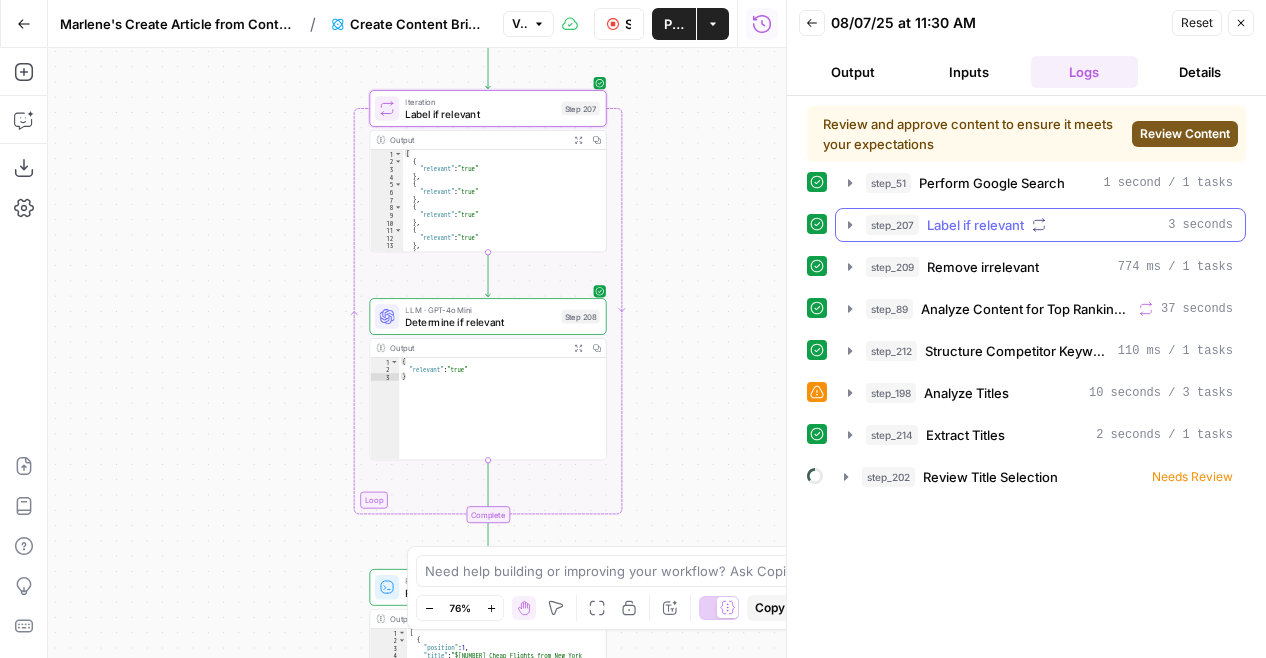 click 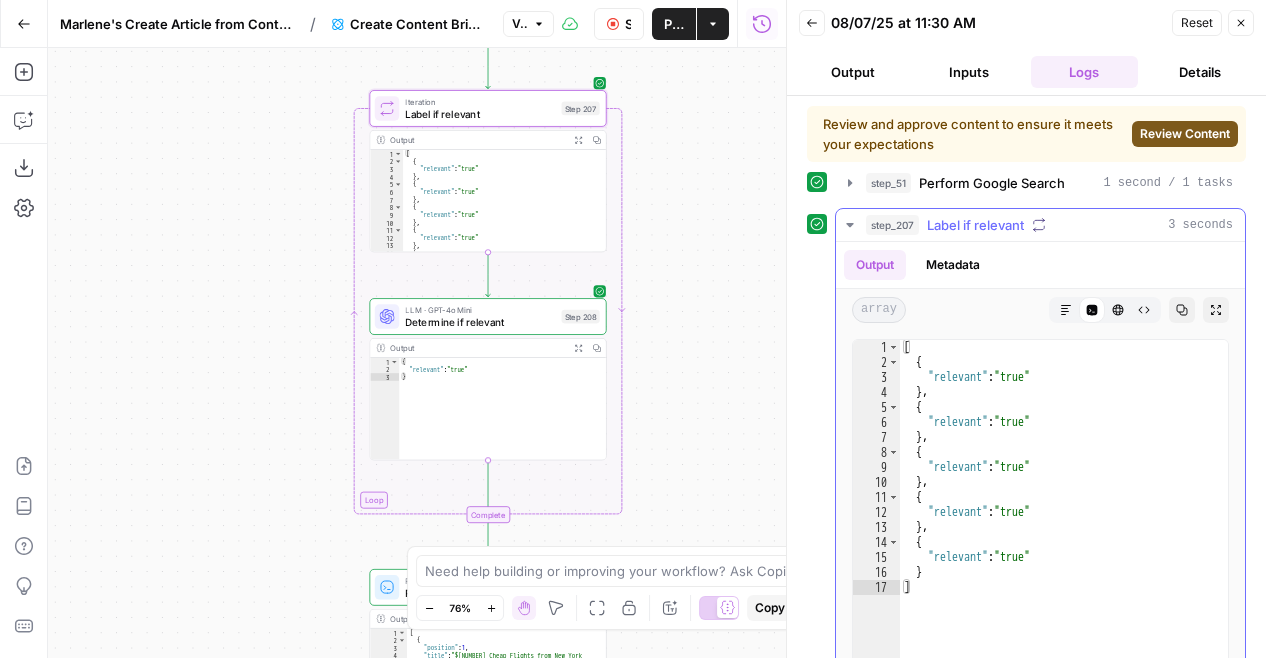 click on "Label if relevant" at bounding box center [975, 225] 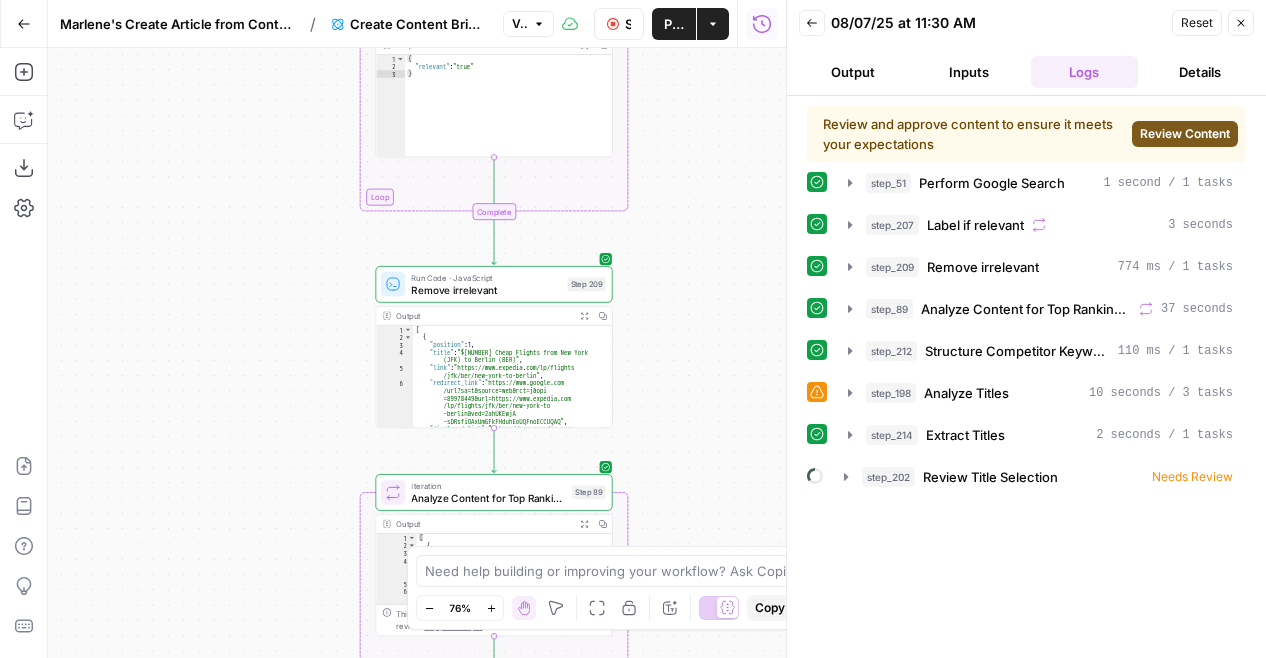 drag, startPoint x: 696, startPoint y: 441, endPoint x: 702, endPoint y: 137, distance: 304.0592 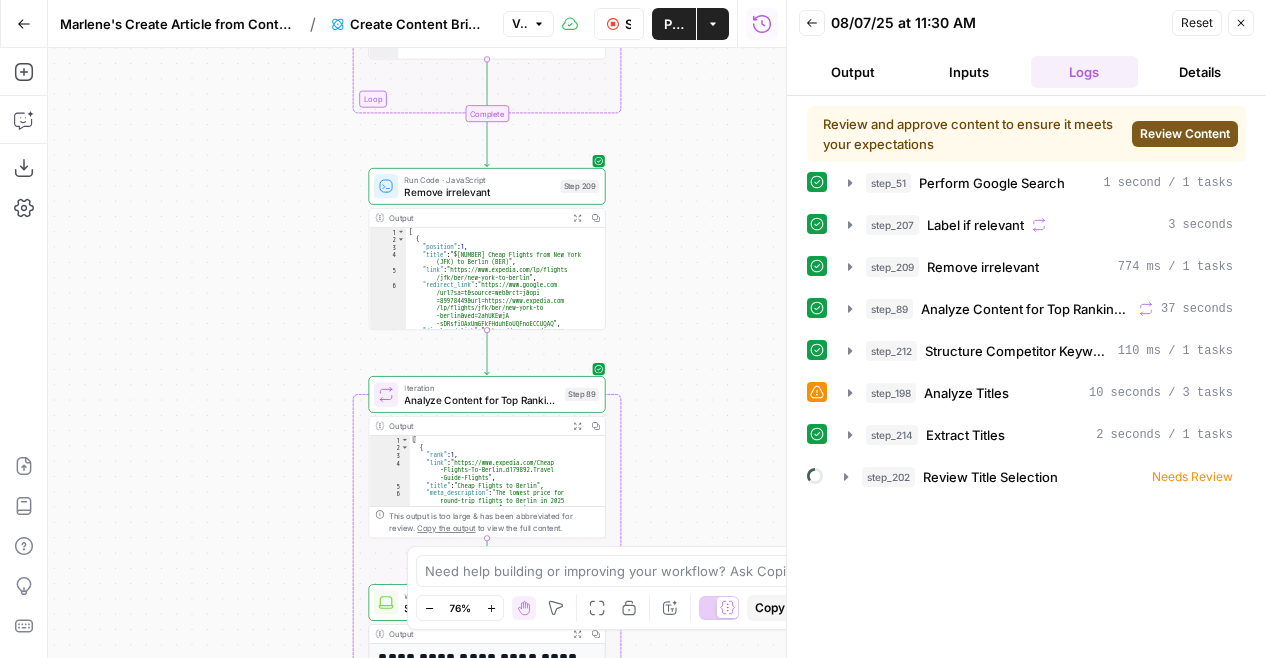 drag, startPoint x: 680, startPoint y: 355, endPoint x: 673, endPoint y: 258, distance: 97.25225 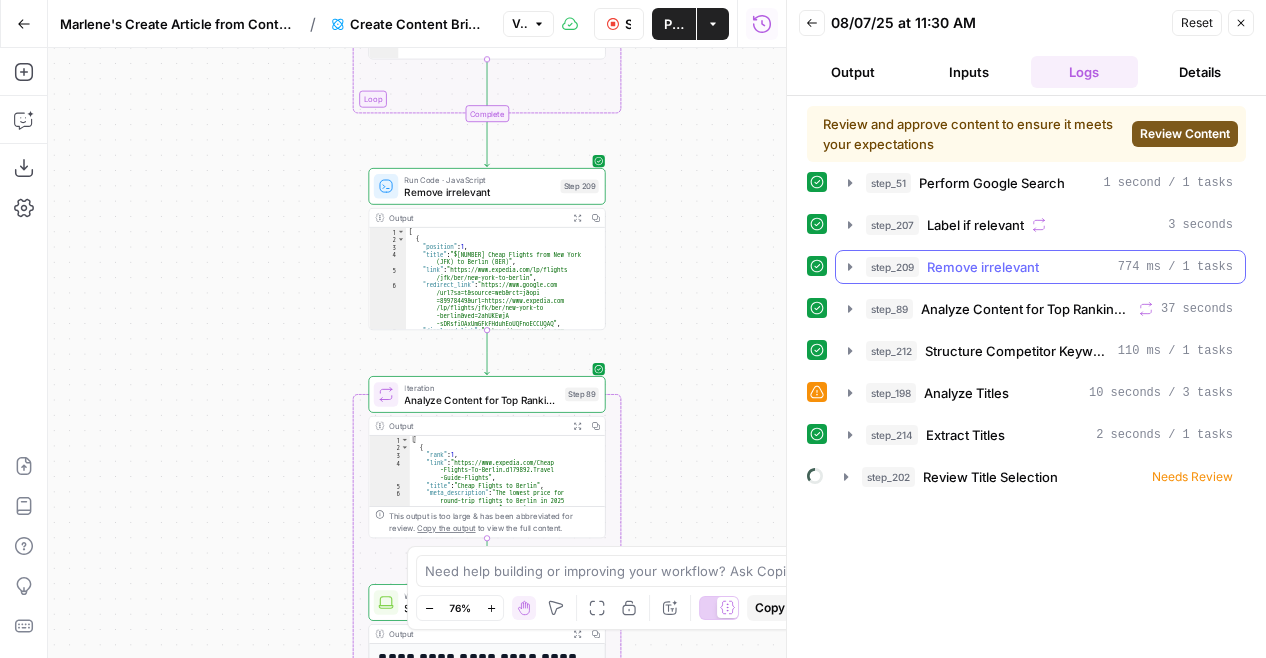 click 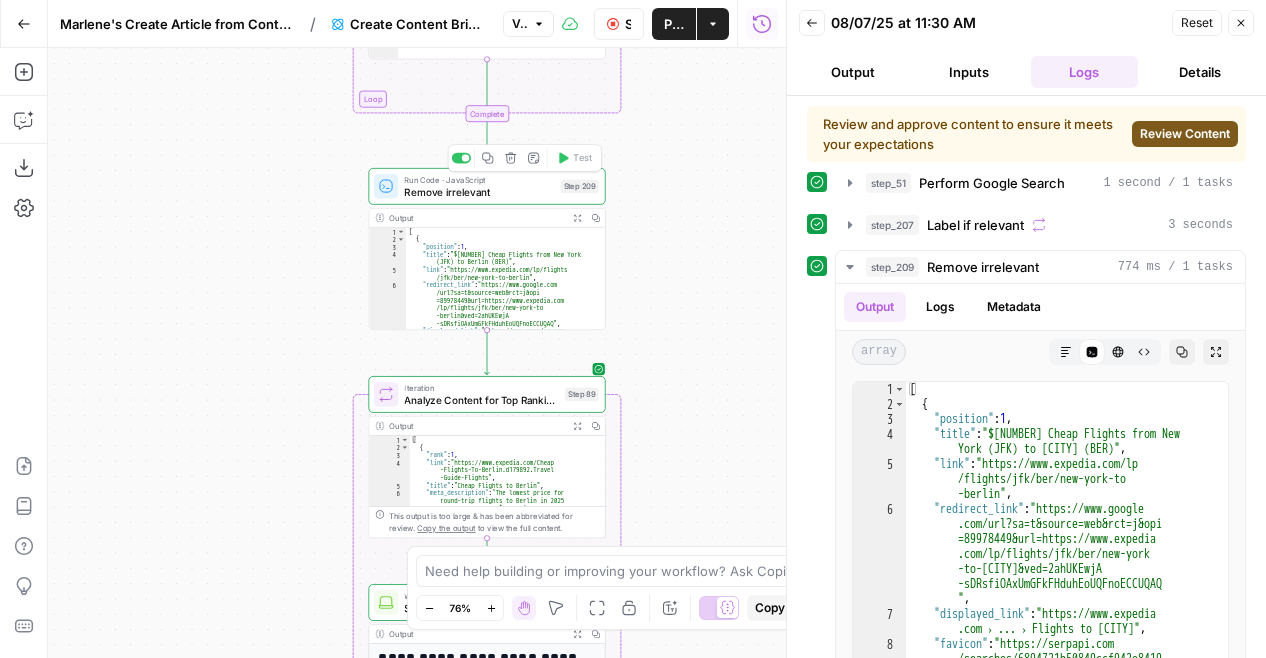 click on "Remove irrelevant" at bounding box center [479, 191] 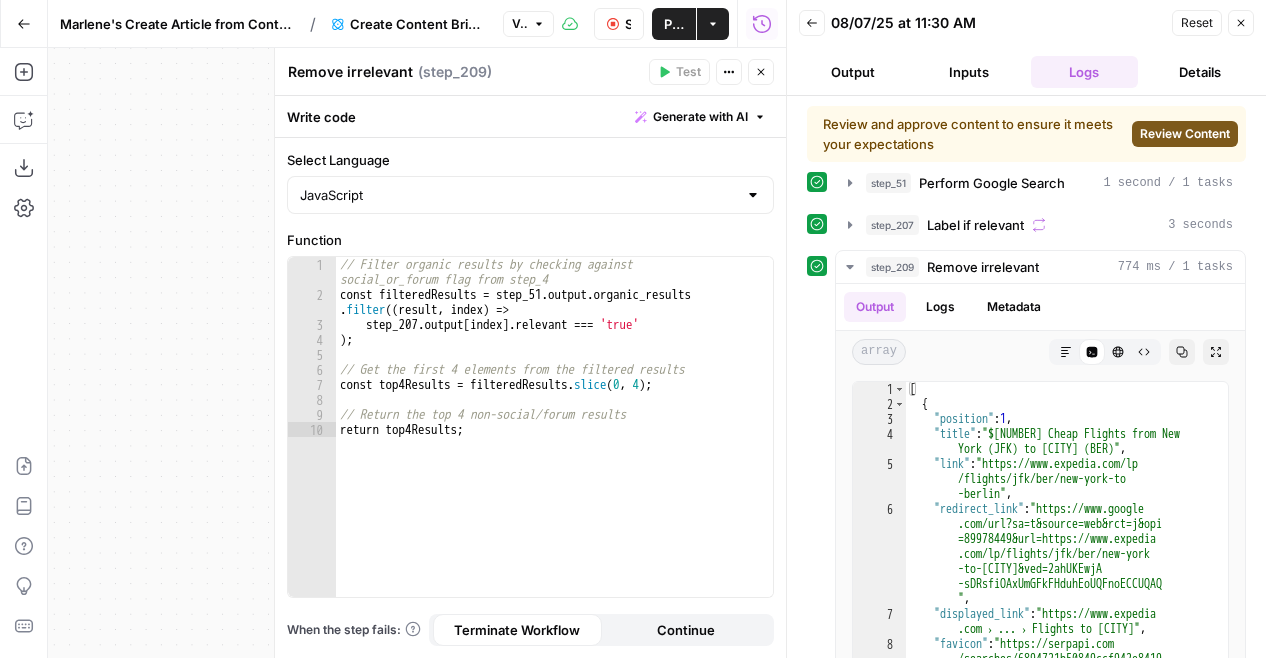 click on "Close" at bounding box center [761, 72] 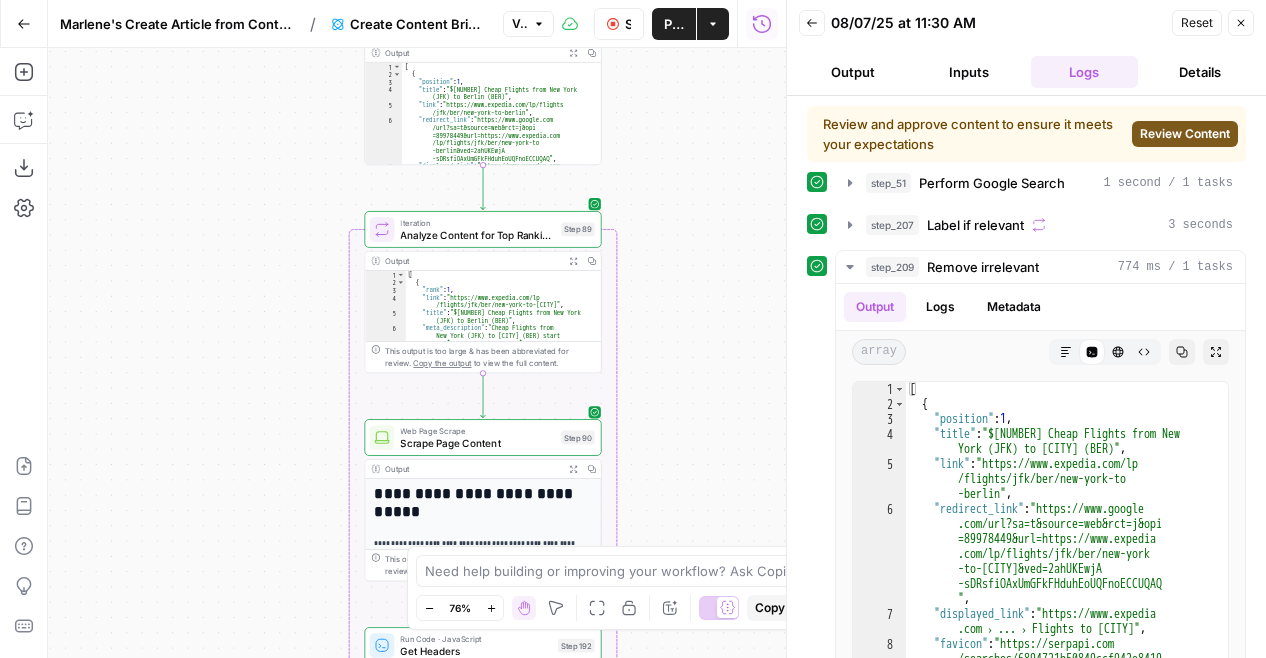 drag, startPoint x: 718, startPoint y: 472, endPoint x: 714, endPoint y: 307, distance: 165.04848 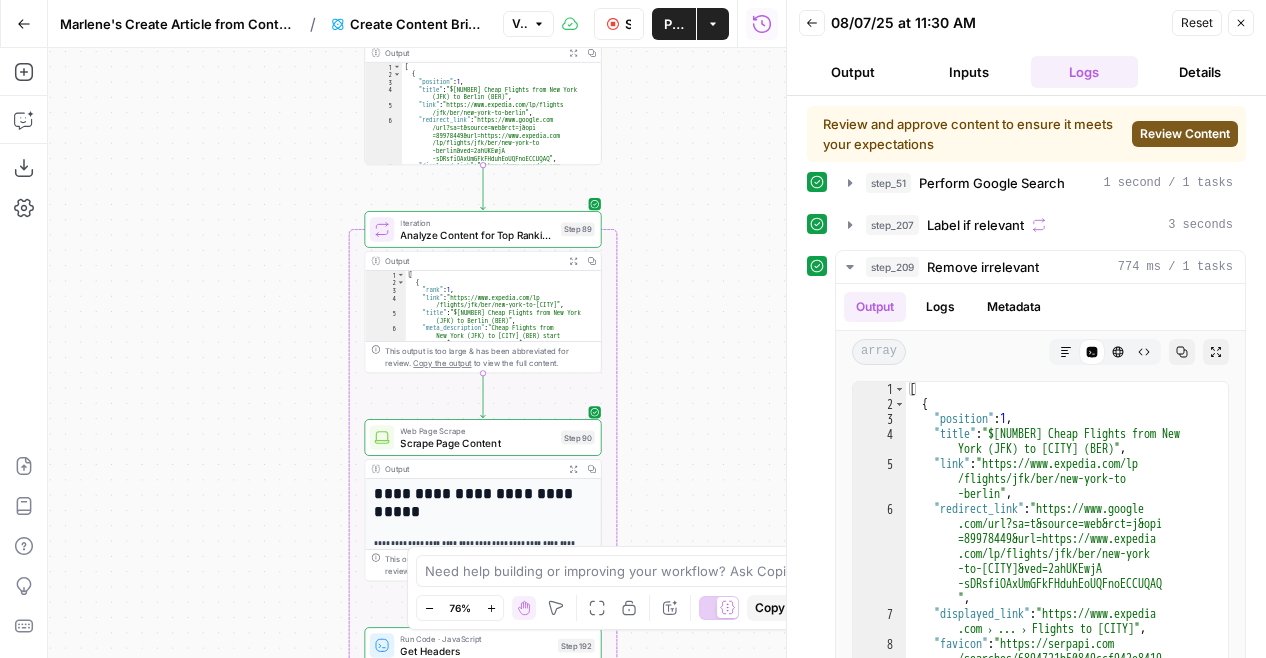 click on "Workflow Set Inputs Inputs Google Search Perform Google Search Step 51 Output Expand Output Copy 1 2 3 4 5 6 7 8 9 {    "search_metadata" :  {      "id" :  "6894721b50849ccf942e8419" ,      "status" :  "Success" ,      "json_endpoint" :  "https://serpapi.com          /searches/3bc9310f62c719b3          /6894721b50849ccf942e8419.json" ,      "pixel_position_endpoint" :  "https://serpapi          .com/searches/3bc9310f62c719b3          /6894721b50849ccf942e8419          .json_with_pixel_position" ,      "created_at" :  "2025-08-07 09:30:03 UTC" ,      "processed_at" :  "2025-08-07 09:30:03 UTC" ,      "google_url" :  "https://www.google.com          /search?q=cheap+flights+to+[CITY]&oq          =cheap+flights+to+[CITY]&gl=us&num          =5&sourceid=chrome&ie=UTF-8" ,     Loop Iteration Label if relevant Step 207 Output Expand Output Copy 1 2 3 4 5 6 7 8 9 10 11 12 13 14 15 [    {      "relevant" :  "true"    } ,    {      "relevant" :  "true"" at bounding box center (417, 353) 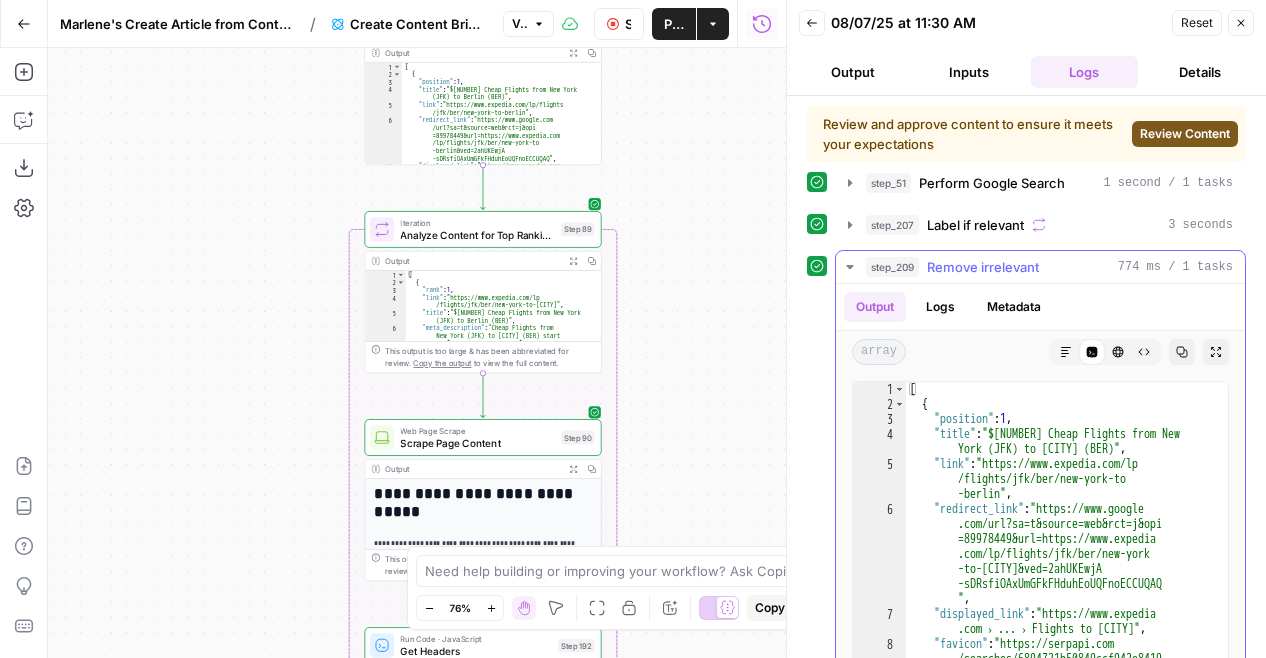 click 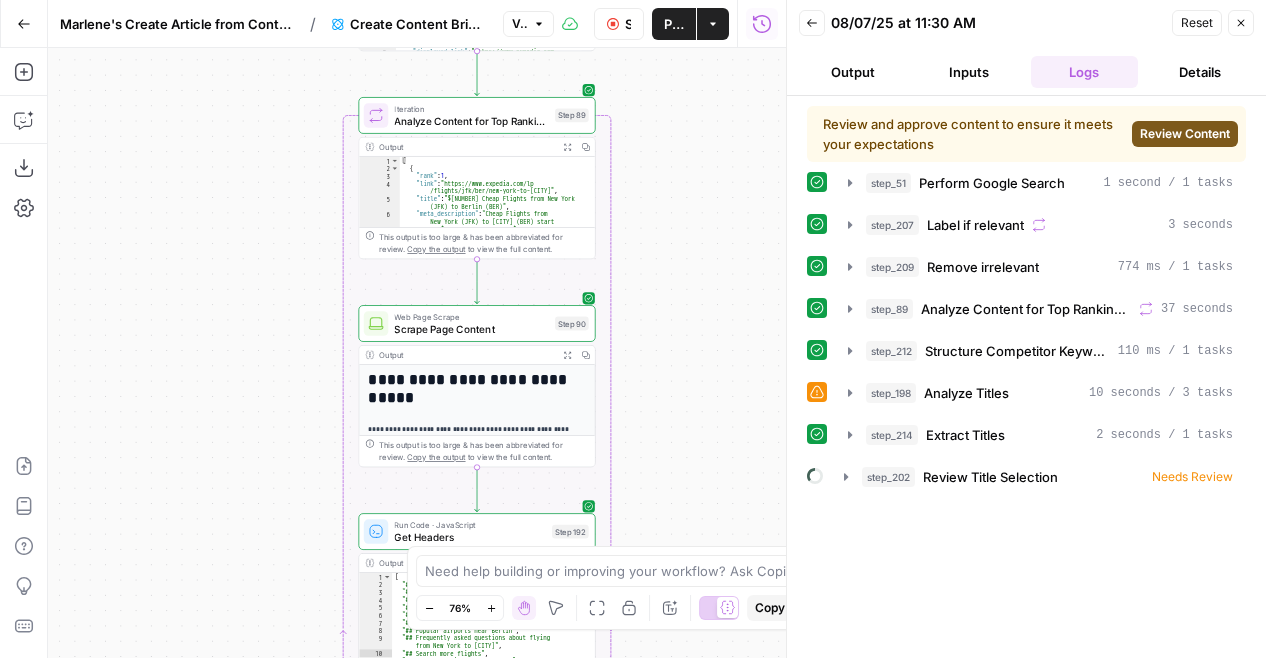 drag, startPoint x: 712, startPoint y: 423, endPoint x: 706, endPoint y: 309, distance: 114.15778 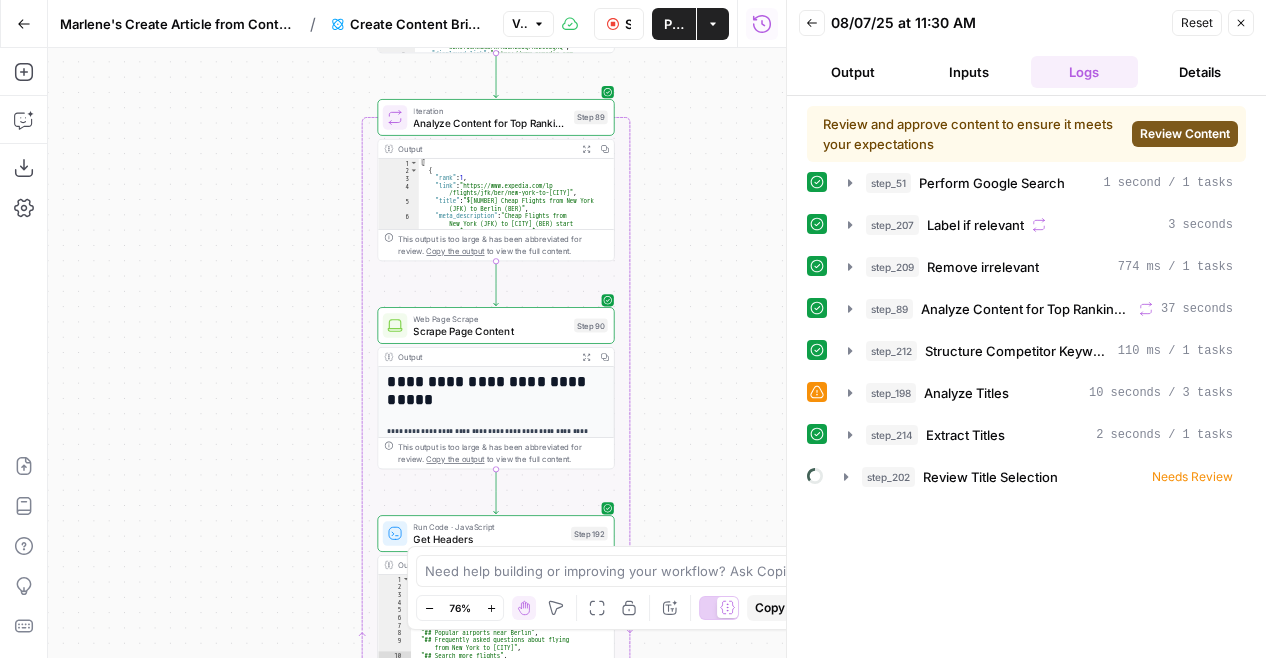 drag, startPoint x: 667, startPoint y: 163, endPoint x: 690, endPoint y: 165, distance: 23.086792 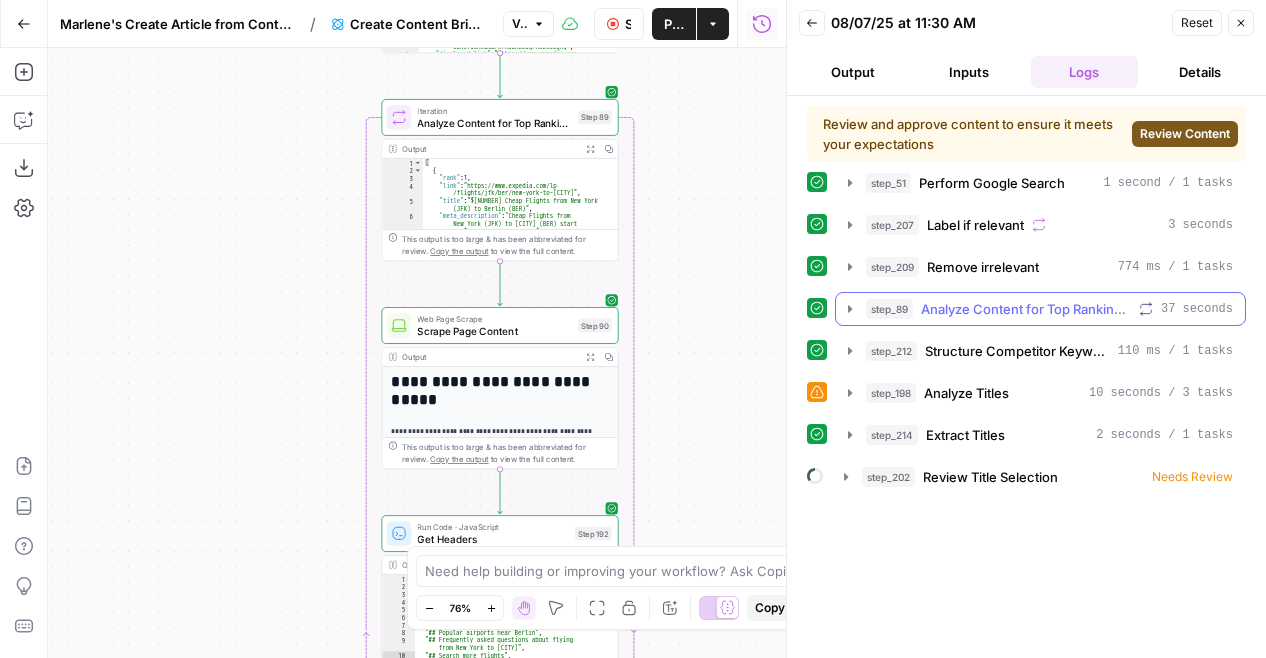 click 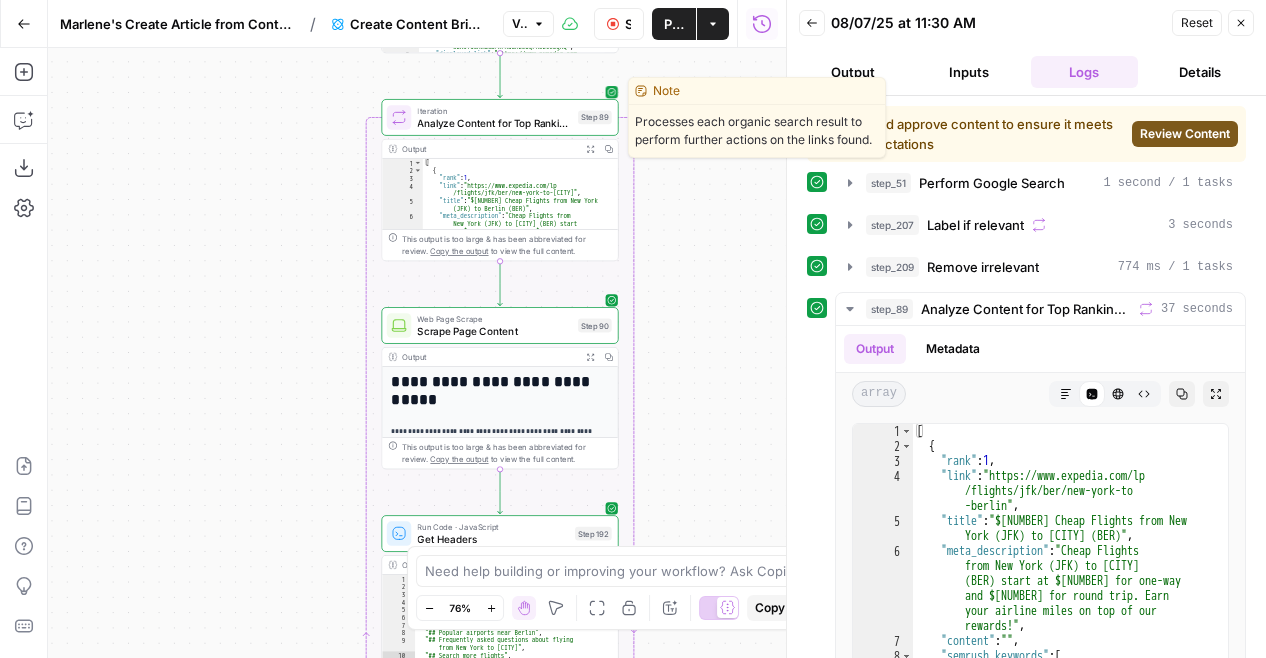 click on "Iteration" at bounding box center [494, 110] 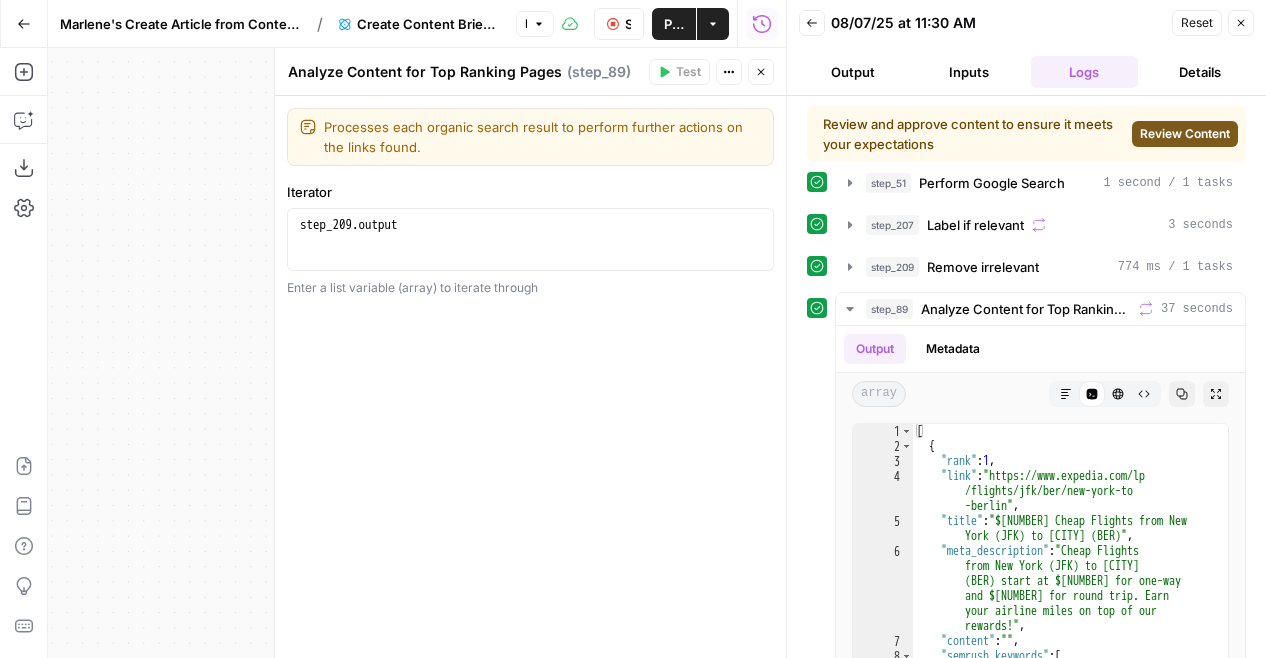 click 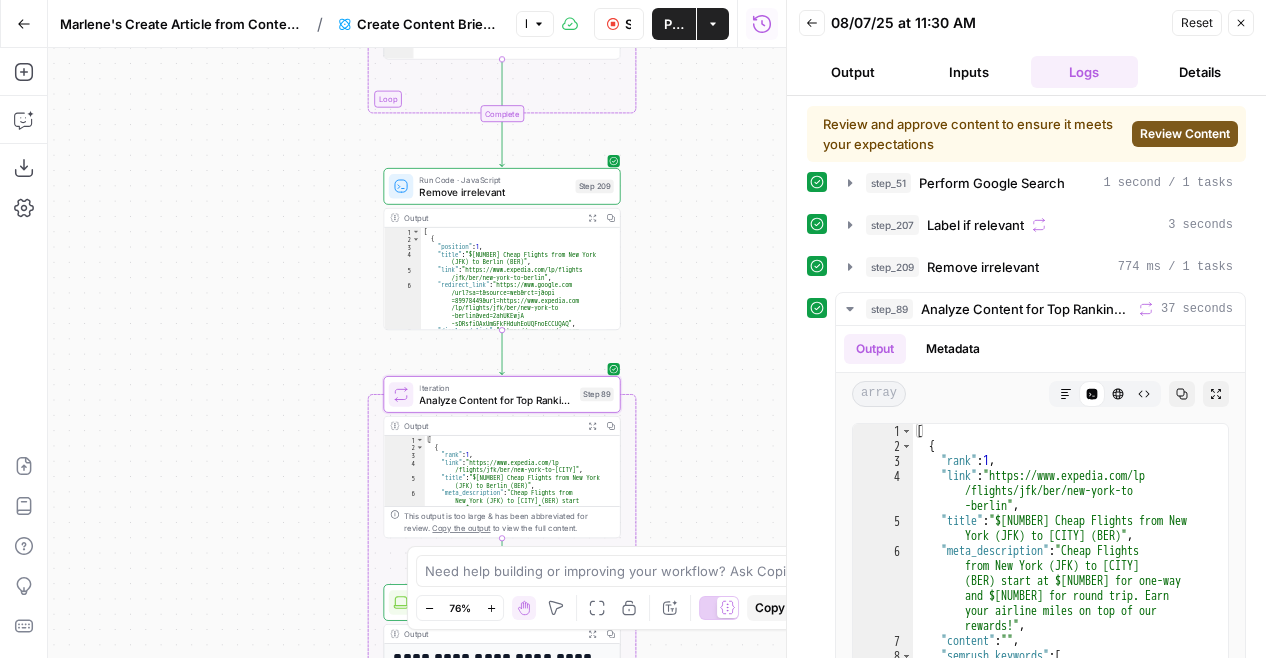 drag, startPoint x: 682, startPoint y: 250, endPoint x: 684, endPoint y: 527, distance: 277.00723 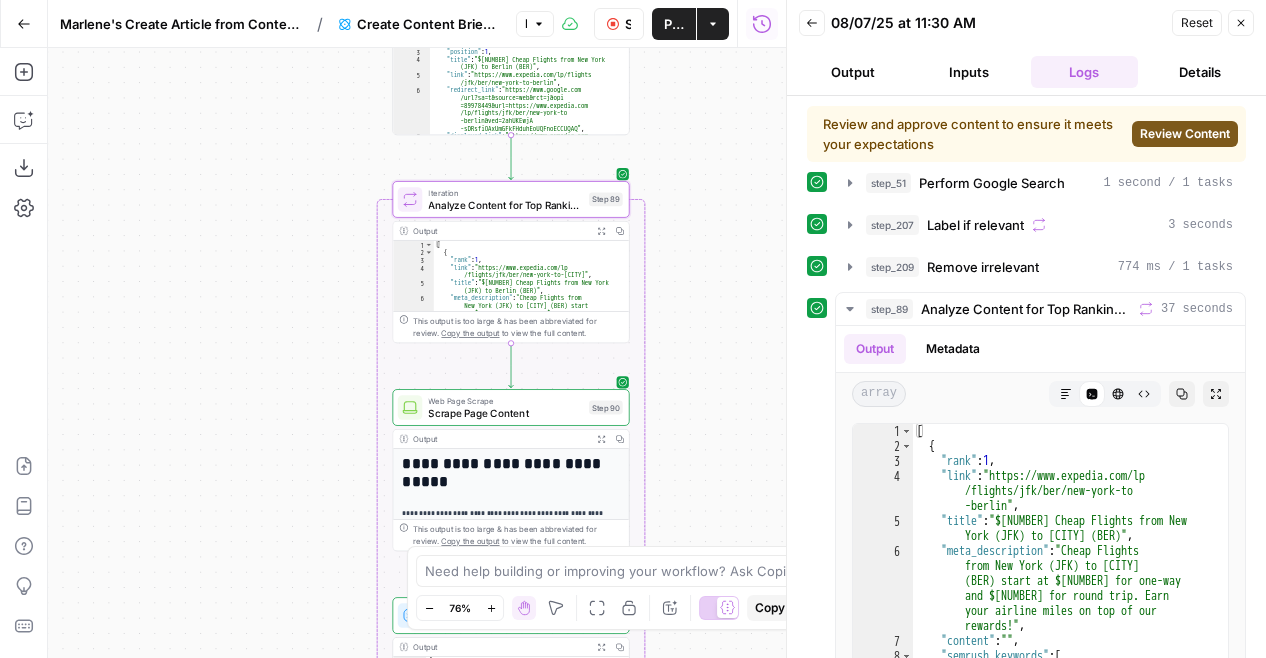 drag, startPoint x: 668, startPoint y: 323, endPoint x: 679, endPoint y: 132, distance: 191.3165 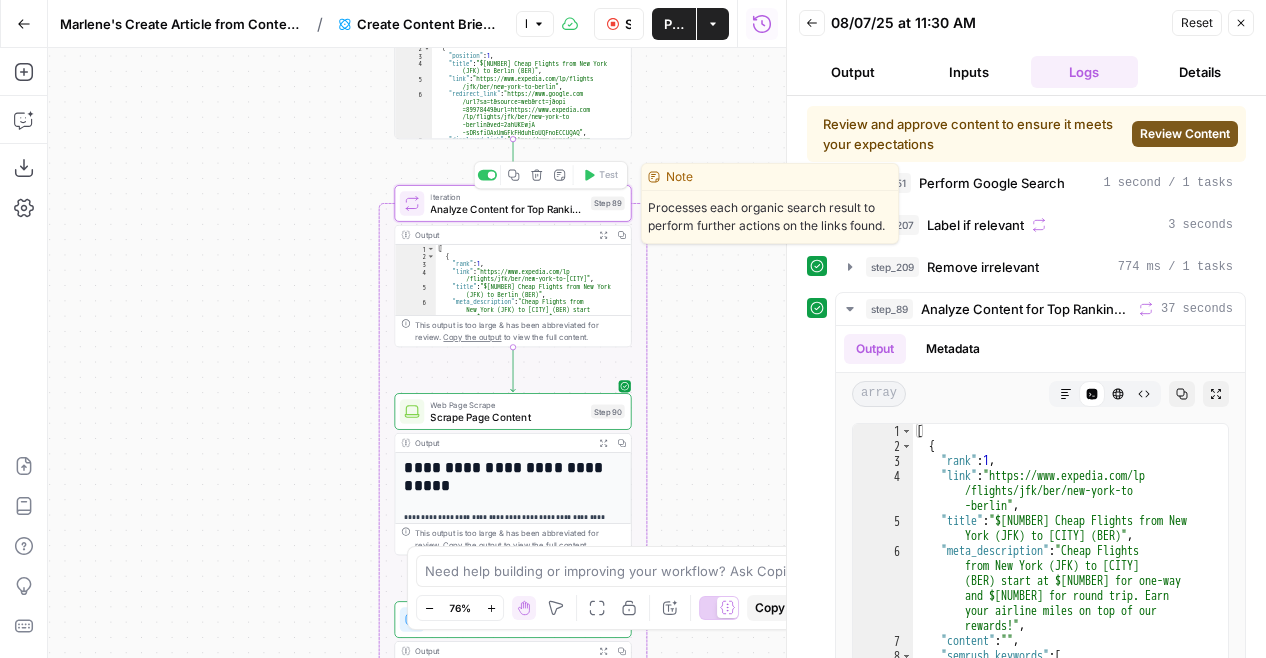 click on "Analyze Content for Top Ranking Pages" at bounding box center (507, 208) 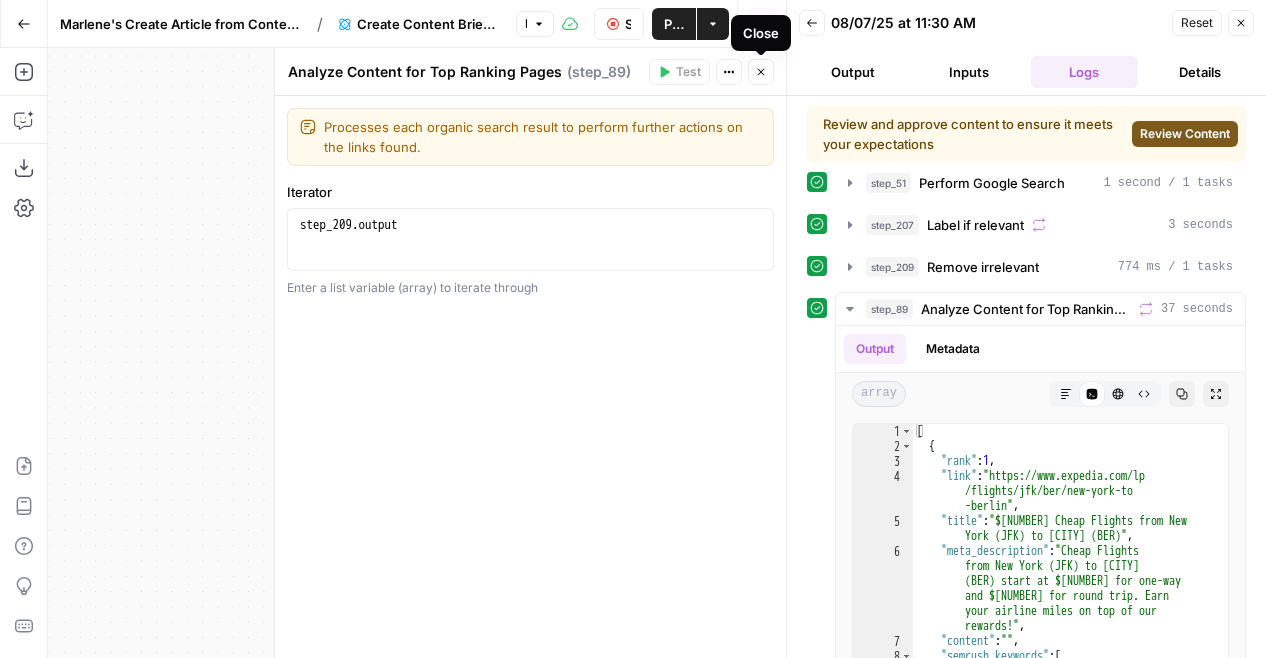 click 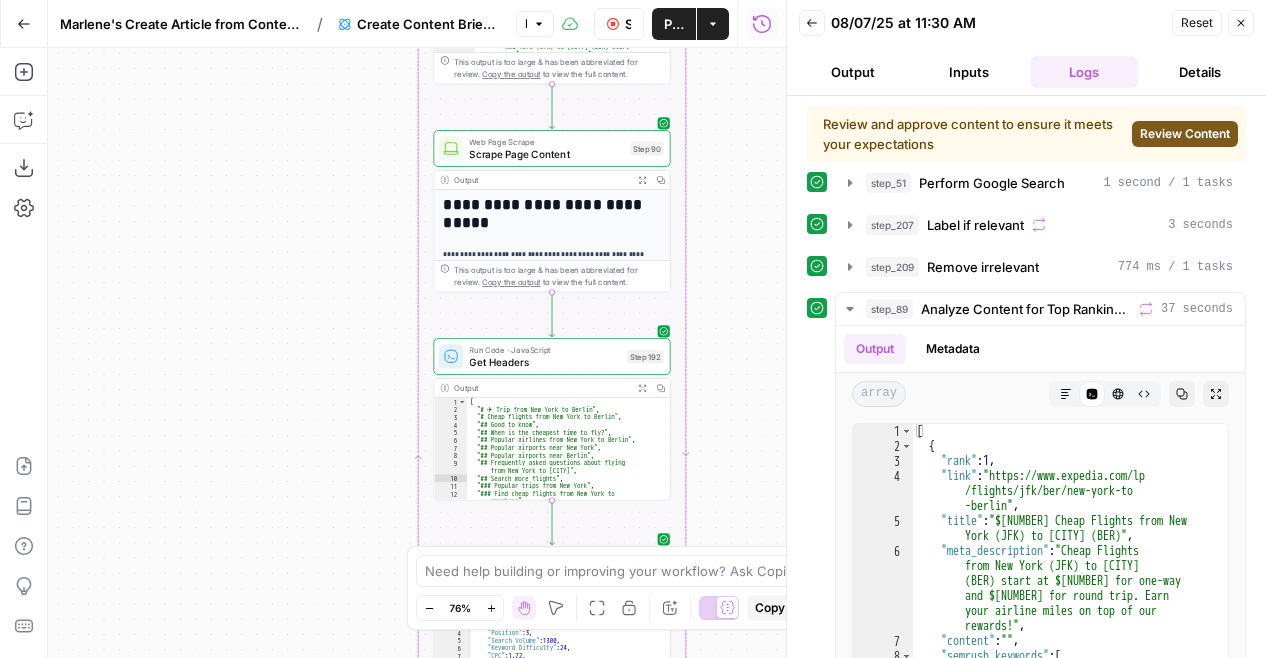 drag, startPoint x: 659, startPoint y: 407, endPoint x: 698, endPoint y: 143, distance: 266.86514 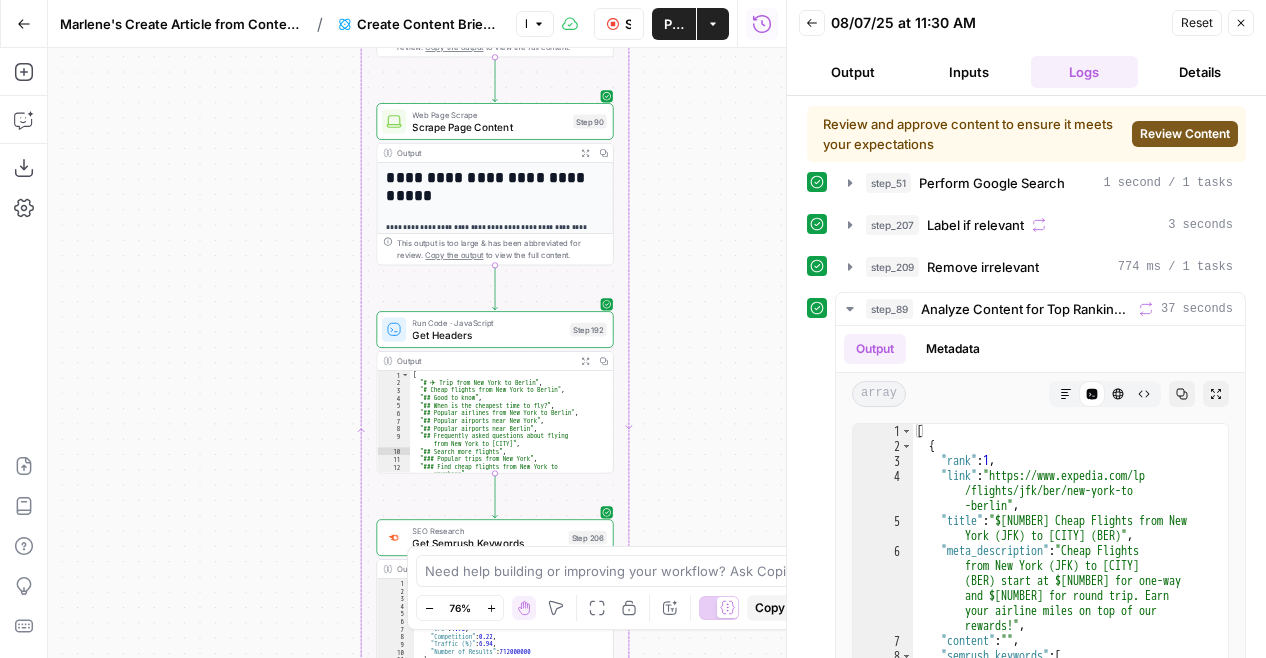 drag, startPoint x: 724, startPoint y: 346, endPoint x: 667, endPoint y: 320, distance: 62.649822 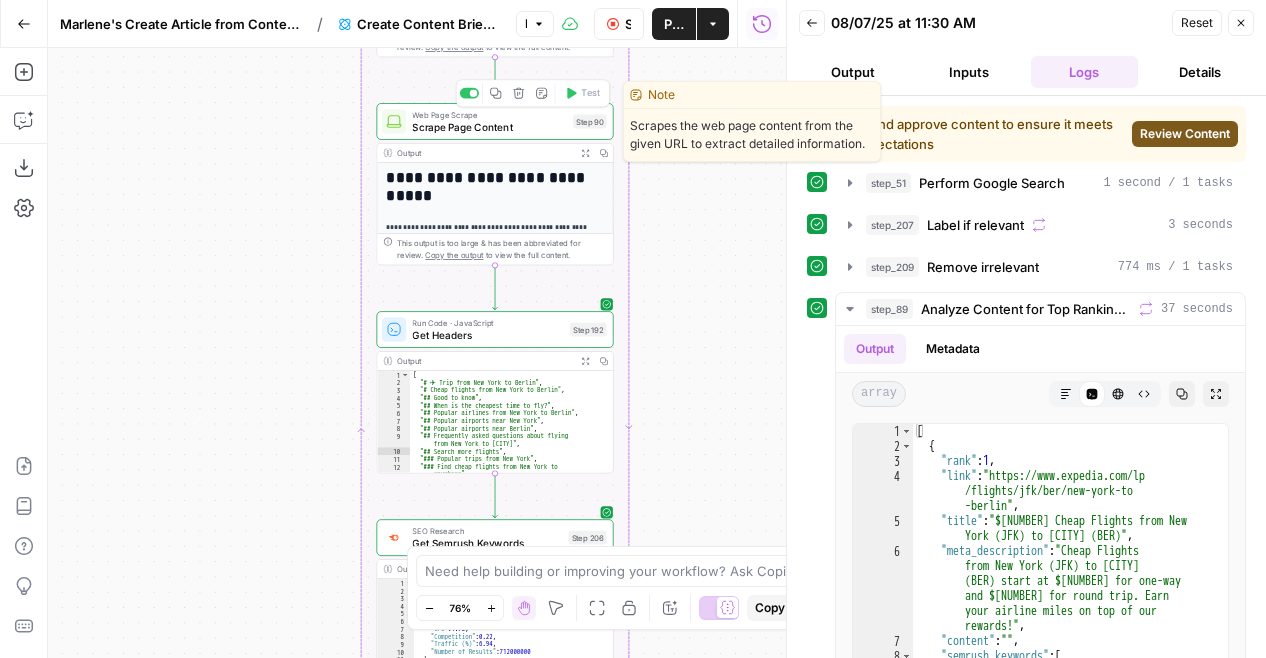 click on "Scrape Page Content" at bounding box center [489, 126] 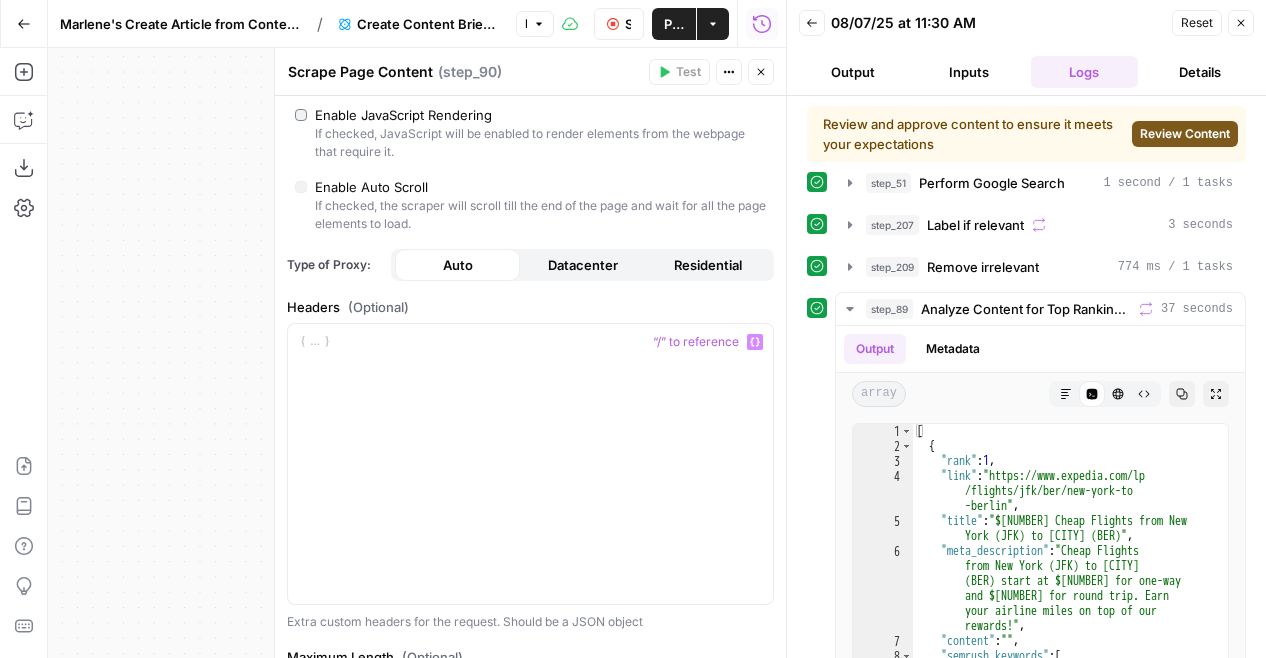 scroll, scrollTop: 23, scrollLeft: 0, axis: vertical 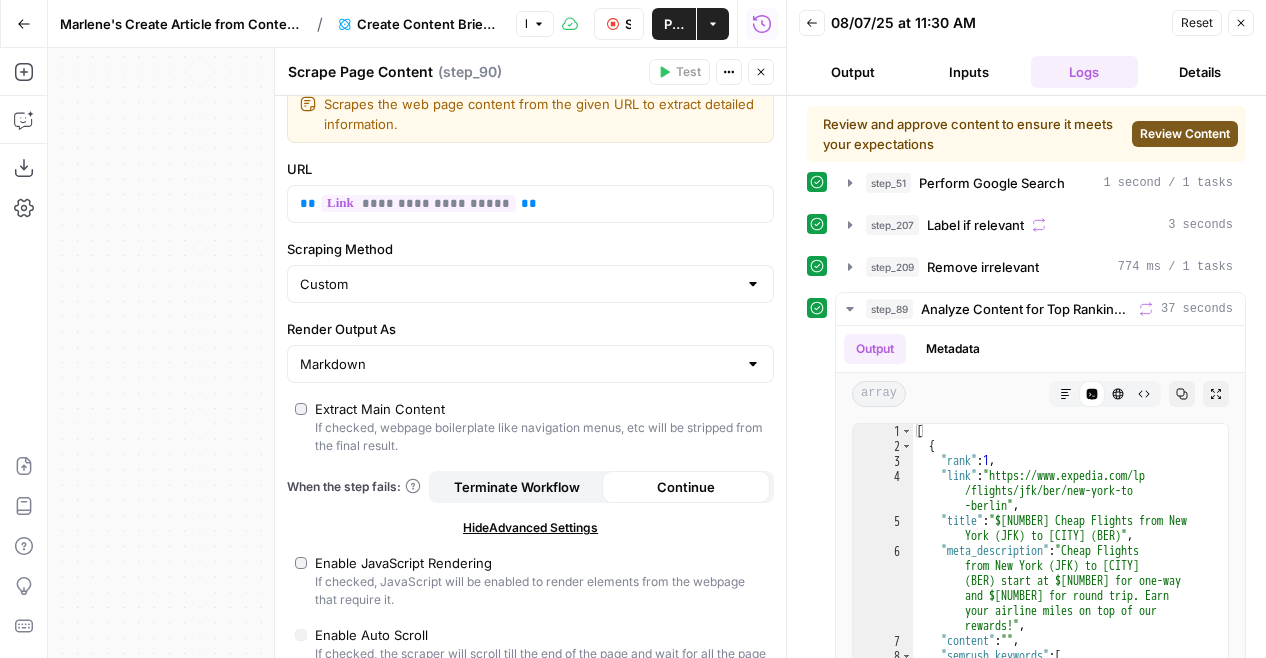 click on "Close" at bounding box center [761, 72] 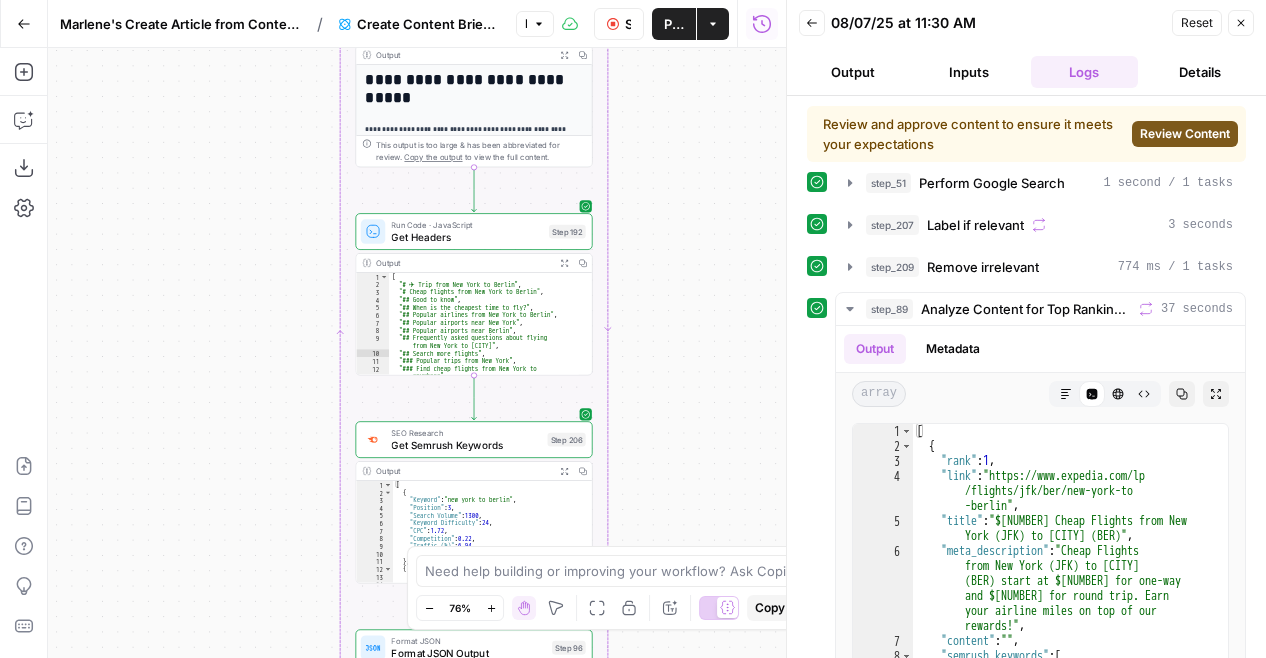 drag, startPoint x: 673, startPoint y: 417, endPoint x: 656, endPoint y: 246, distance: 171.84296 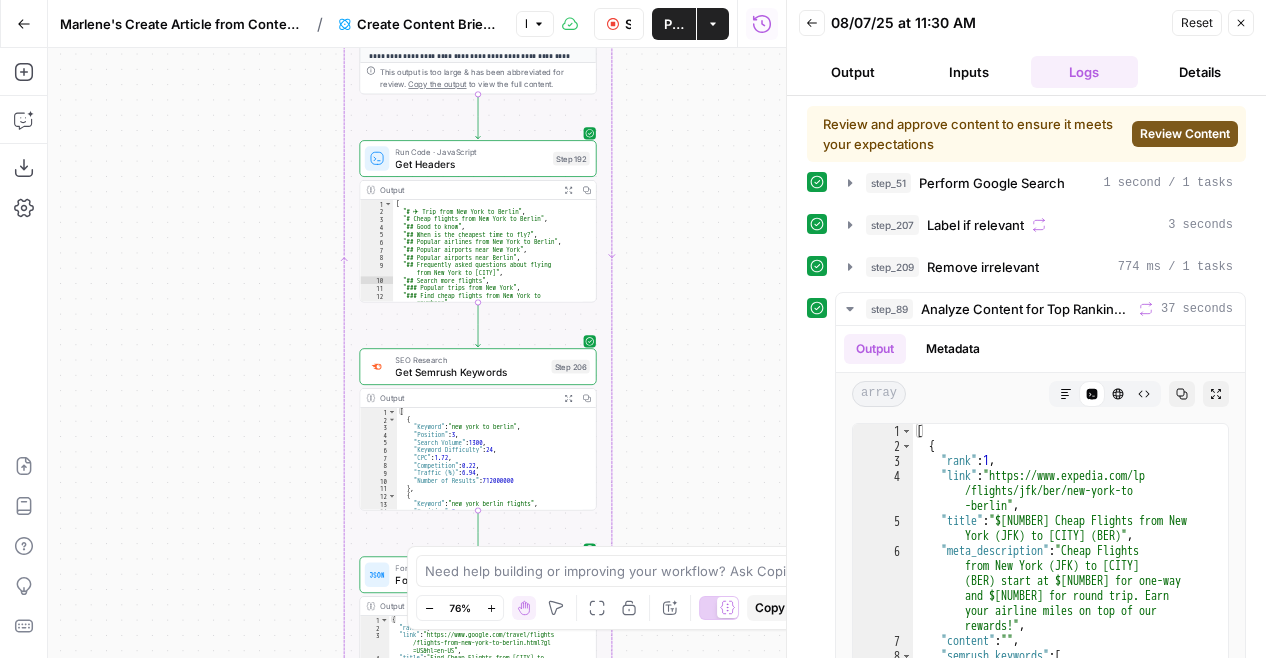drag, startPoint x: 666, startPoint y: 343, endPoint x: 662, endPoint y: 201, distance: 142.05632 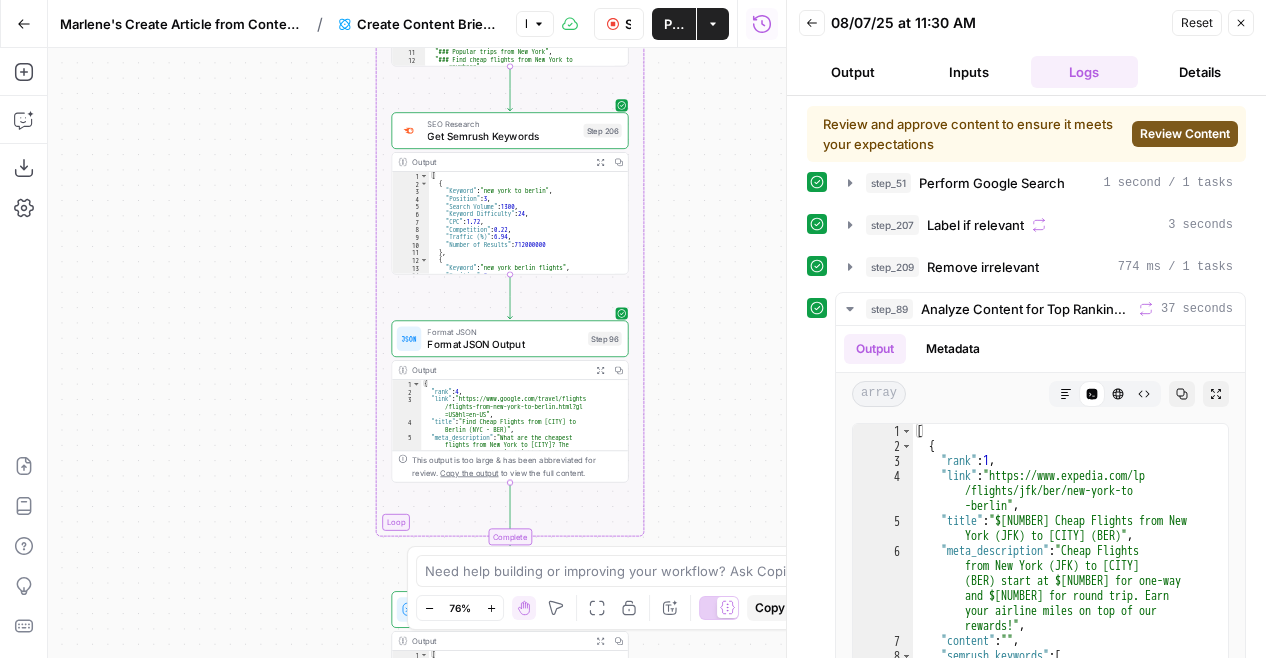 drag, startPoint x: 646, startPoint y: 395, endPoint x: 676, endPoint y: 157, distance: 239.8833 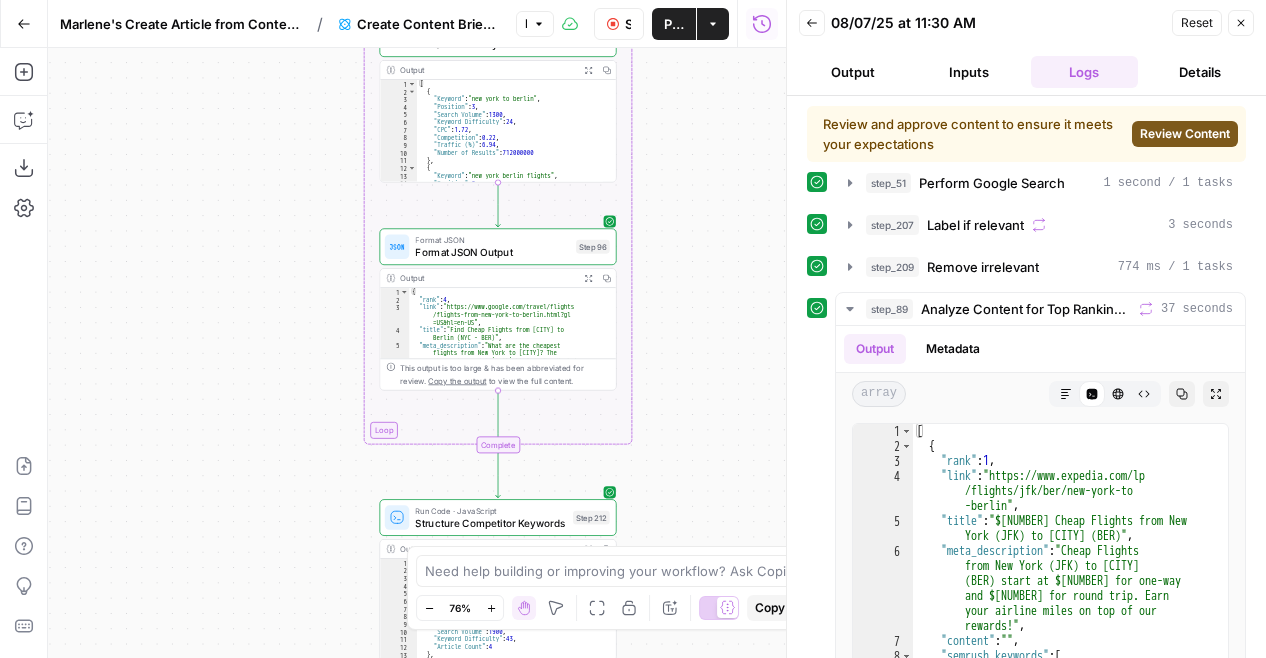 drag, startPoint x: 707, startPoint y: 367, endPoint x: 695, endPoint y: 275, distance: 92.779305 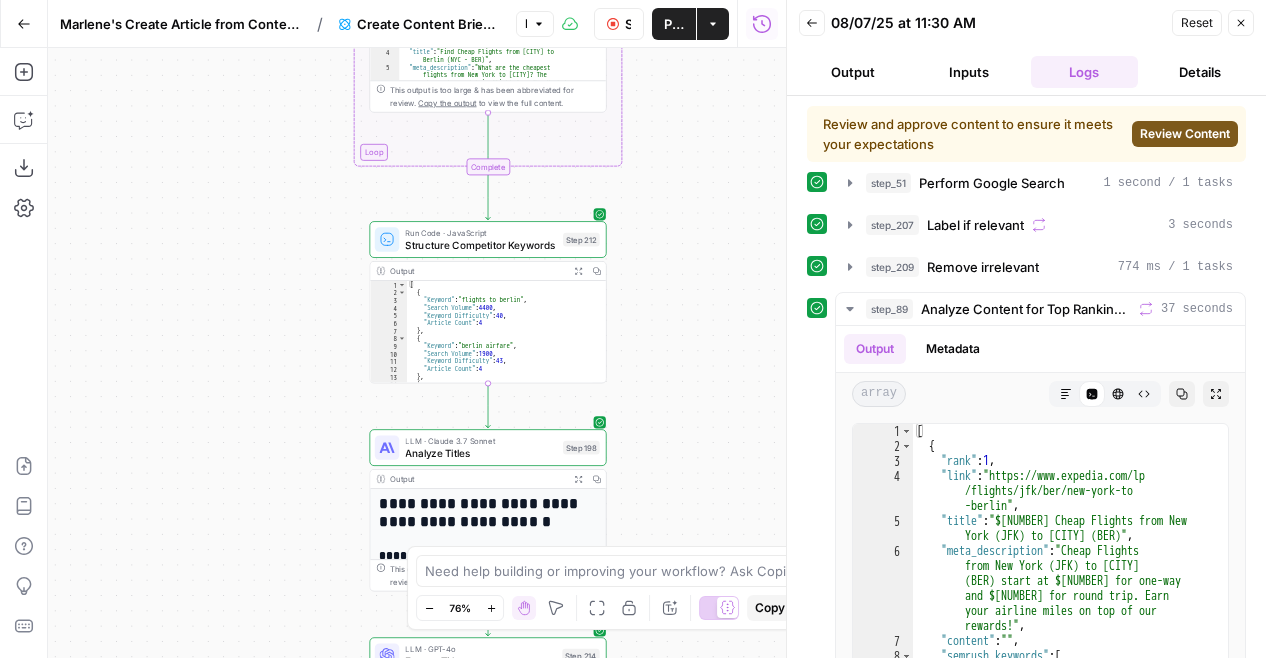 drag, startPoint x: 698, startPoint y: 436, endPoint x: 688, endPoint y: 158, distance: 278.1798 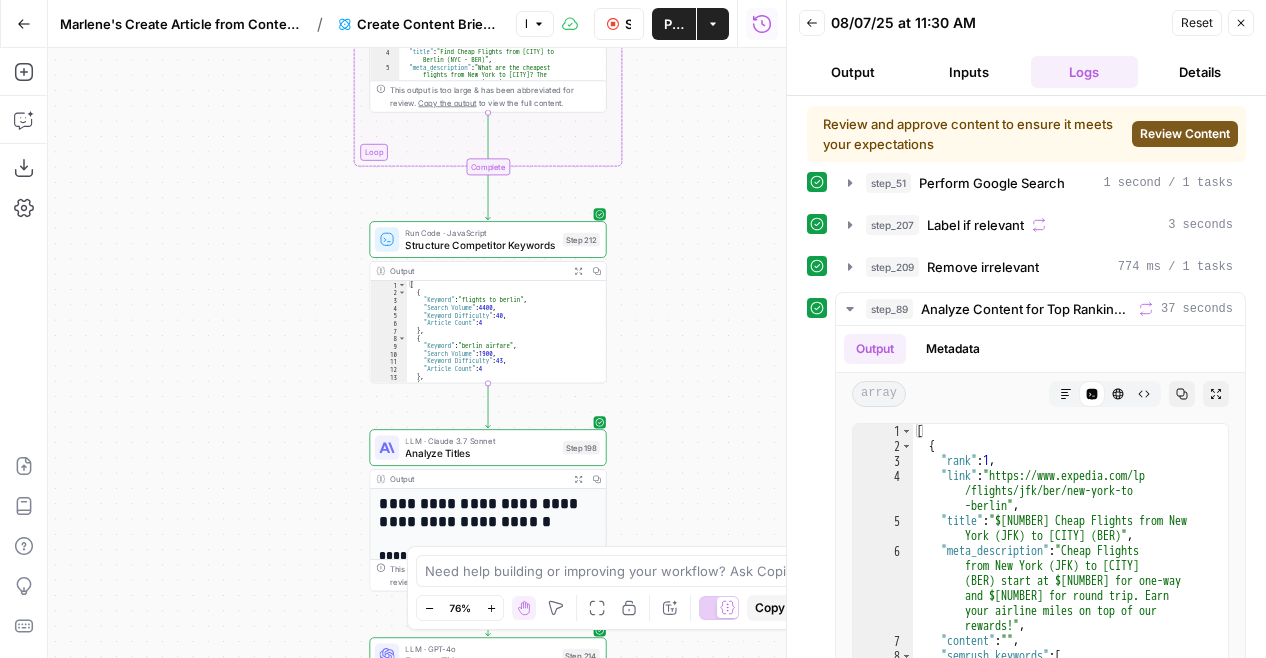 click on "Workflow Set Inputs Inputs Google Search Perform Google Search Step 51 Output Expand Output Copy 1 2 3 4 5 6 7 8 9 {    "search_metadata" :  {      "id" :  "6894721b50849ccf942e8419" ,      "status" :  "Success" ,      "json_endpoint" :  "https://serpapi.com          /searches/3bc9310f62c719b3          /6894721b50849ccf942e8419.json" ,      "pixel_position_endpoint" :  "https://serpapi          .com/searches/3bc9310f62c719b3          /6894721b50849ccf942e8419          .json_with_pixel_position" ,      "created_at" :  "2025-08-07 09:30:03 UTC" ,      "processed_at" :  "2025-08-07 09:30:03 UTC" ,      "google_url" :  "https://www.google.com          /search?q=cheap+flights+to+[CITY]&oq          =cheap+flights+to+[CITY]&gl=us&num          =5&sourceid=chrome&ie=UTF-8" ,     Loop Iteration Label if relevant Step 207 Output Expand Output Copy 1 2 3 4 5 6 7 8 9 10 11 12 13 14 15 [    {      "relevant" :  "true"    } ,    {      "relevant" :  "true"" at bounding box center [417, 353] 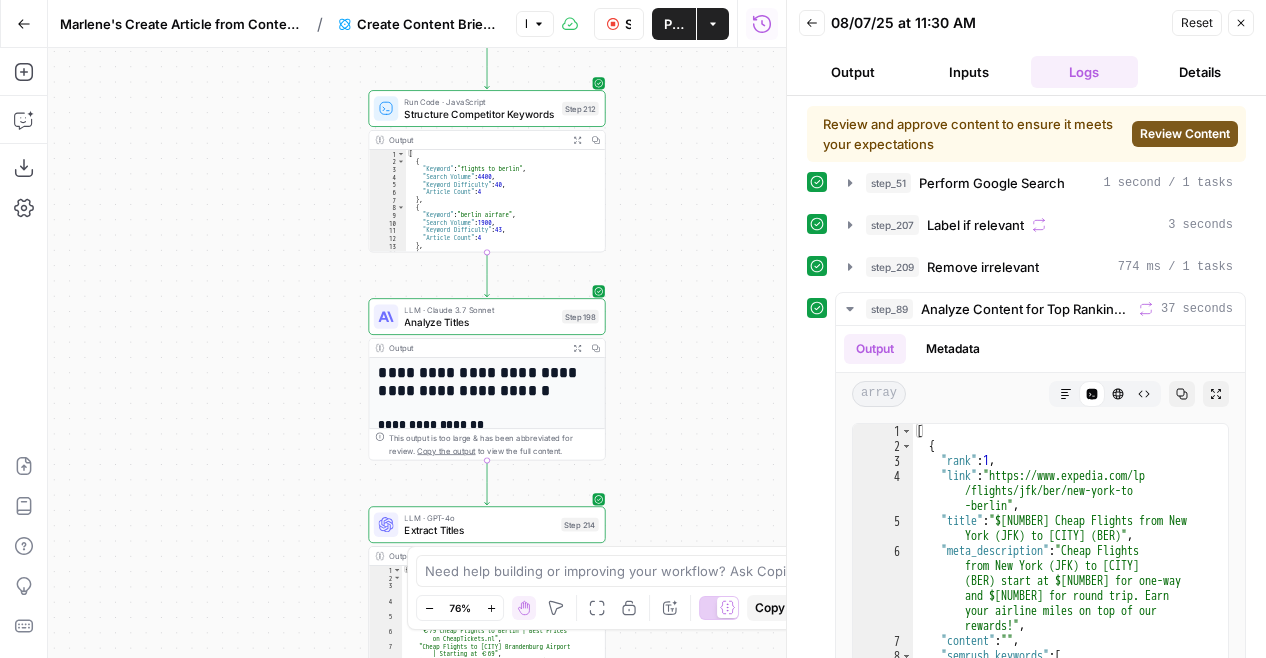 drag, startPoint x: 688, startPoint y: 360, endPoint x: 687, endPoint y: 229, distance: 131.00381 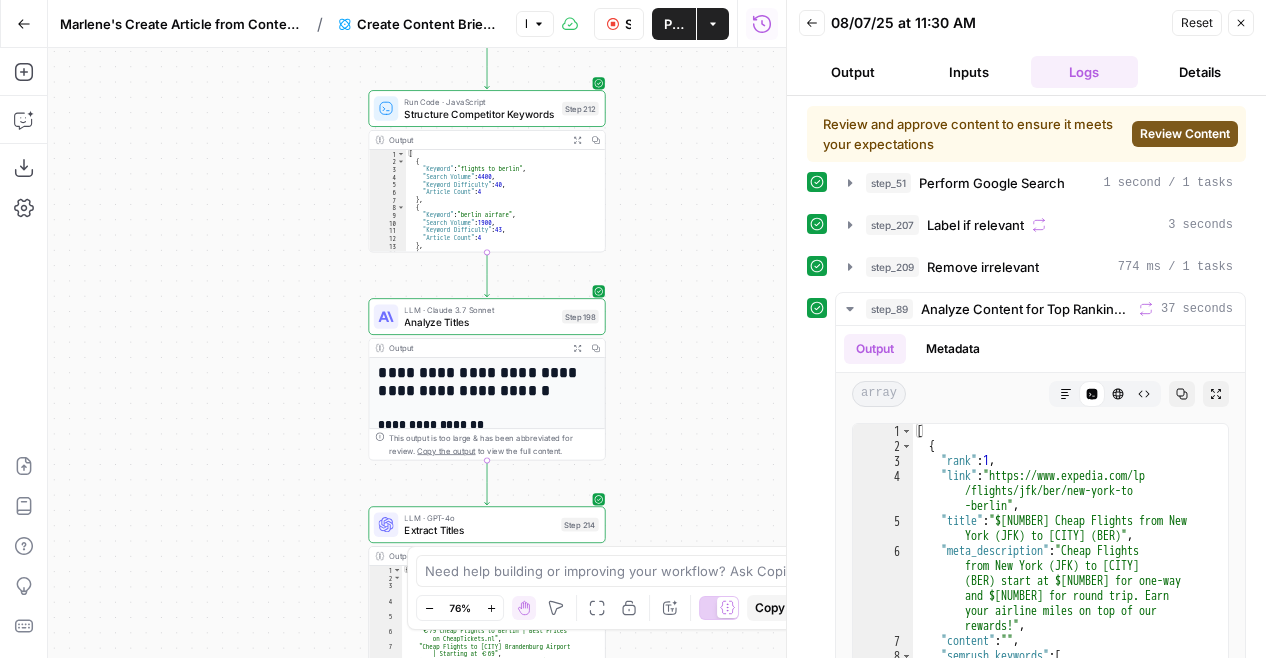 click on "Workflow Set Inputs Inputs Google Search Perform Google Search Step 51 Output Expand Output Copy 1 2 3 4 5 6 7 8 9 {    "search_metadata" :  {      "id" :  "6894721b50849ccf942e8419" ,      "status" :  "Success" ,      "json_endpoint" :  "https://serpapi.com          /searches/3bc9310f62c719b3          /6894721b50849ccf942e8419.json" ,      "pixel_position_endpoint" :  "https://serpapi          .com/searches/3bc9310f62c719b3          /6894721b50849ccf942e8419          .json_with_pixel_position" ,      "created_at" :  "2025-08-07 09:30:03 UTC" ,      "processed_at" :  "2025-08-07 09:30:03 UTC" ,      "google_url" :  "https://www.google.com          /search?q=cheap+flights+to+[CITY]&oq          =cheap+flights+to+[CITY]&gl=us&num          =5&sourceid=chrome&ie=UTF-8" ,     Loop Iteration Label if relevant Step 207 Output Expand Output Copy 1 2 3 4 5 6 7 8 9 10 11 12 13 14 15 [    {      "relevant" :  "true"    } ,    {      "relevant" :  "true"" at bounding box center [417, 353] 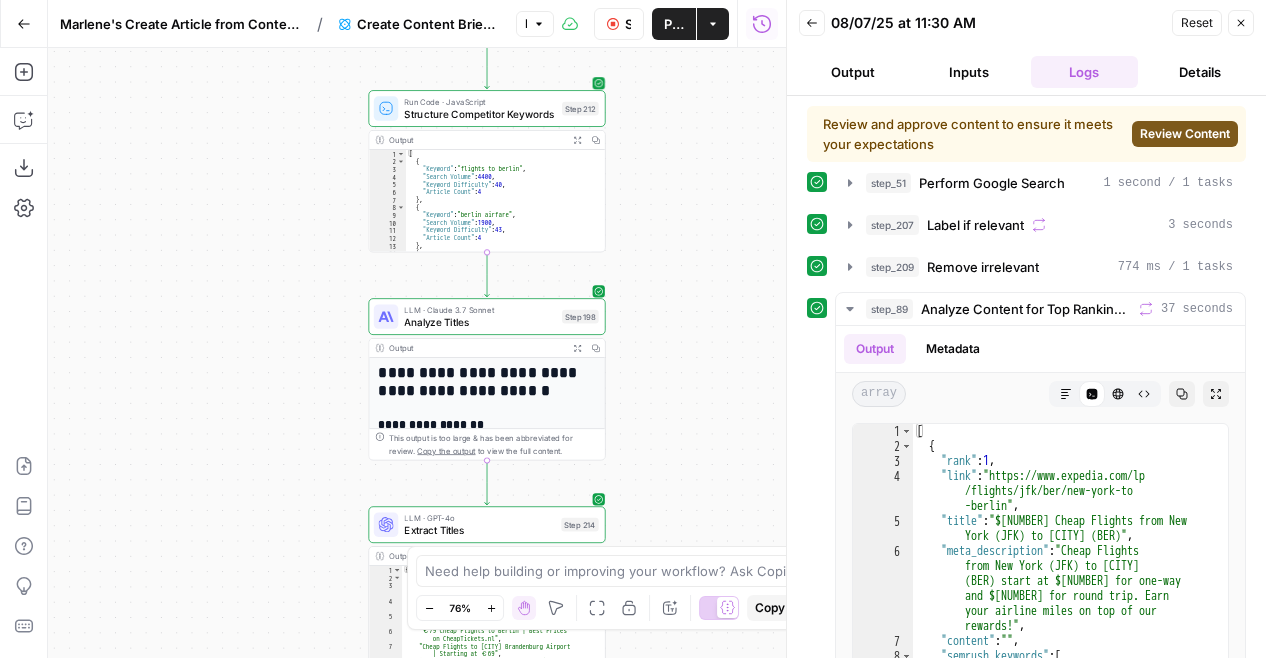 click on "Run Code · JavaScript" at bounding box center (479, 102) 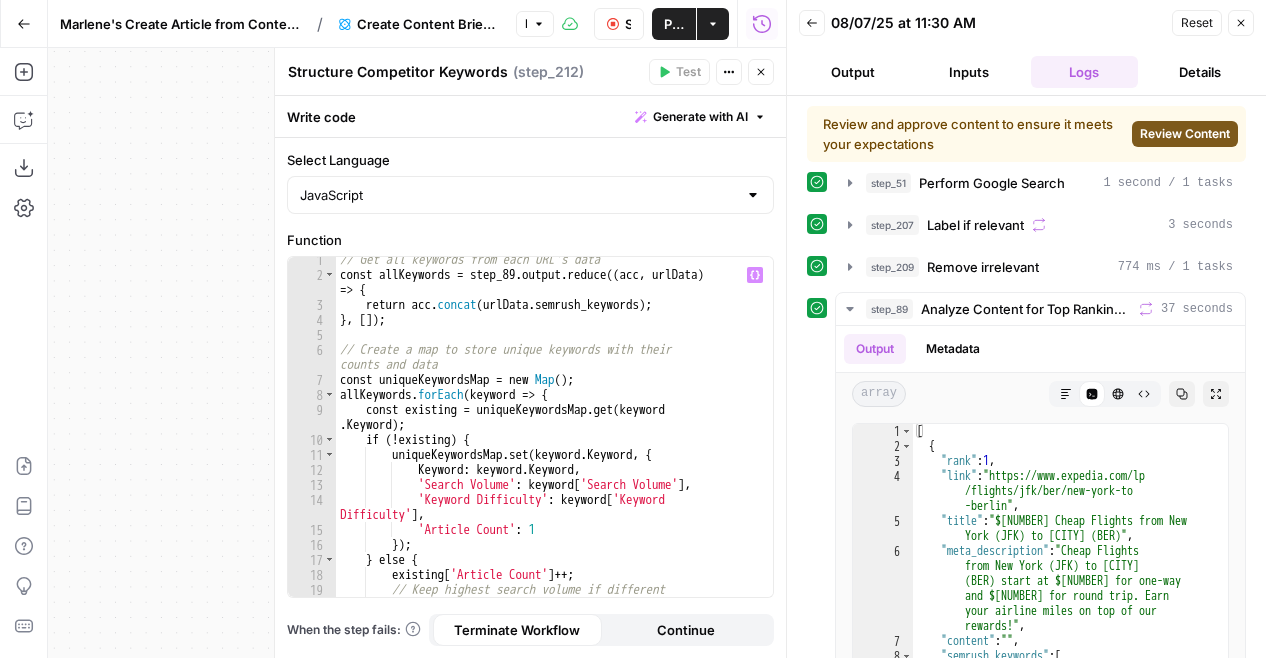 scroll, scrollTop: 0, scrollLeft: 0, axis: both 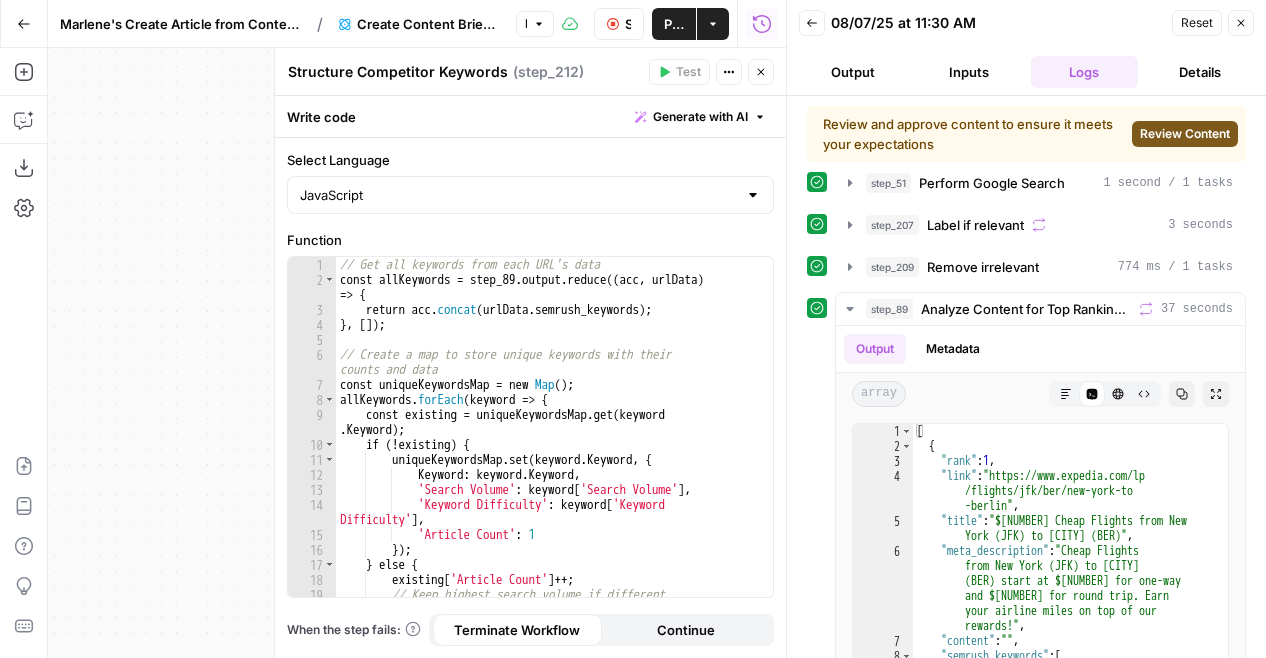 click 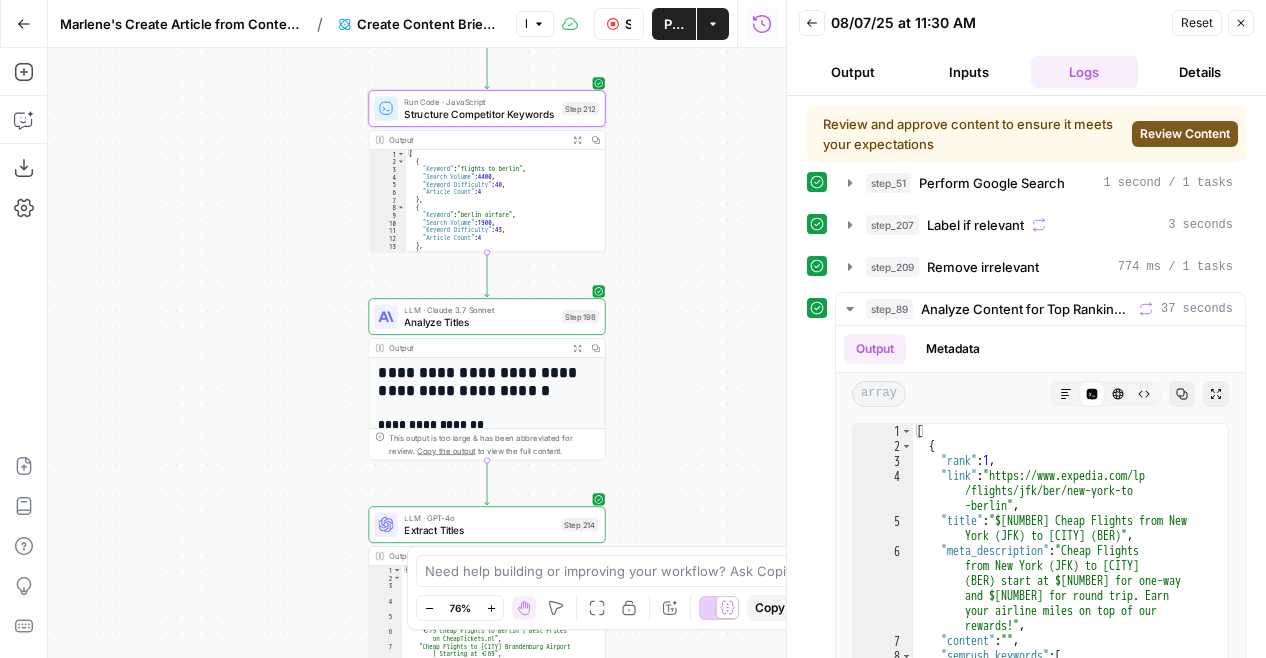 click on "Output" at bounding box center [853, 72] 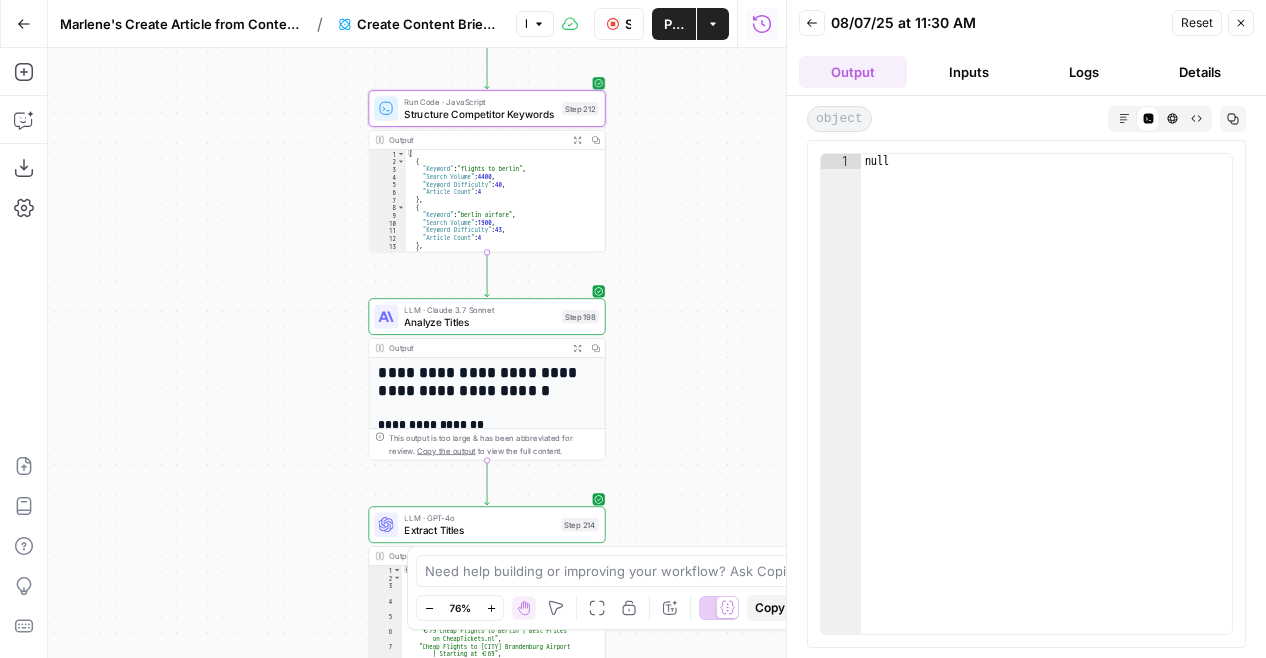 click on "Structure Competitor Keywords" at bounding box center (479, 113) 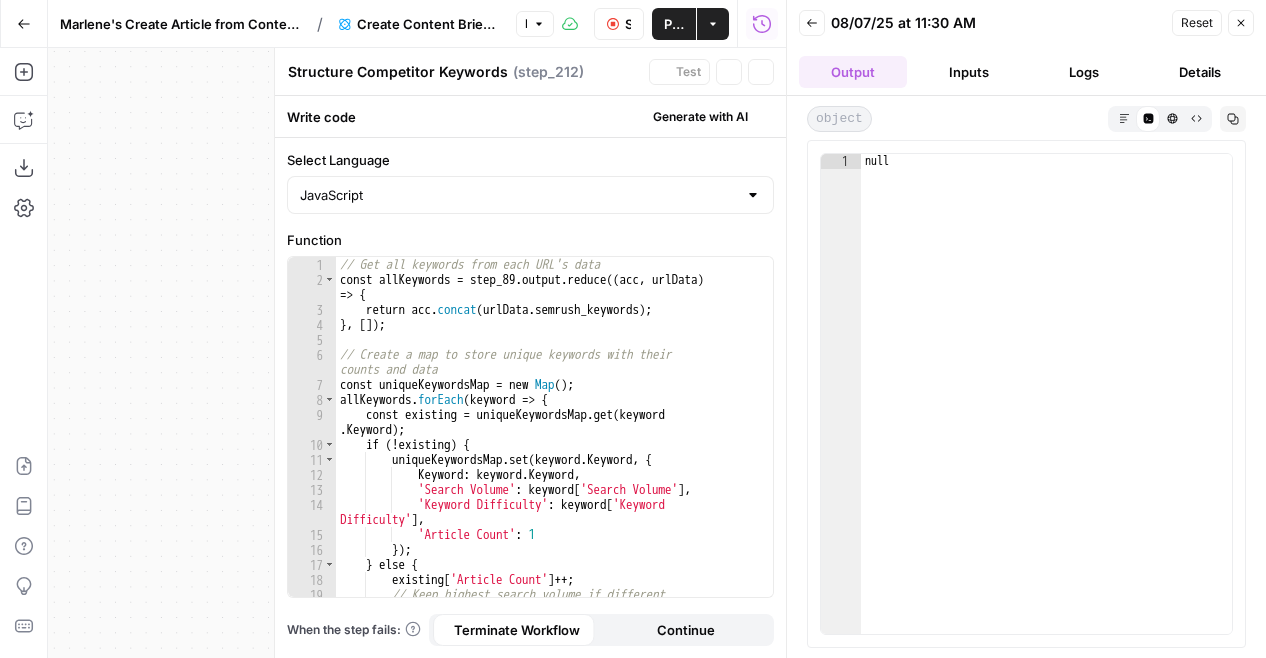 click on "Logs" at bounding box center [1085, 72] 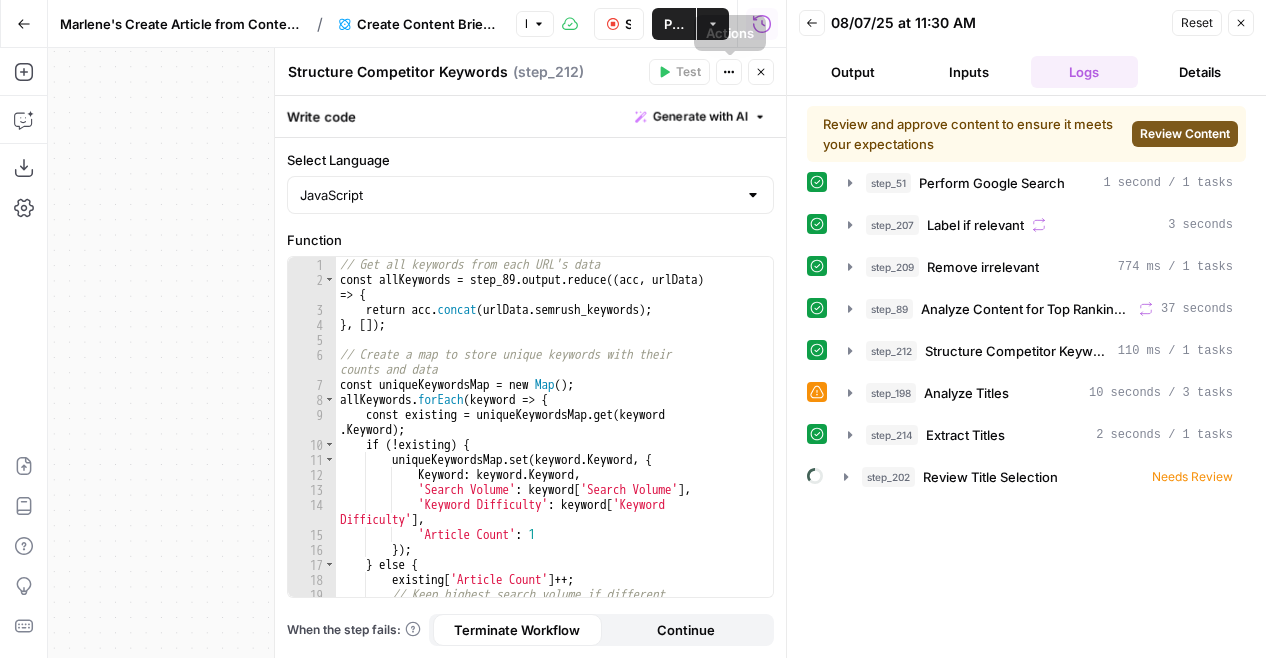 click 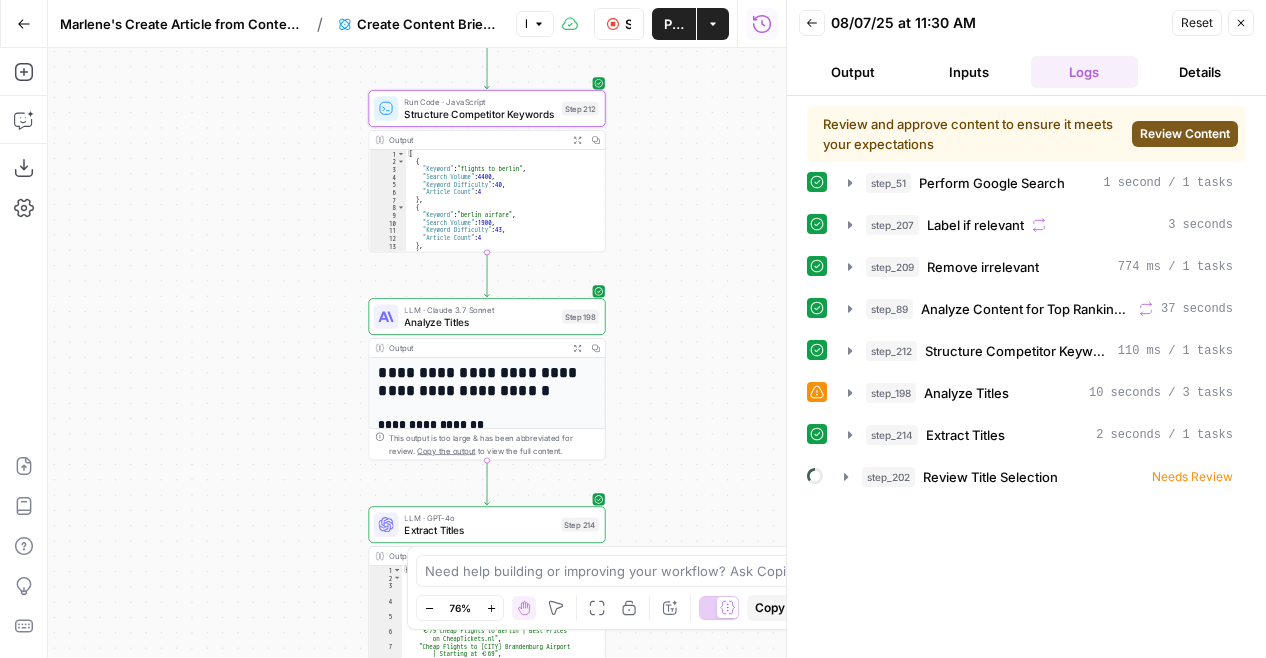 scroll, scrollTop: 0, scrollLeft: 0, axis: both 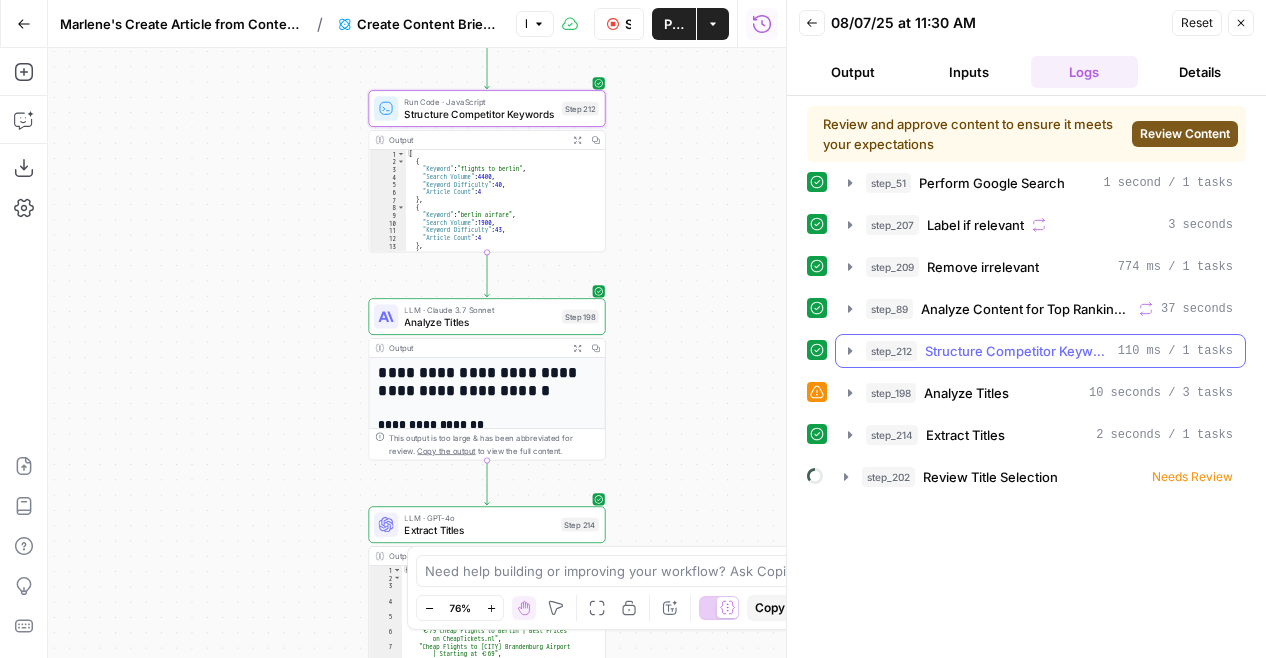 click 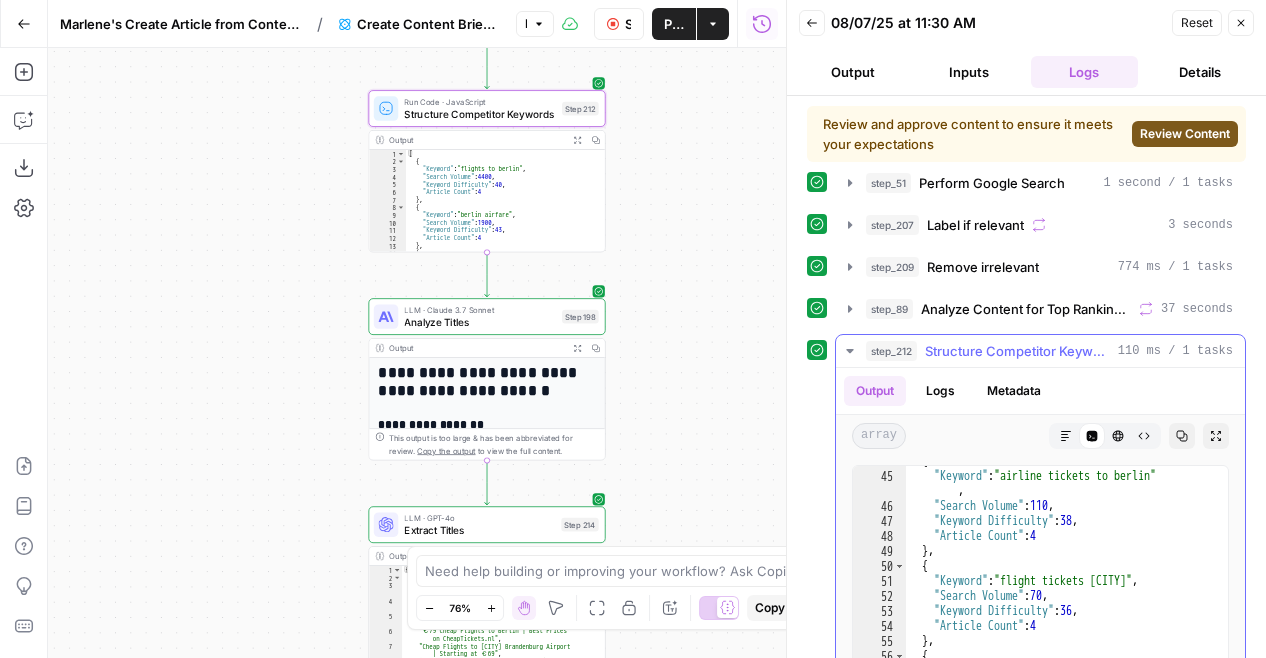 scroll, scrollTop: 674, scrollLeft: 0, axis: vertical 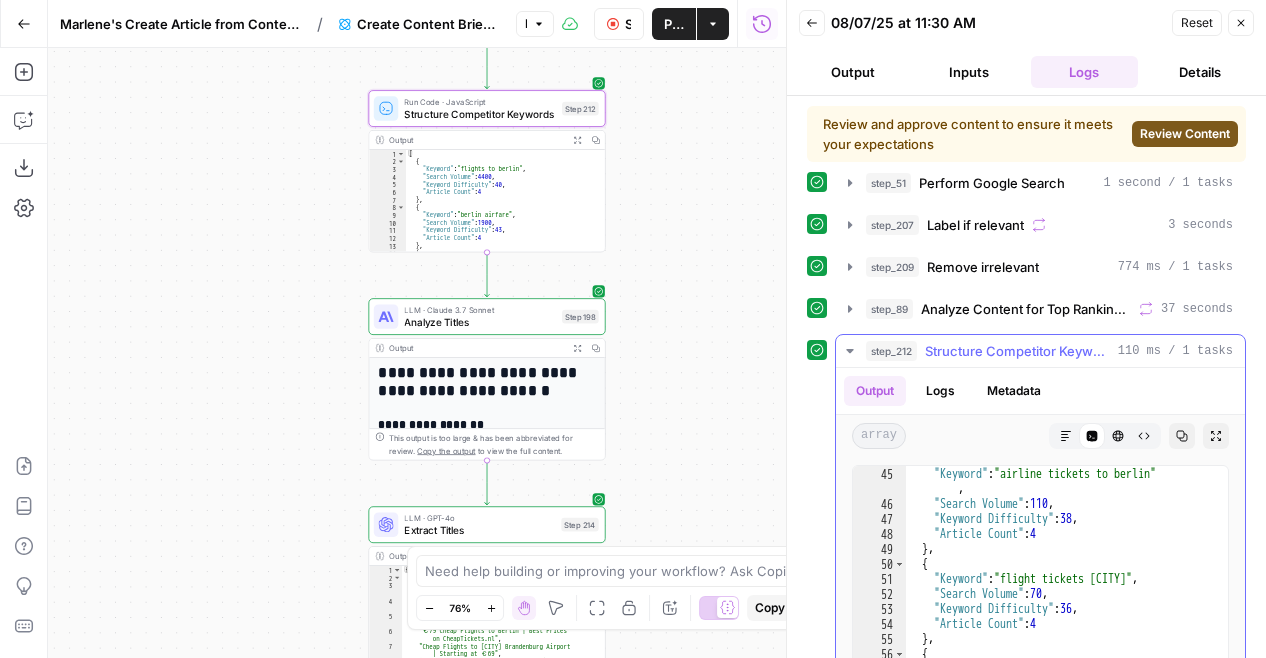 click 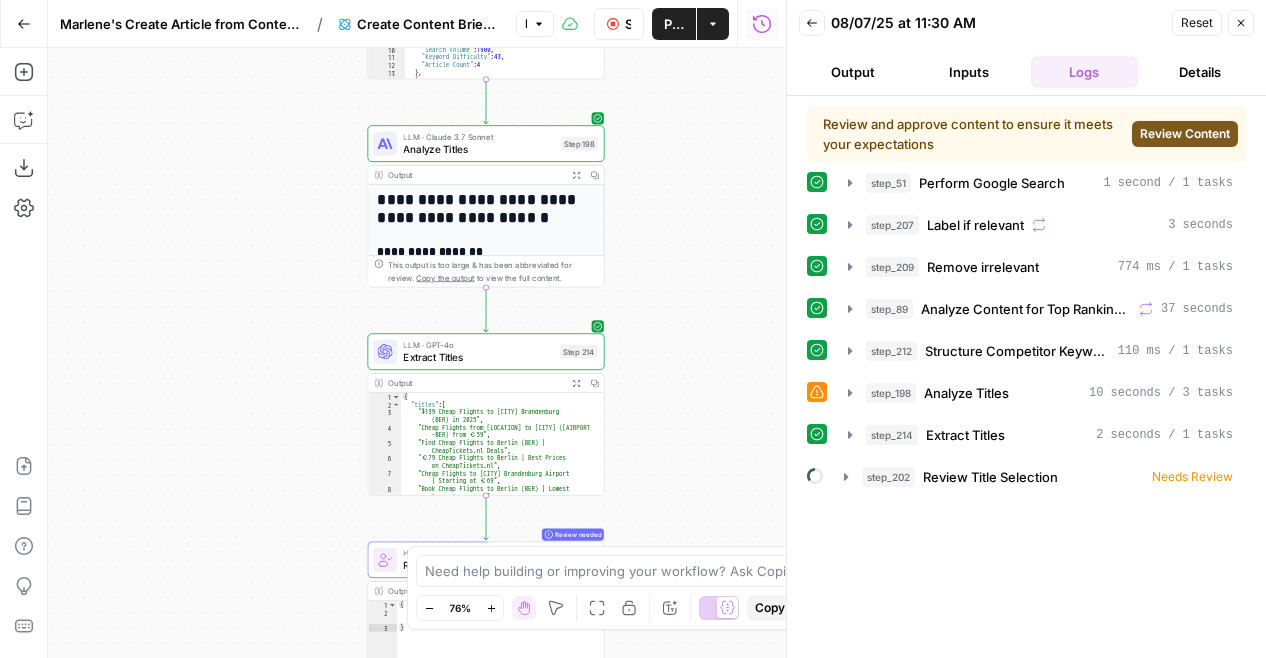 drag, startPoint x: 699, startPoint y: 377, endPoint x: 700, endPoint y: 204, distance: 173.00288 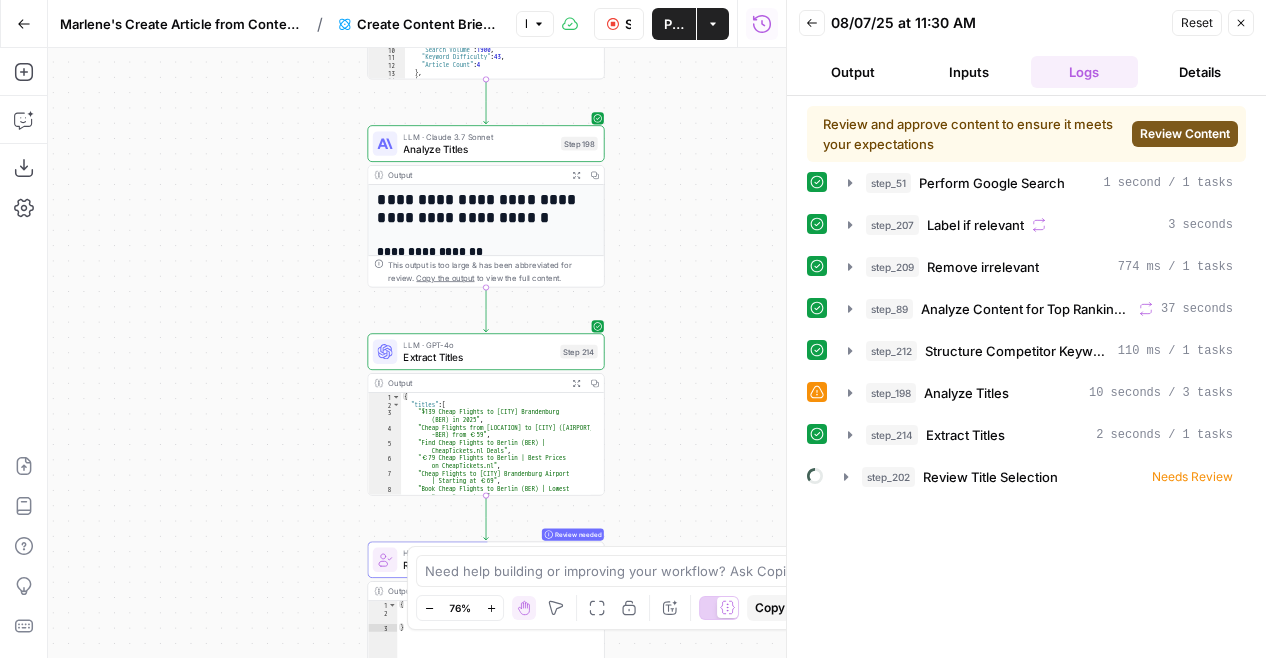 click on "Workflow Set Inputs Inputs Google Search Perform Google Search Step 51 Output Expand Output Copy 1 2 3 4 5 6 7 8 9 {    "search_metadata" :  {      "id" :  "6894721b50849ccf942e8419" ,      "status" :  "Success" ,      "json_endpoint" :  "https://serpapi.com          /searches/3bc9310f62c719b3          /6894721b50849ccf942e8419.json" ,      "pixel_position_endpoint" :  "https://serpapi          .com/searches/3bc9310f62c719b3          /6894721b50849ccf942e8419          .json_with_pixel_position" ,      "created_at" :  "2025-08-07 09:30:03 UTC" ,      "processed_at" :  "2025-08-07 09:30:03 UTC" ,      "google_url" :  "https://www.google.com          /search?q=cheap+flights+to+[CITY]&oq          =cheap+flights+to+[CITY]&gl=us&num          =5&sourceid=chrome&ie=UTF-8" ,     Loop Iteration Label if relevant Step 207 Output Expand Output Copy 1 2 3 4 5 6 7 8 9 10 11 12 13 14 15 [    {      "relevant" :  "true"    } ,    {      "relevant" :  "true"" at bounding box center [417, 353] 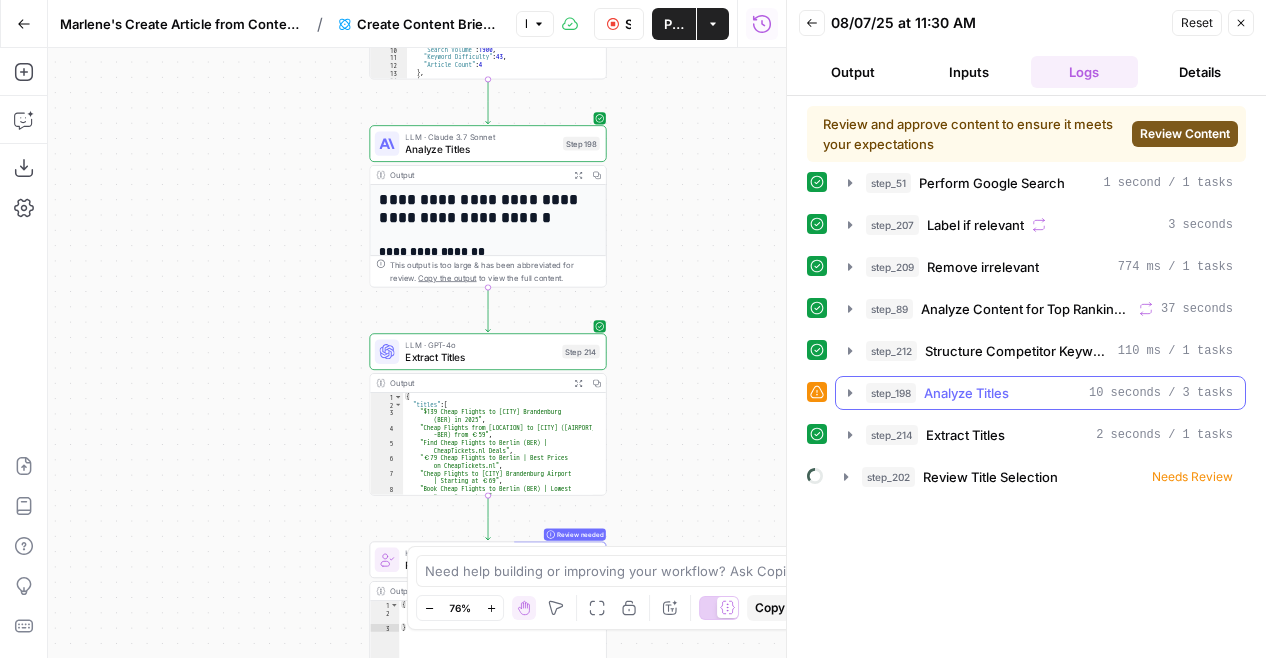 click 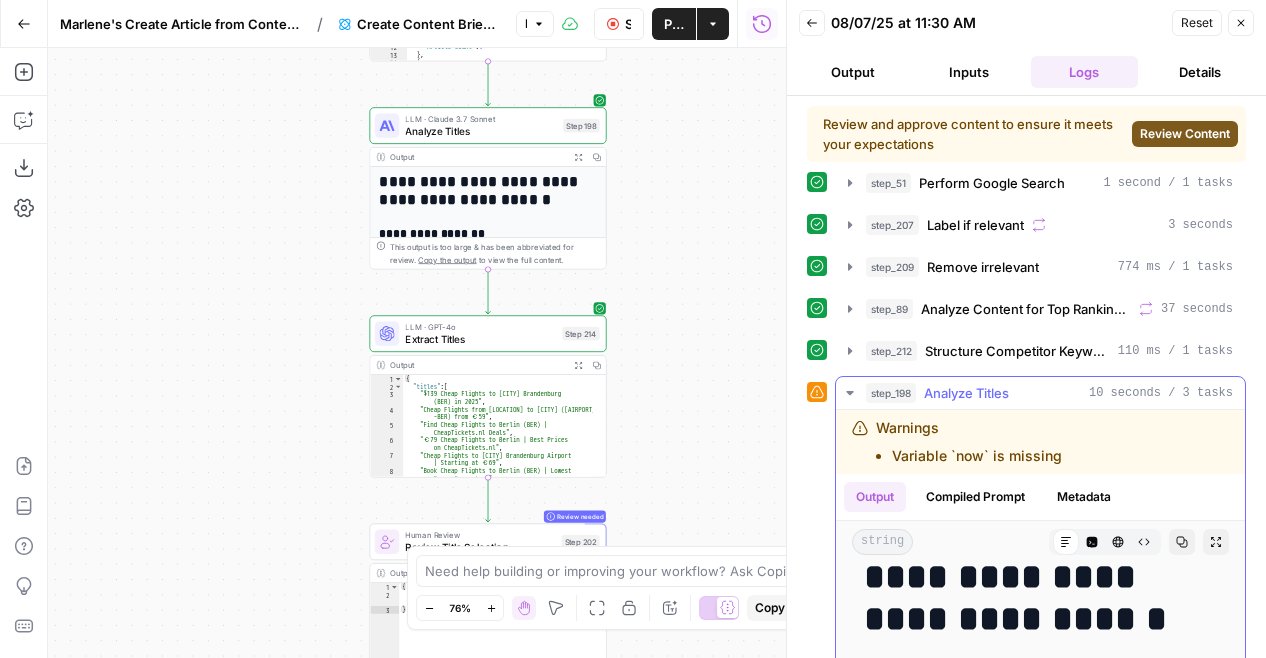scroll, scrollTop: 28, scrollLeft: 0, axis: vertical 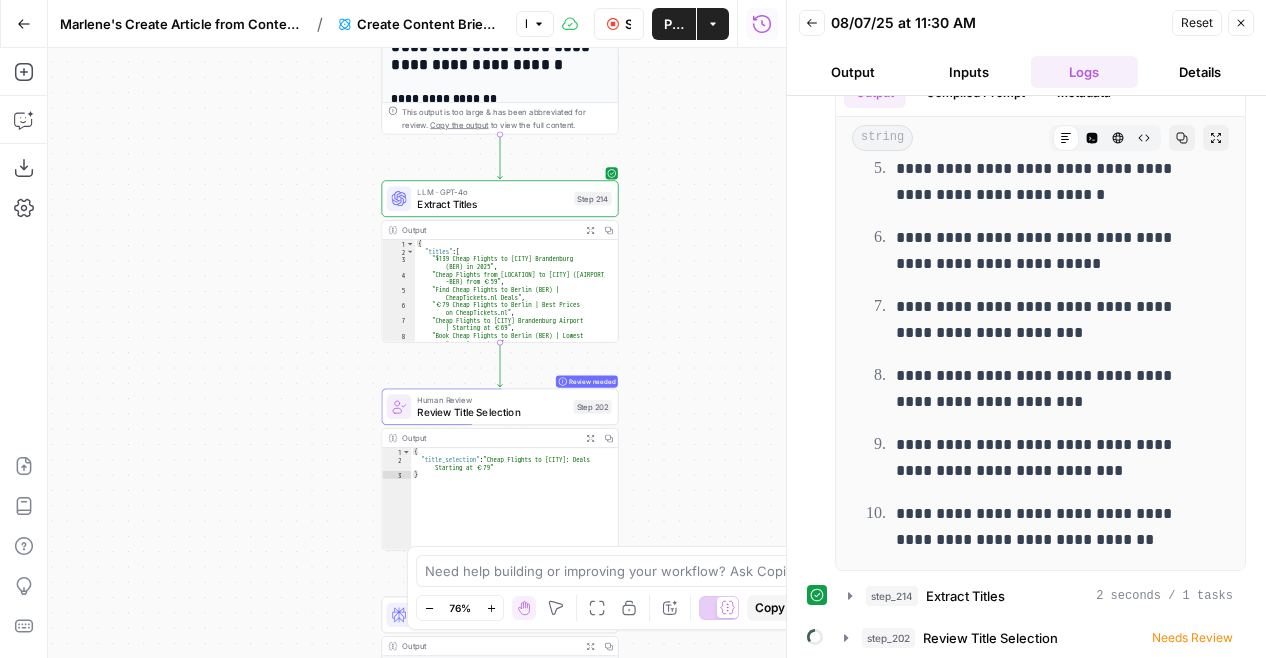 drag, startPoint x: 702, startPoint y: 395, endPoint x: 714, endPoint y: 260, distance: 135.53229 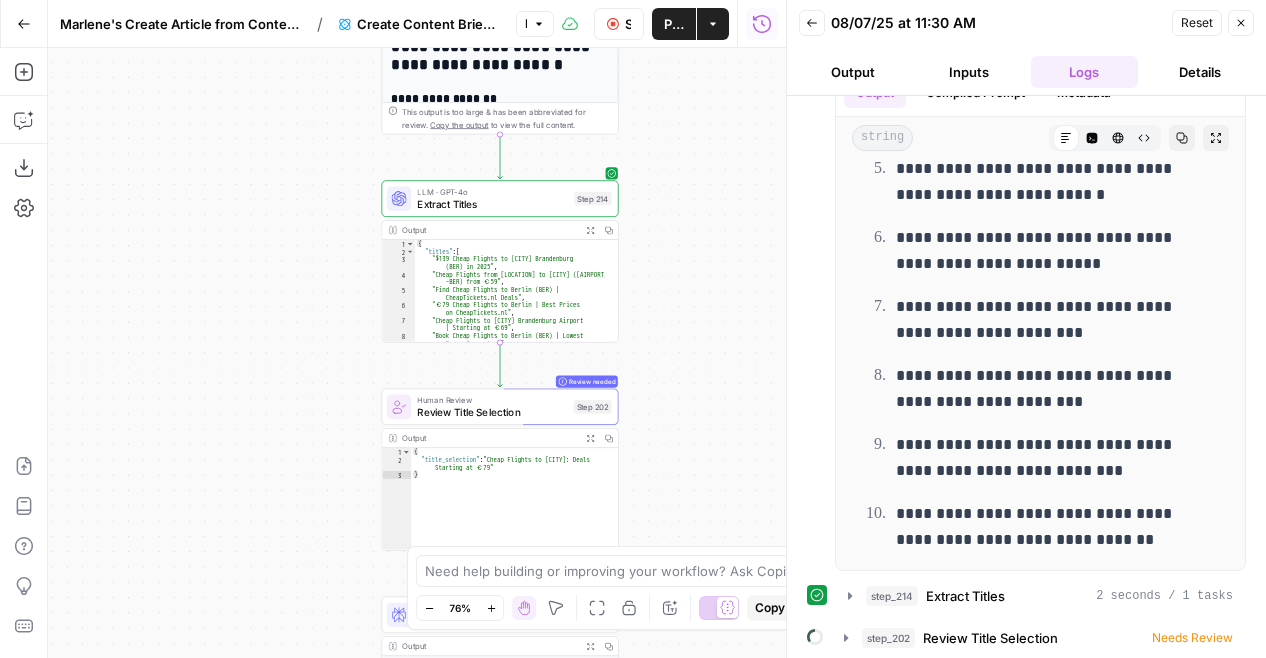 click on "Logs" at bounding box center (1085, 72) 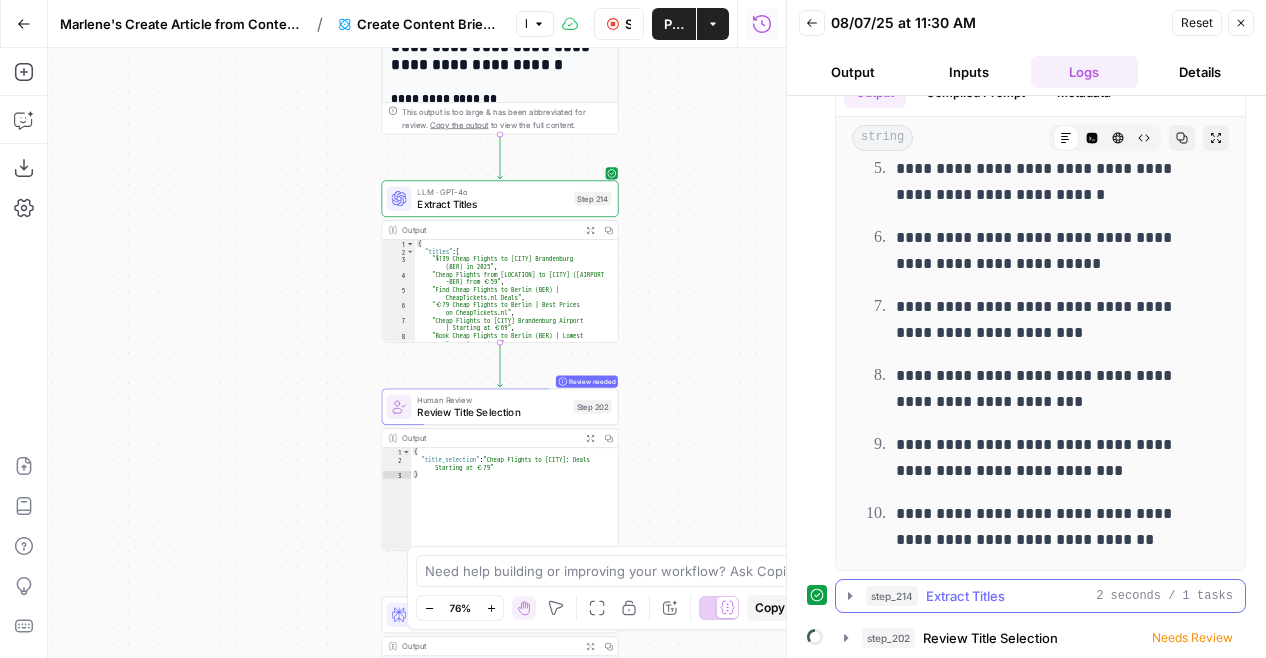 click on "Extract Titles" at bounding box center (965, 596) 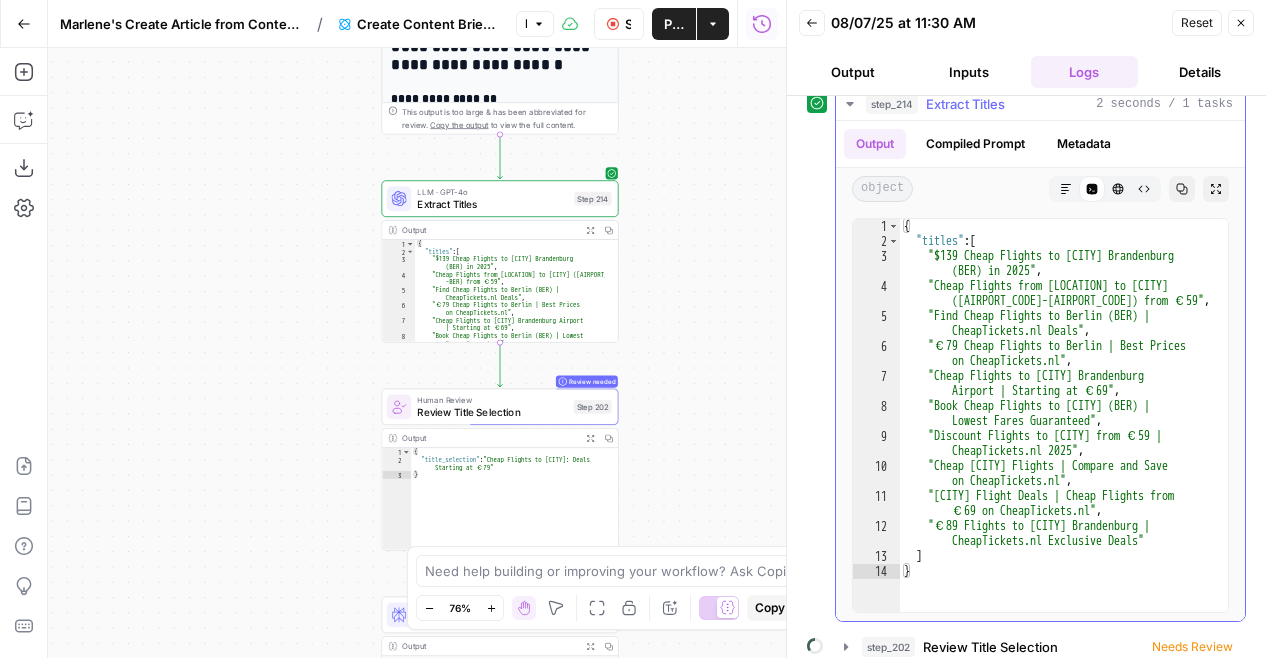 scroll, scrollTop: 904, scrollLeft: 0, axis: vertical 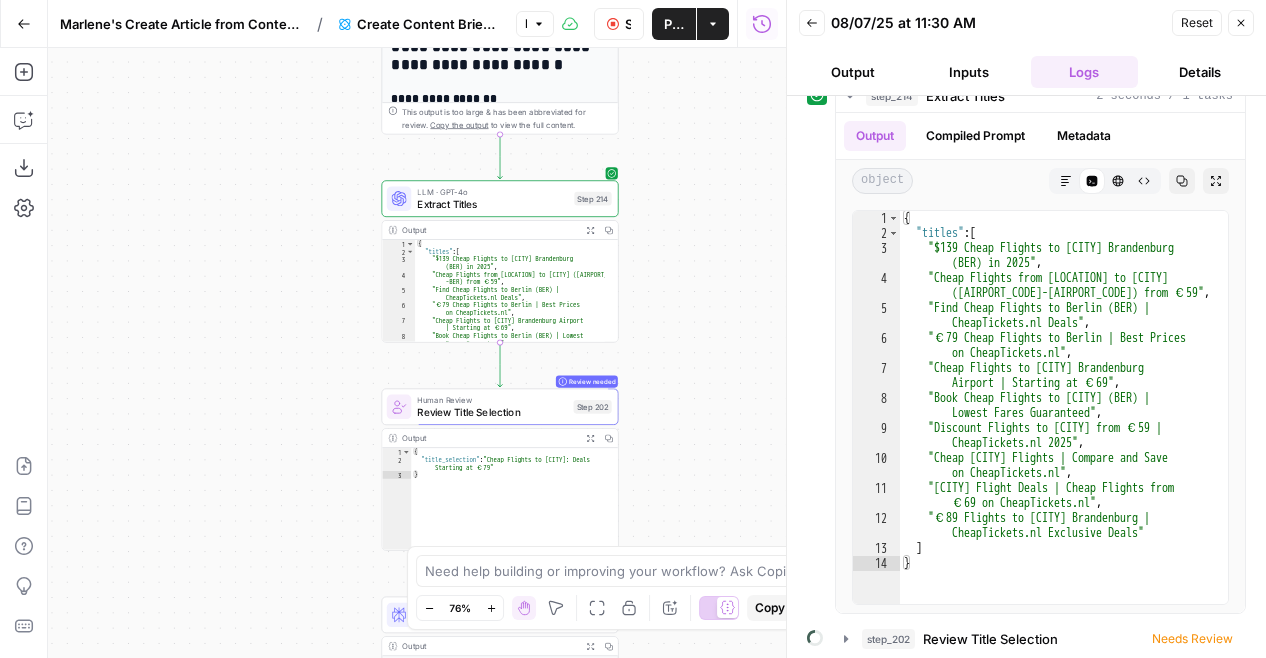 drag, startPoint x: 714, startPoint y: 307, endPoint x: 717, endPoint y: 152, distance: 155.02902 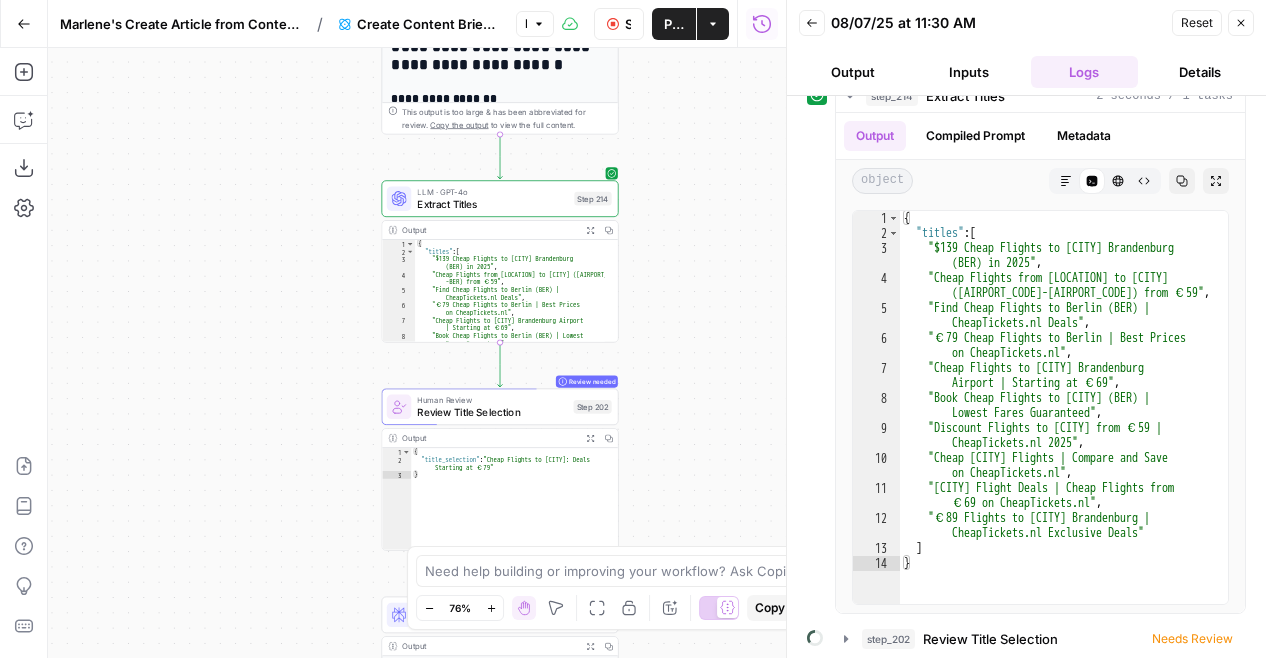 drag, startPoint x: 717, startPoint y: 152, endPoint x: 670, endPoint y: 380, distance: 232.7939 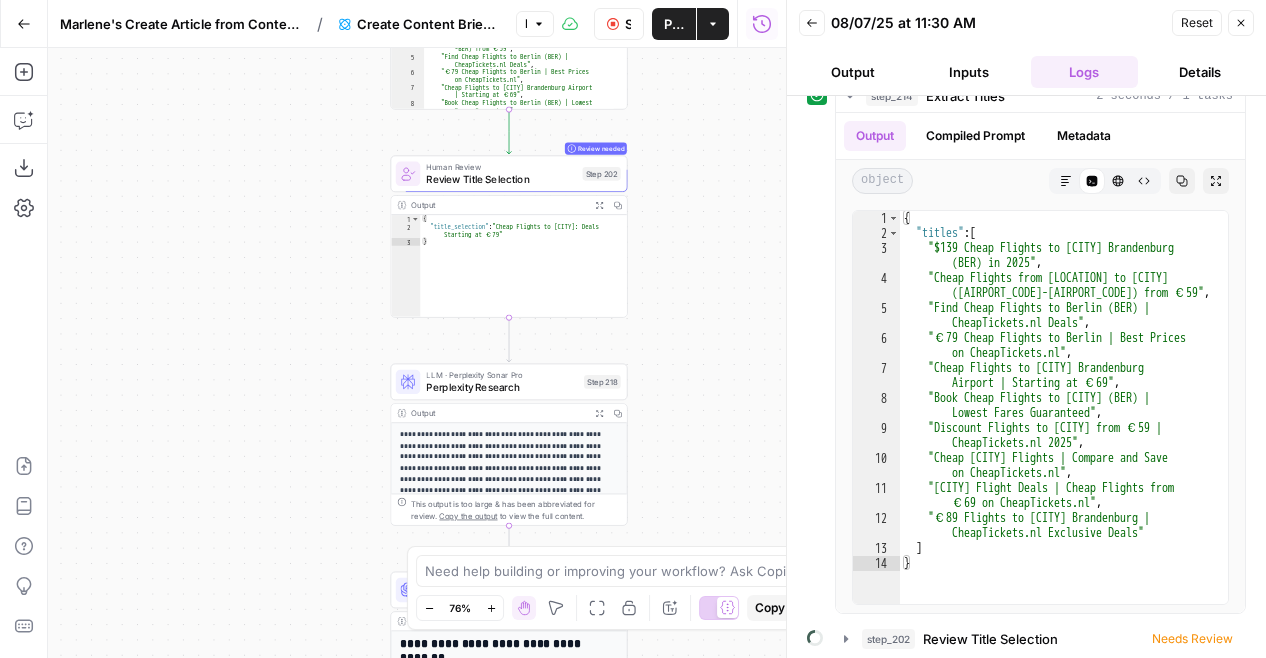 drag, startPoint x: 699, startPoint y: 454, endPoint x: 706, endPoint y: 220, distance: 234.10468 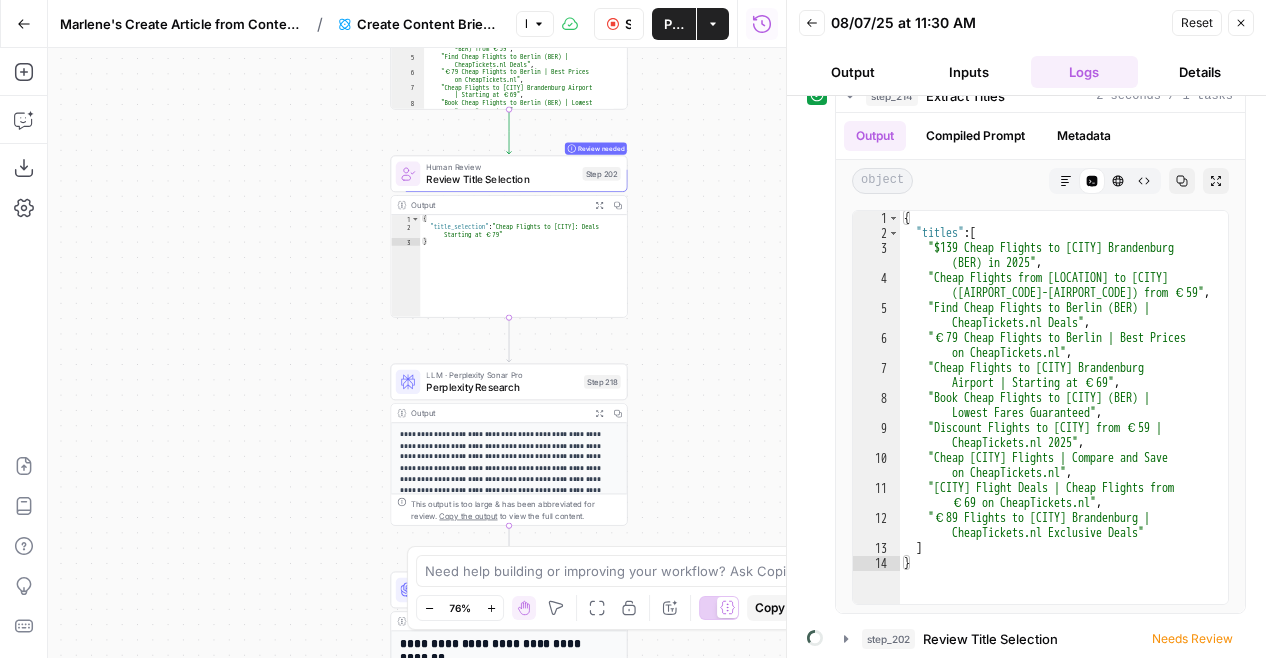 click on "Workflow Set Inputs Inputs Google Search Perform Google Search Step 51 Output Expand Output Copy 1 2 3 4 5 6 7 8 9 {    "search_metadata" :  {      "id" :  "6894721b50849ccf942e8419" ,      "status" :  "Success" ,      "json_endpoint" :  "https://serpapi.com          /searches/3bc9310f62c719b3          /6894721b50849ccf942e8419.json" ,      "pixel_position_endpoint" :  "https://serpapi          .com/searches/3bc9310f62c719b3          /6894721b50849ccf942e8419          .json_with_pixel_position" ,      "created_at" :  "2025-08-07 09:30:03 UTC" ,      "processed_at" :  "2025-08-07 09:30:03 UTC" ,      "google_url" :  "https://www.google.com          /search?q=cheap+flights+to+[CITY]&oq          =cheap+flights+to+[CITY]&gl=us&num          =5&sourceid=chrome&ie=UTF-8" ,     Loop Iteration Label if relevant Step 207 Output Expand Output Copy 1 2 3 4 5 6 7 8 9 10 11 12 13 14 15 [    {      "relevant" :  "true"    } ,    {      "relevant" :  "true"" at bounding box center [417, 353] 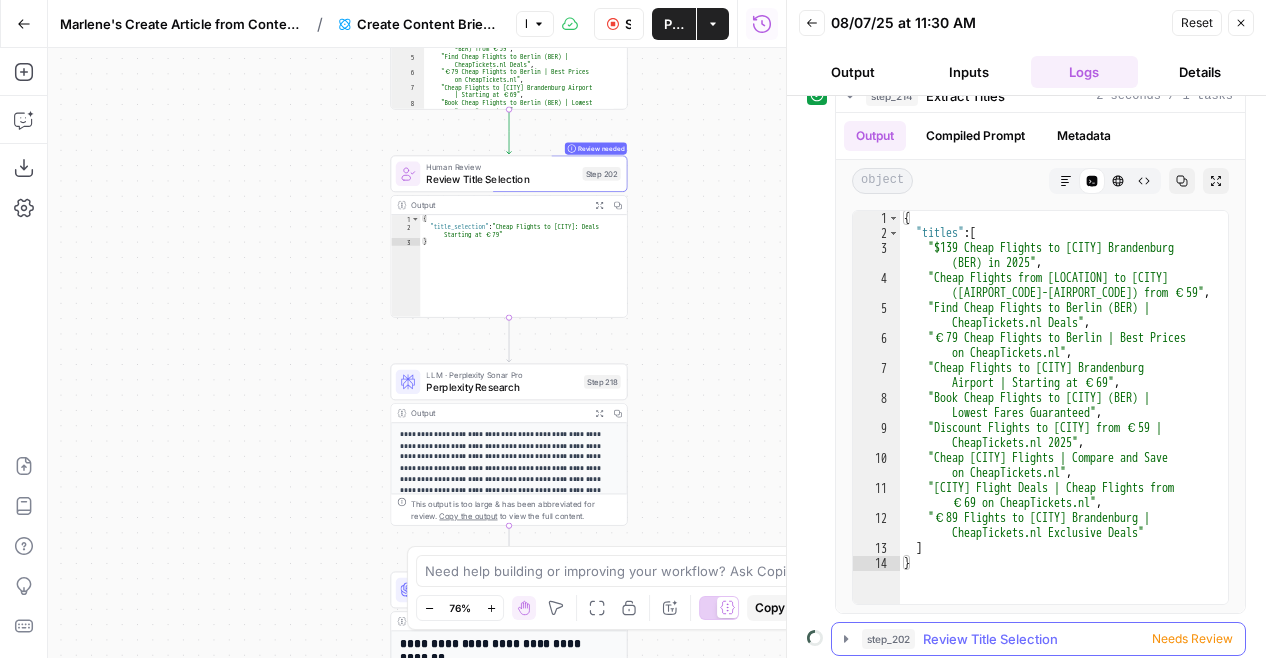click on "Review Title Selection" at bounding box center (990, 639) 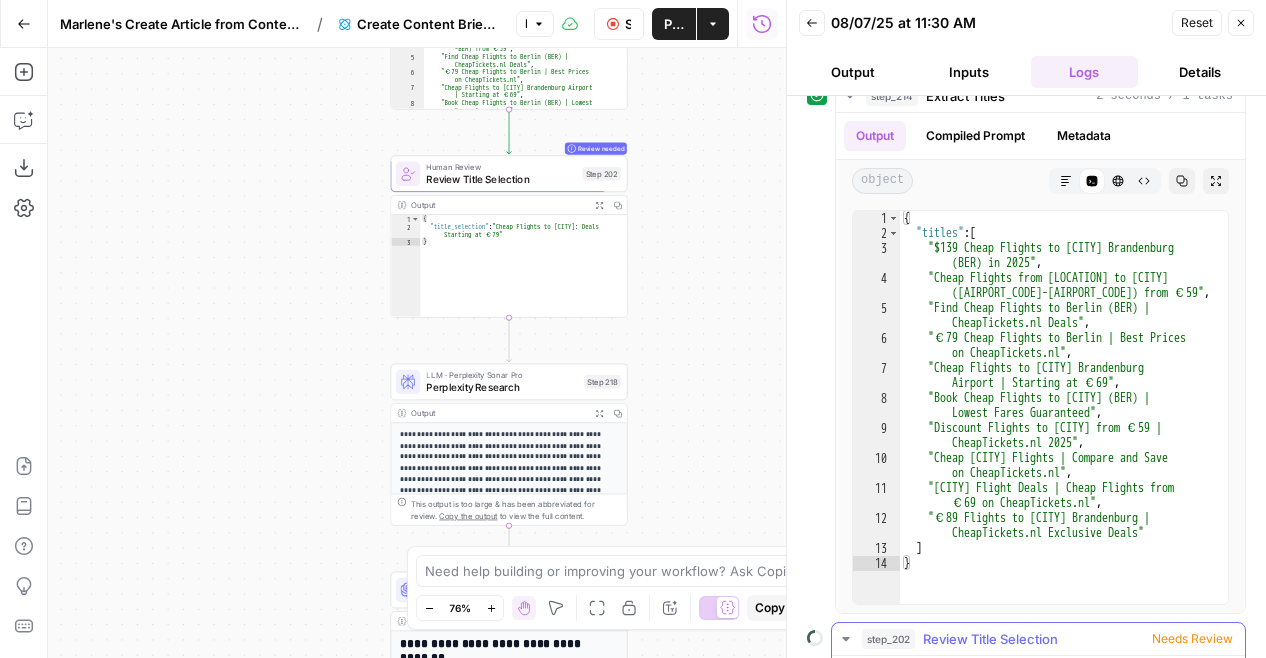 click on "Review Title Selection" at bounding box center (990, 639) 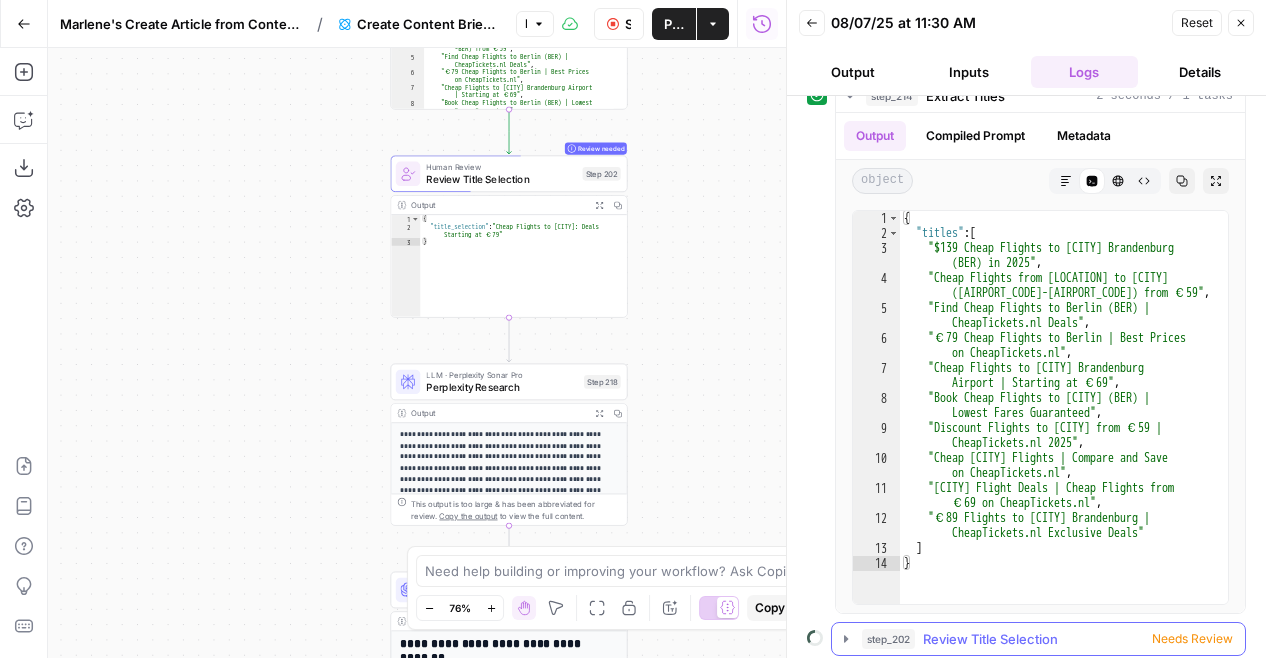 click on "Needs Review" at bounding box center (1192, 639) 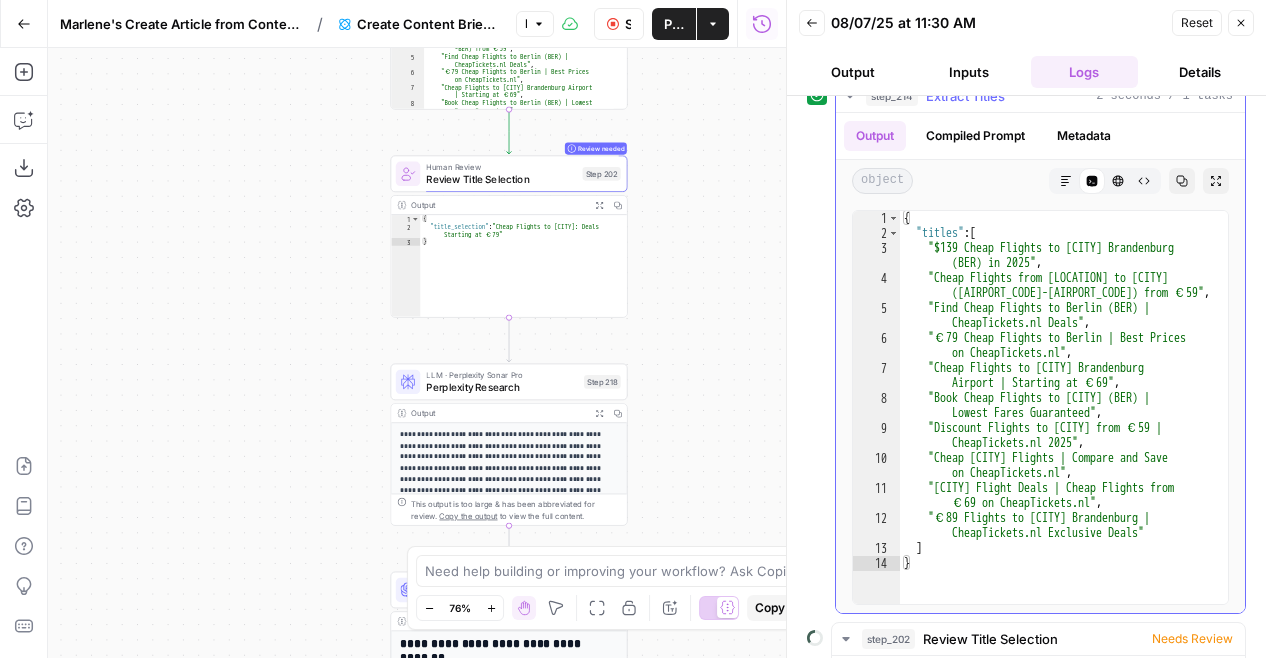 scroll, scrollTop: 1405, scrollLeft: 0, axis: vertical 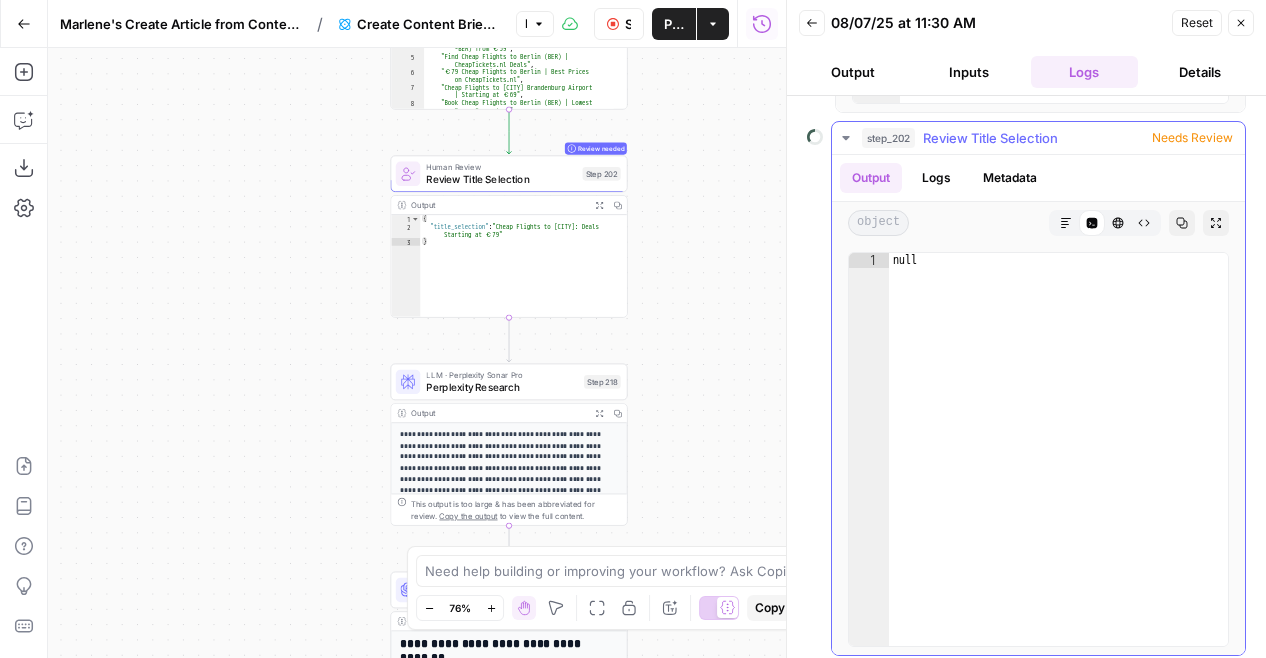 click on "Logs" at bounding box center (936, 178) 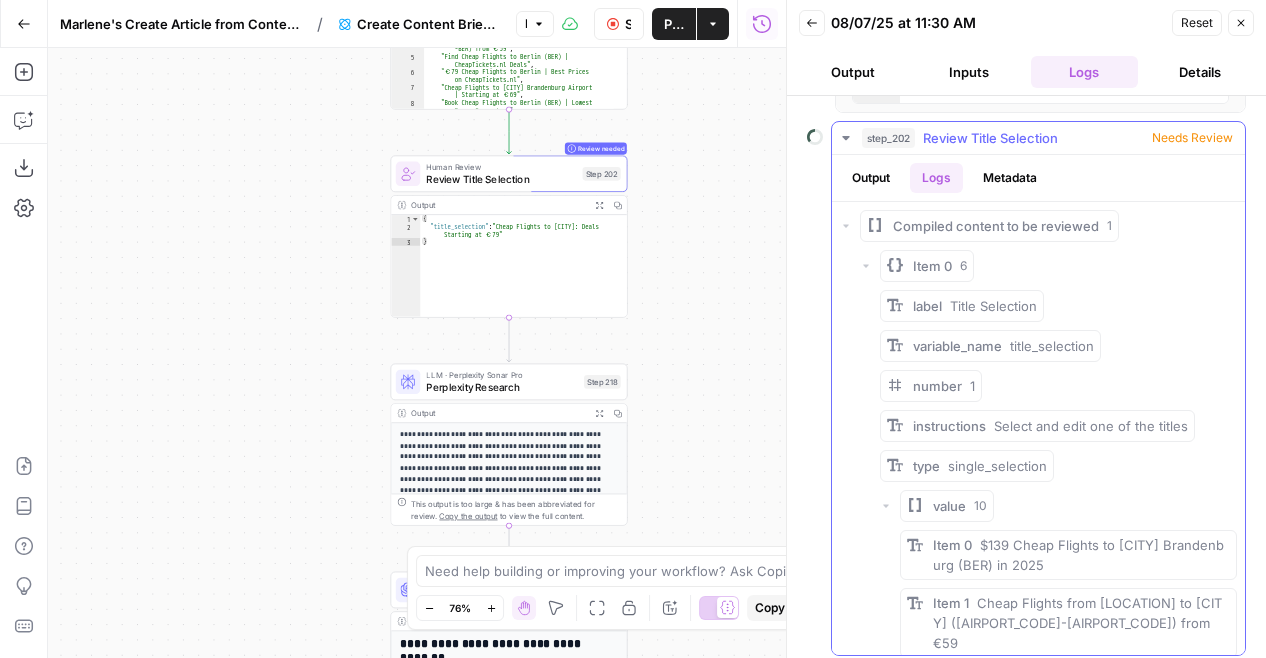 click on "Output" at bounding box center [871, 178] 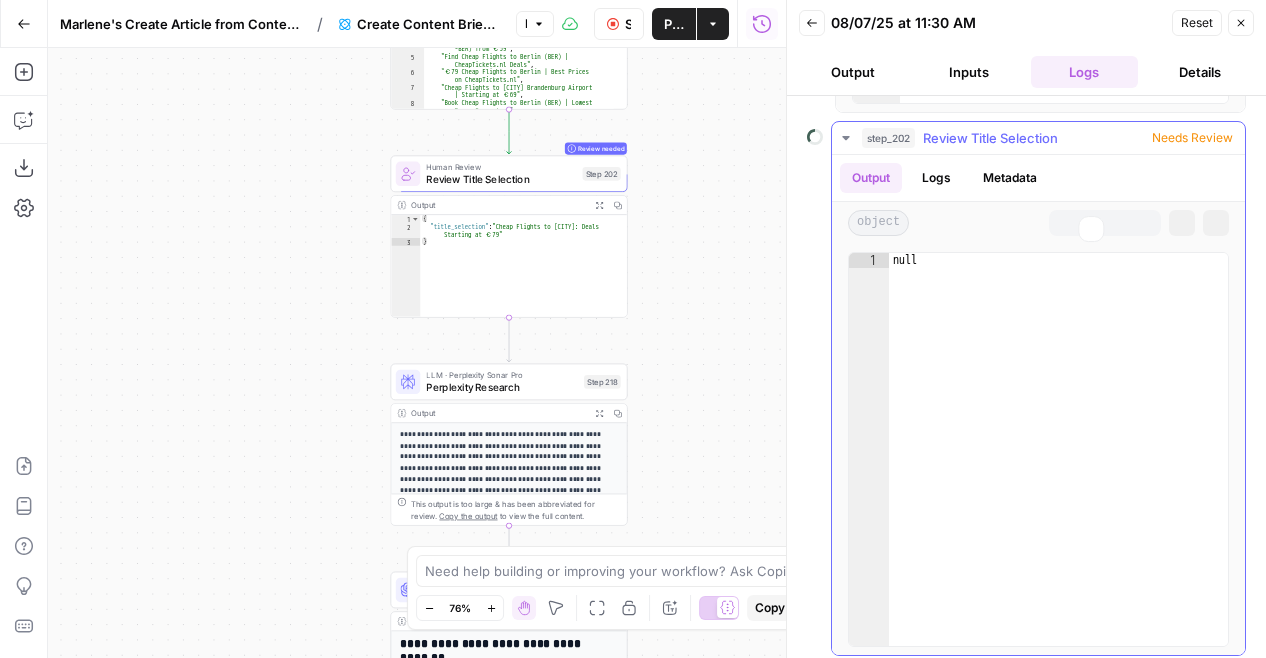 scroll, scrollTop: 1405, scrollLeft: 0, axis: vertical 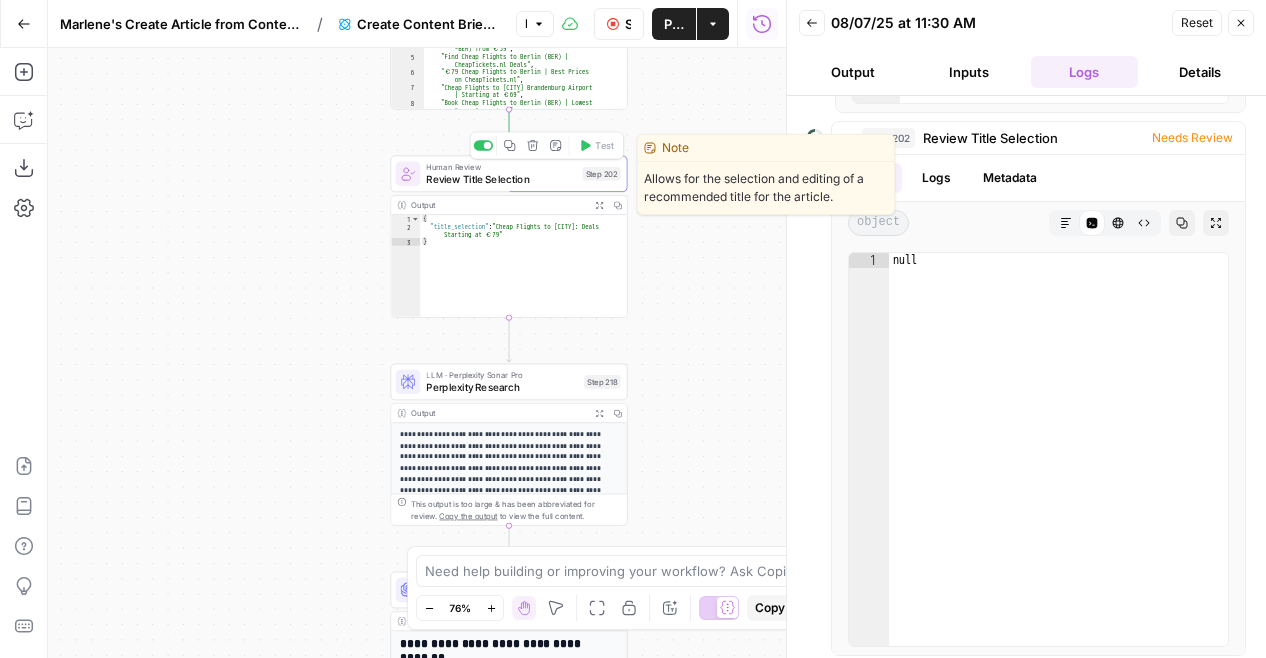 click on "Review Title Selection" at bounding box center (501, 178) 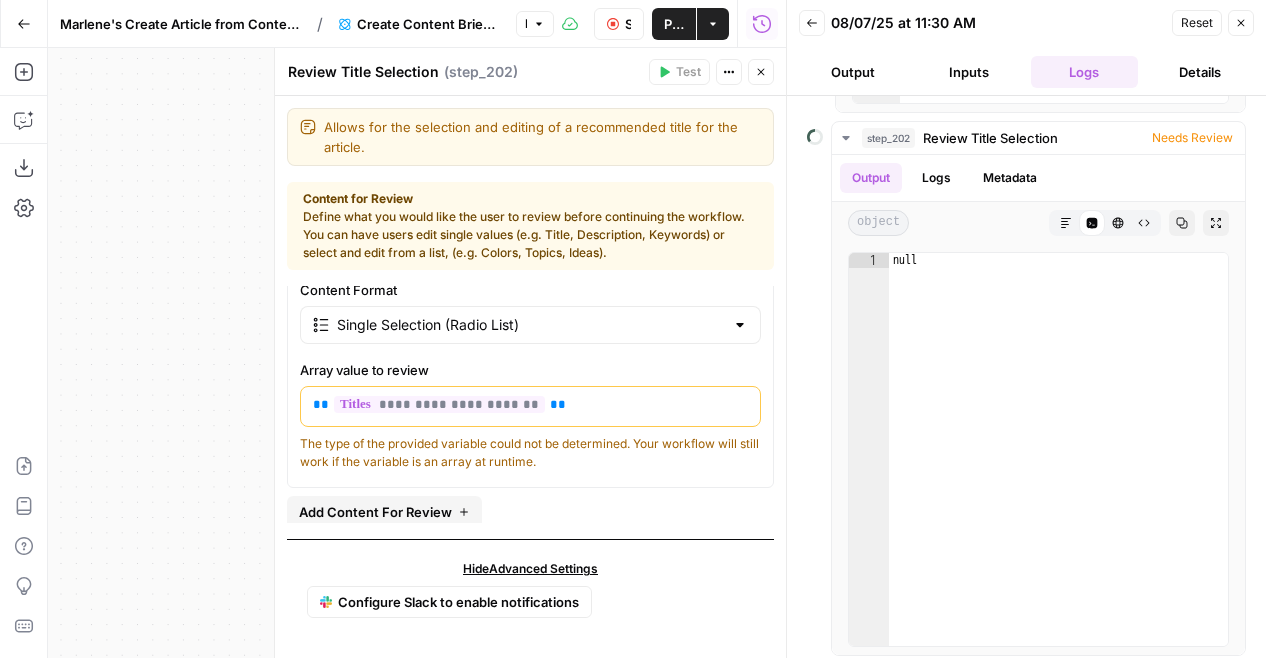 scroll, scrollTop: 0, scrollLeft: 0, axis: both 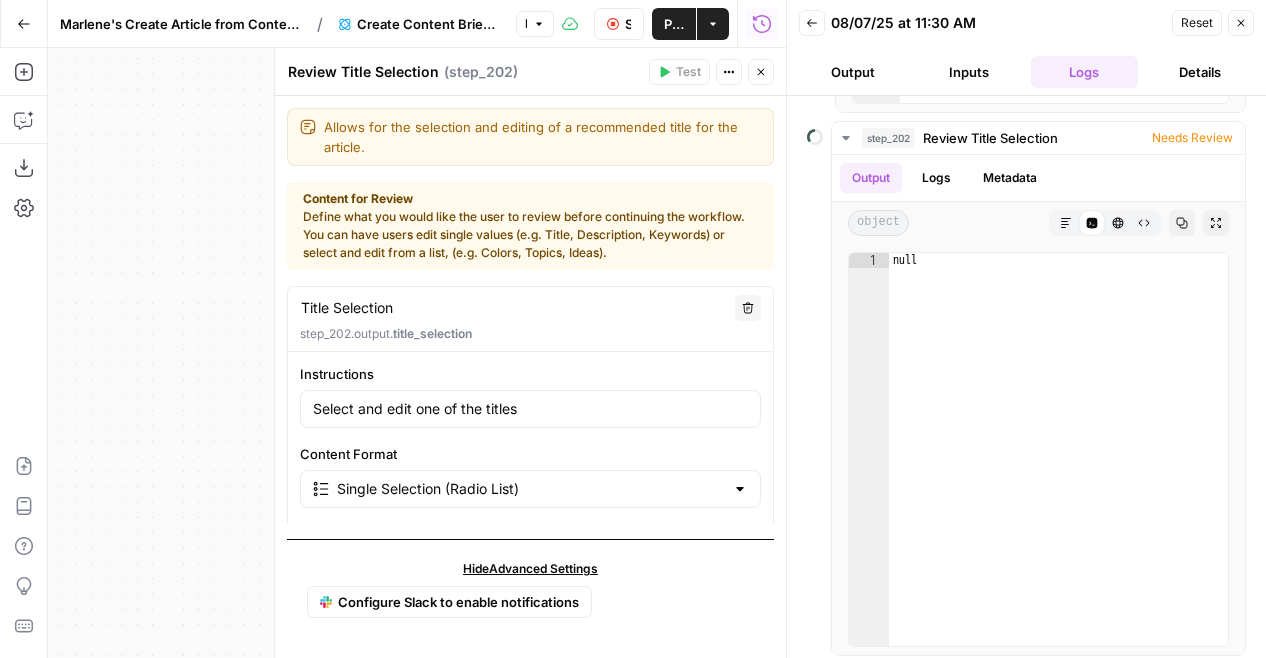 click 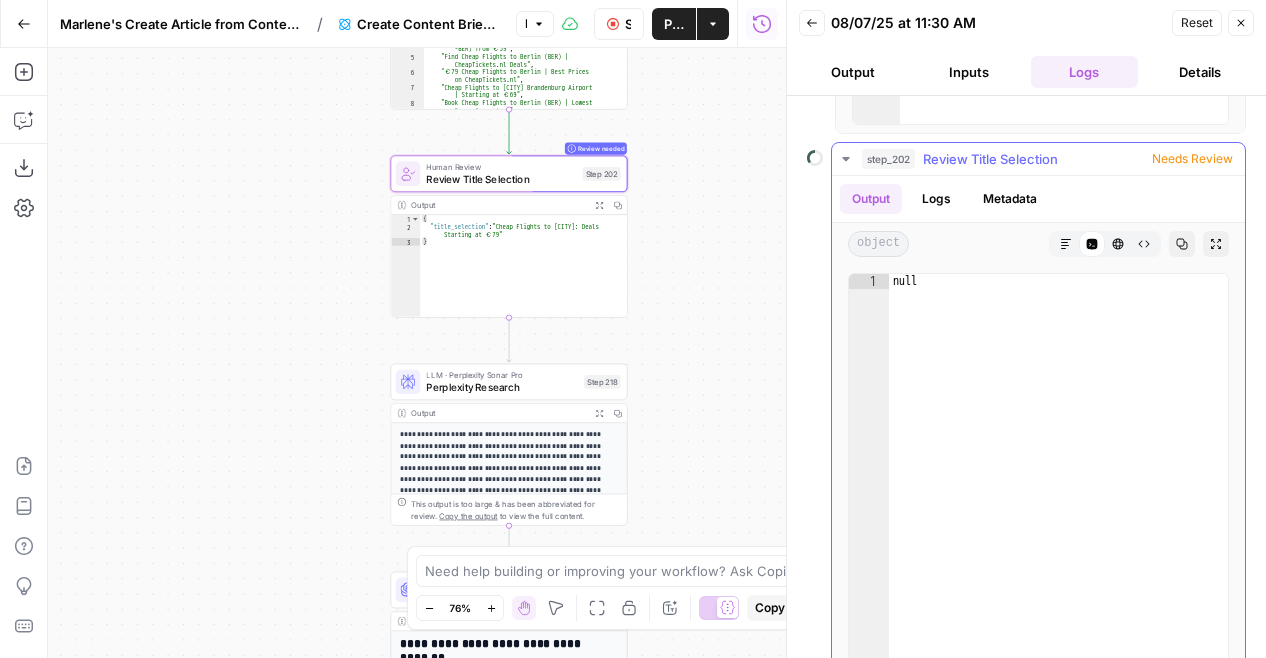 scroll, scrollTop: 1405, scrollLeft: 0, axis: vertical 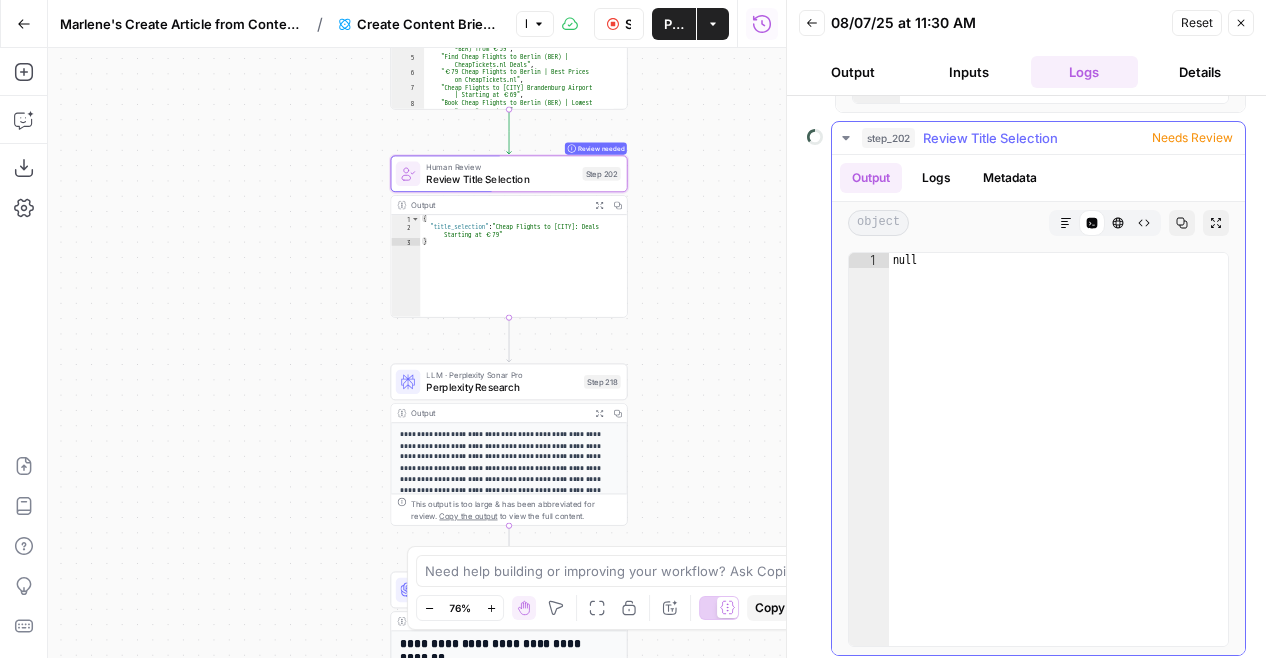 click on "Logs" at bounding box center (936, 178) 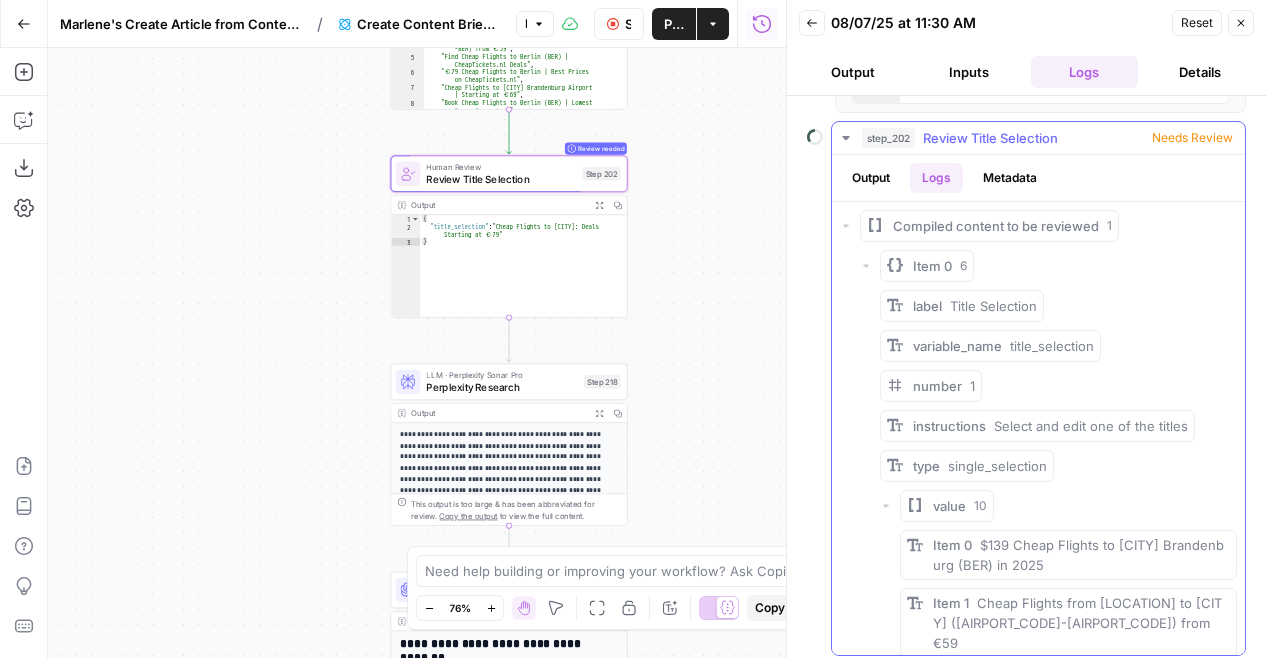 click on "Metadata" at bounding box center (1010, 178) 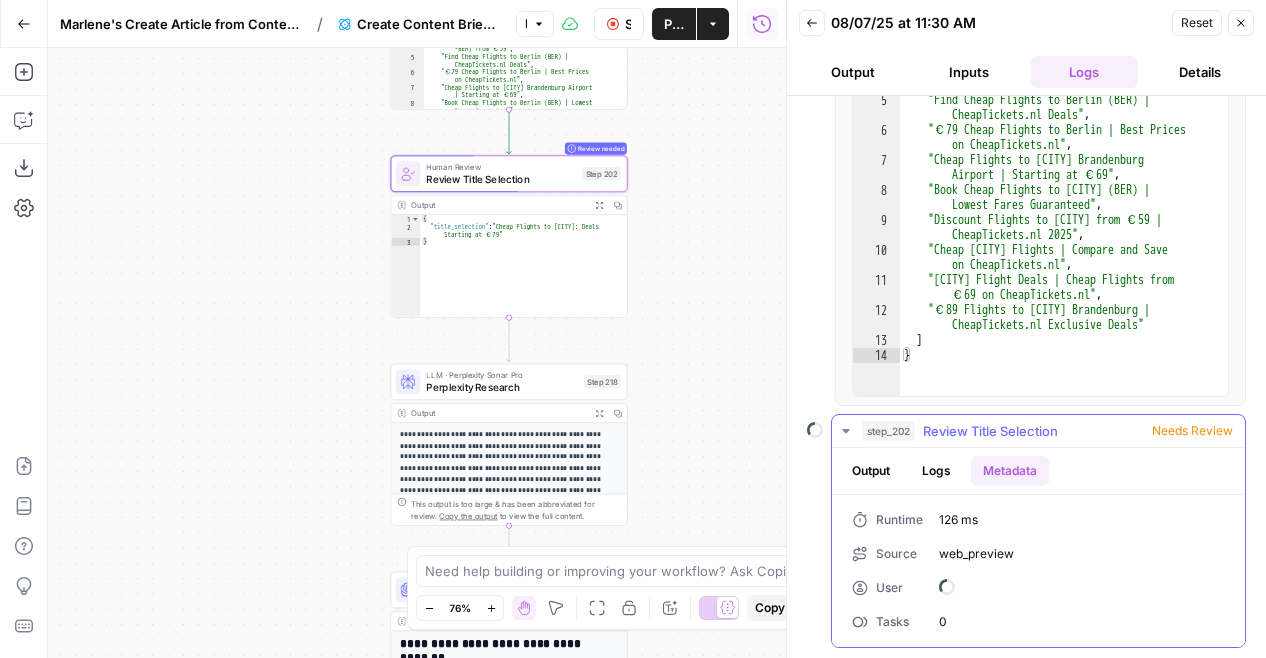 scroll, scrollTop: 1104, scrollLeft: 0, axis: vertical 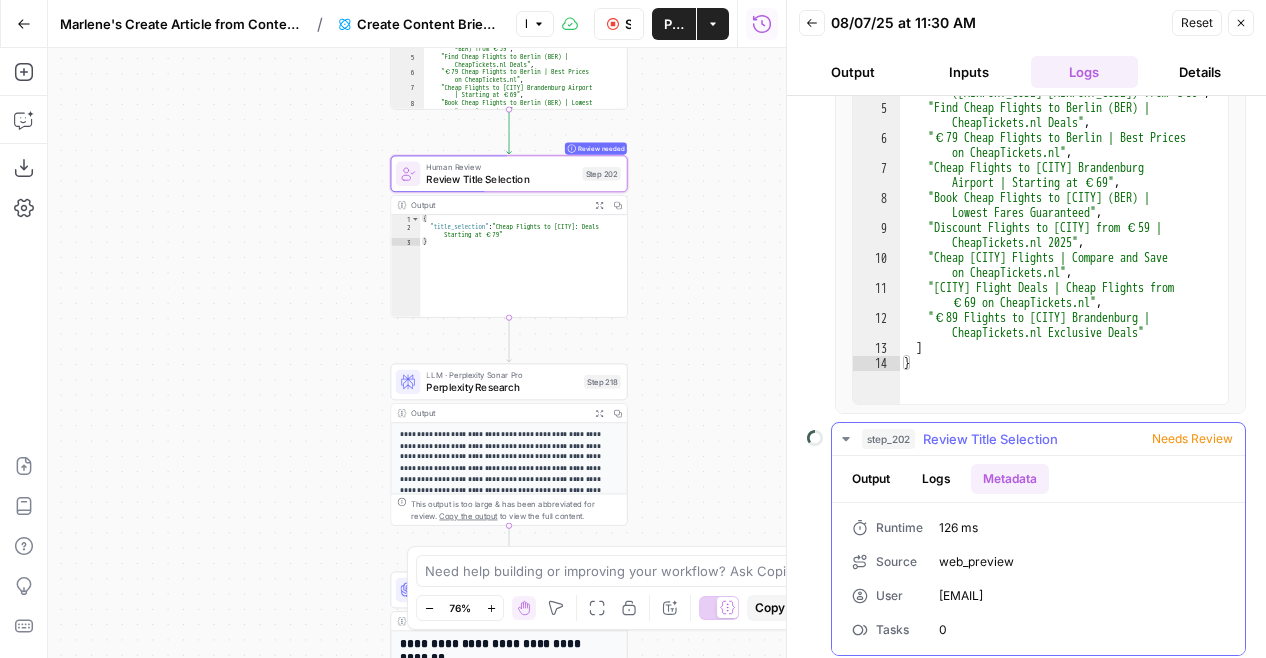 click on "Output" at bounding box center [871, 479] 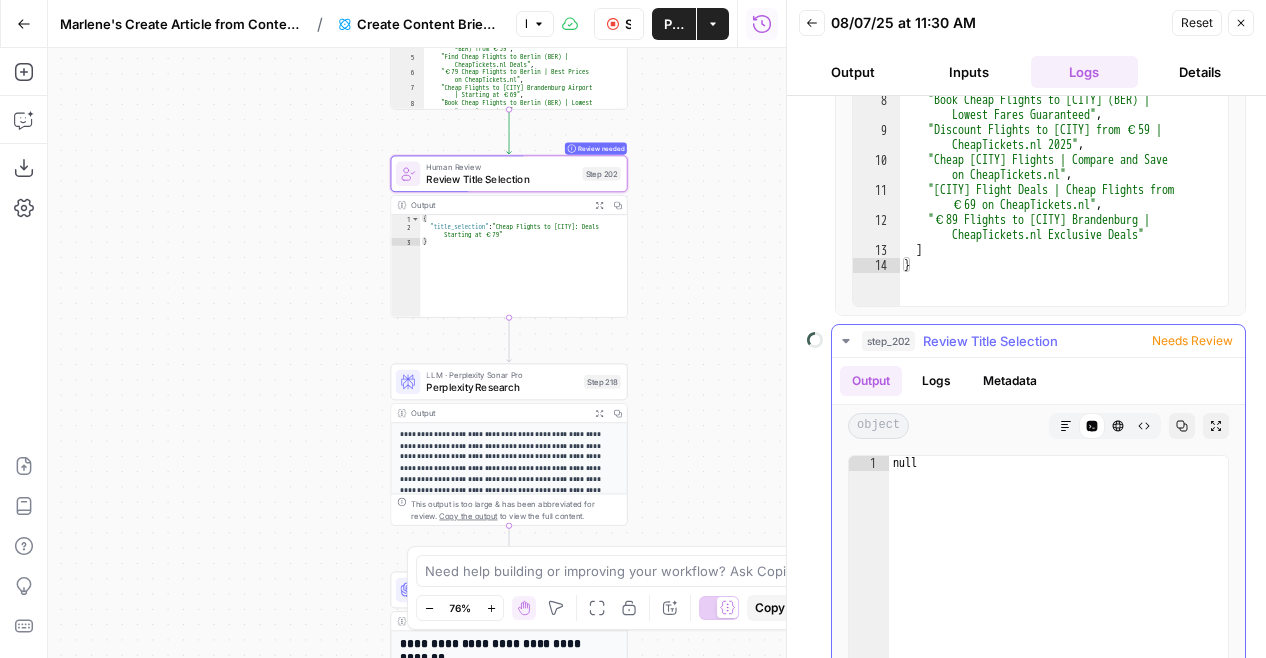 scroll, scrollTop: 1405, scrollLeft: 0, axis: vertical 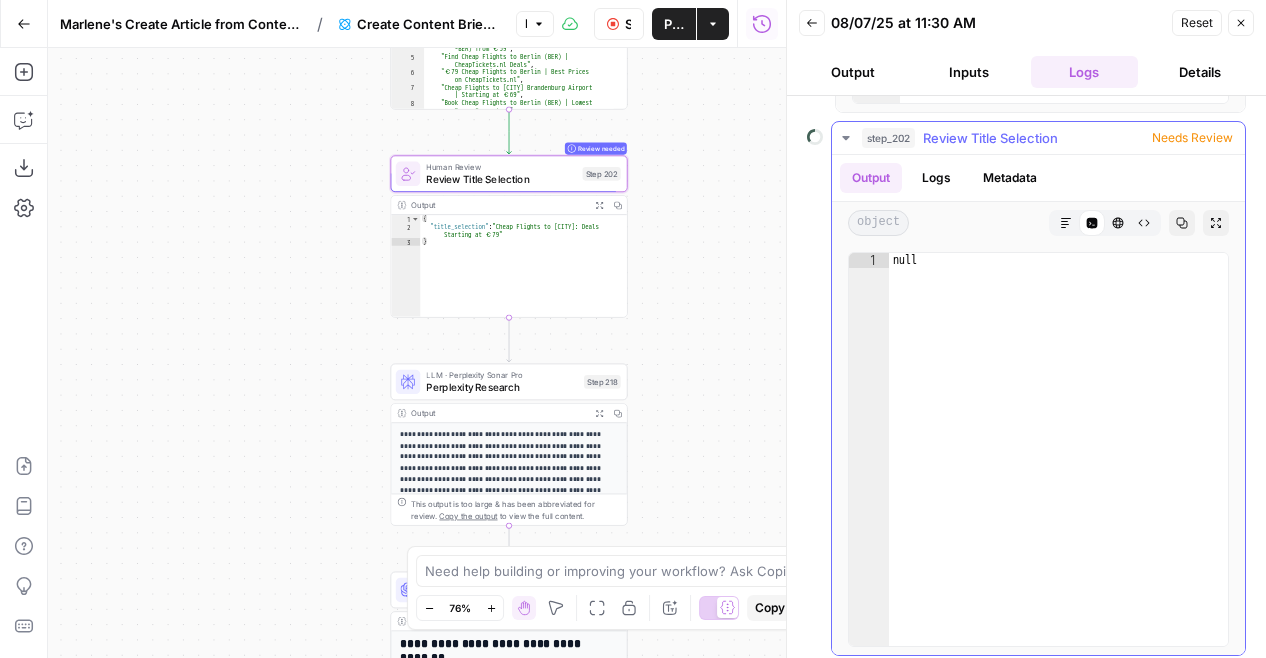 click on "Logs" at bounding box center [936, 178] 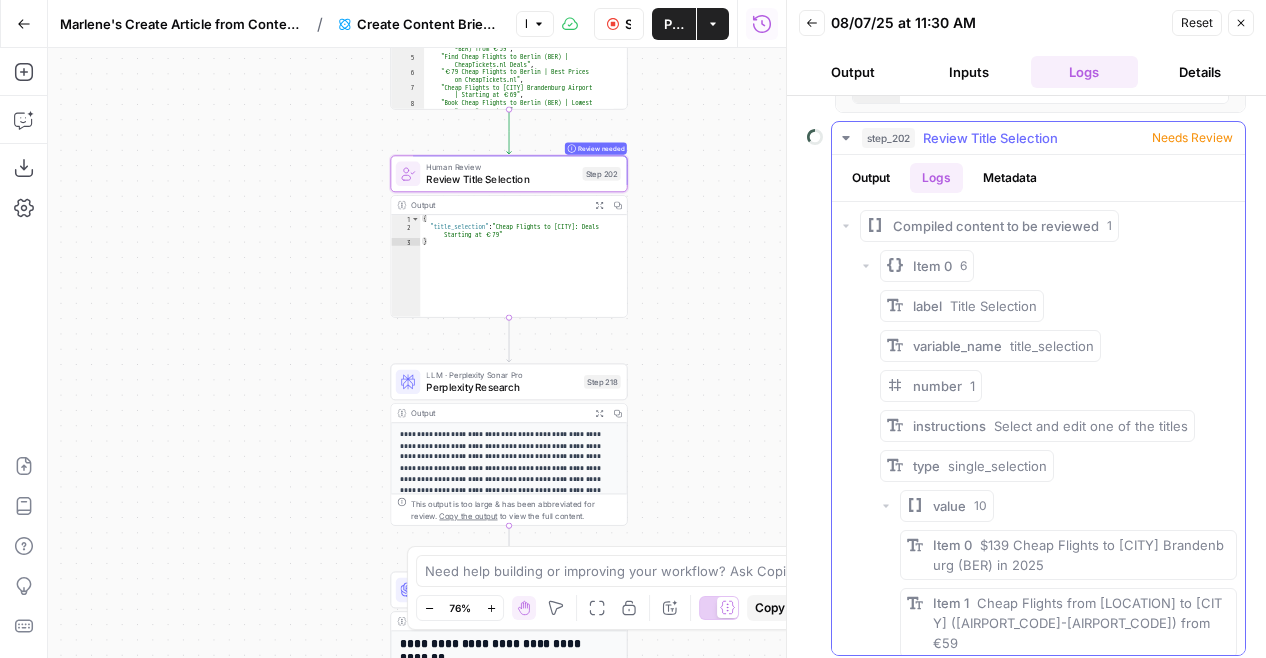 click on "Review Title Selection" at bounding box center [990, 138] 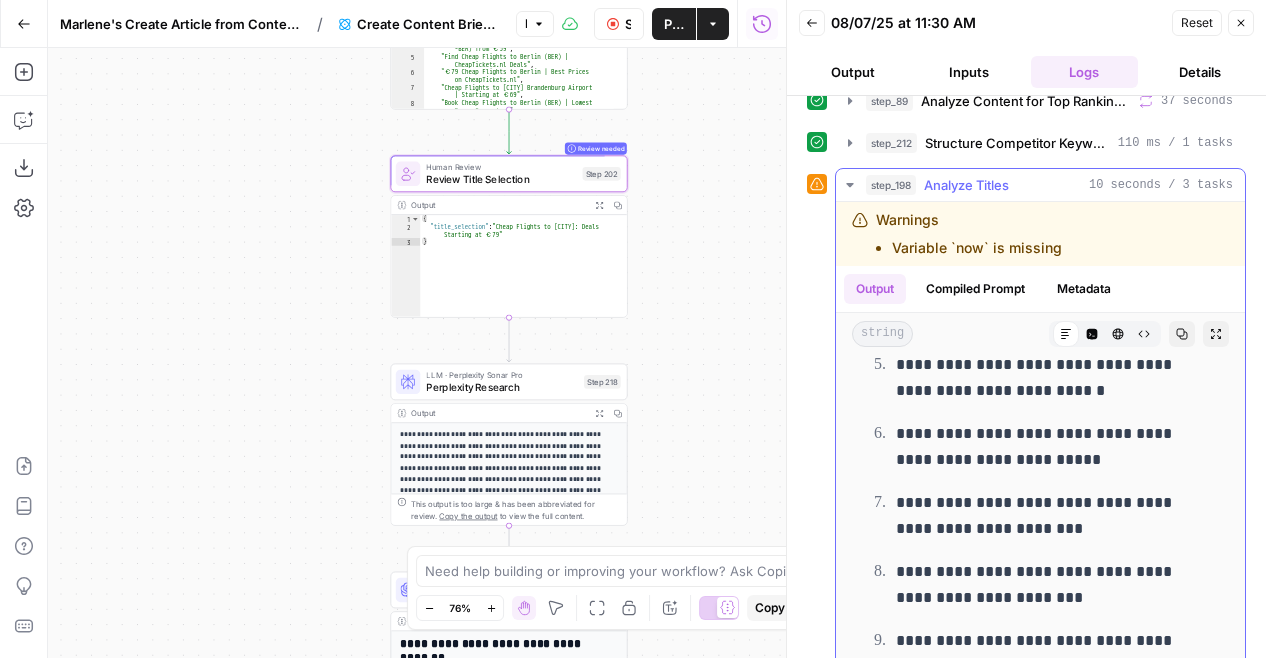 scroll, scrollTop: 204, scrollLeft: 0, axis: vertical 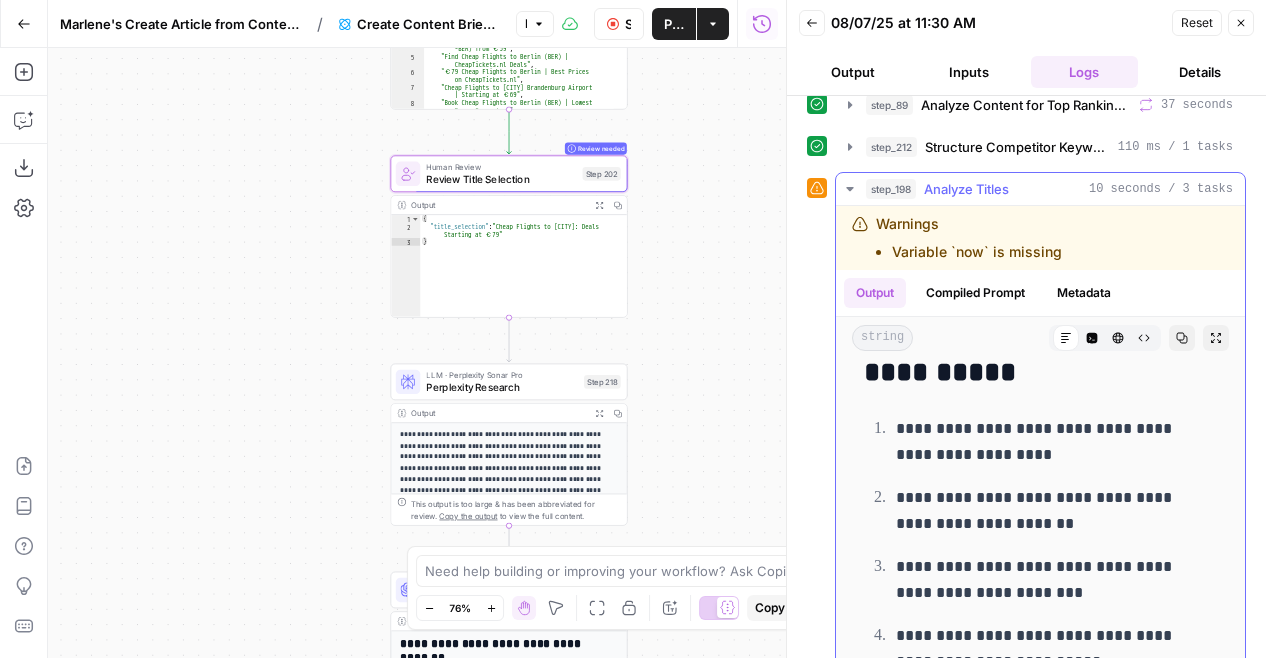 click 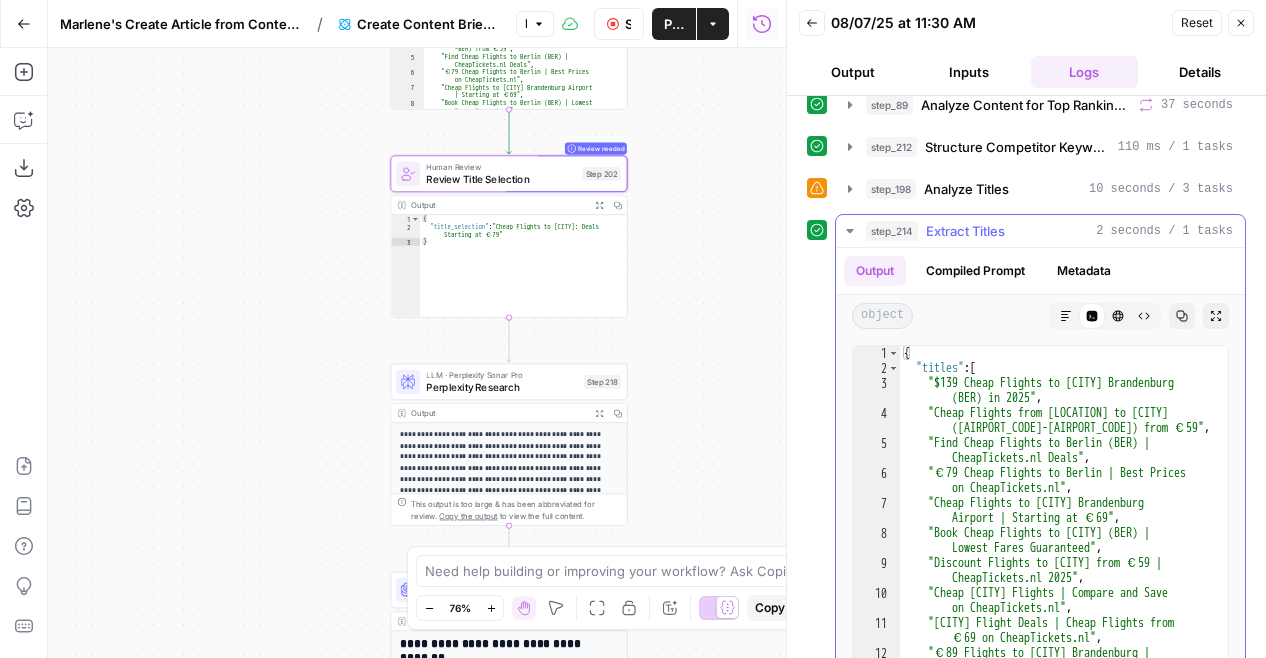 click 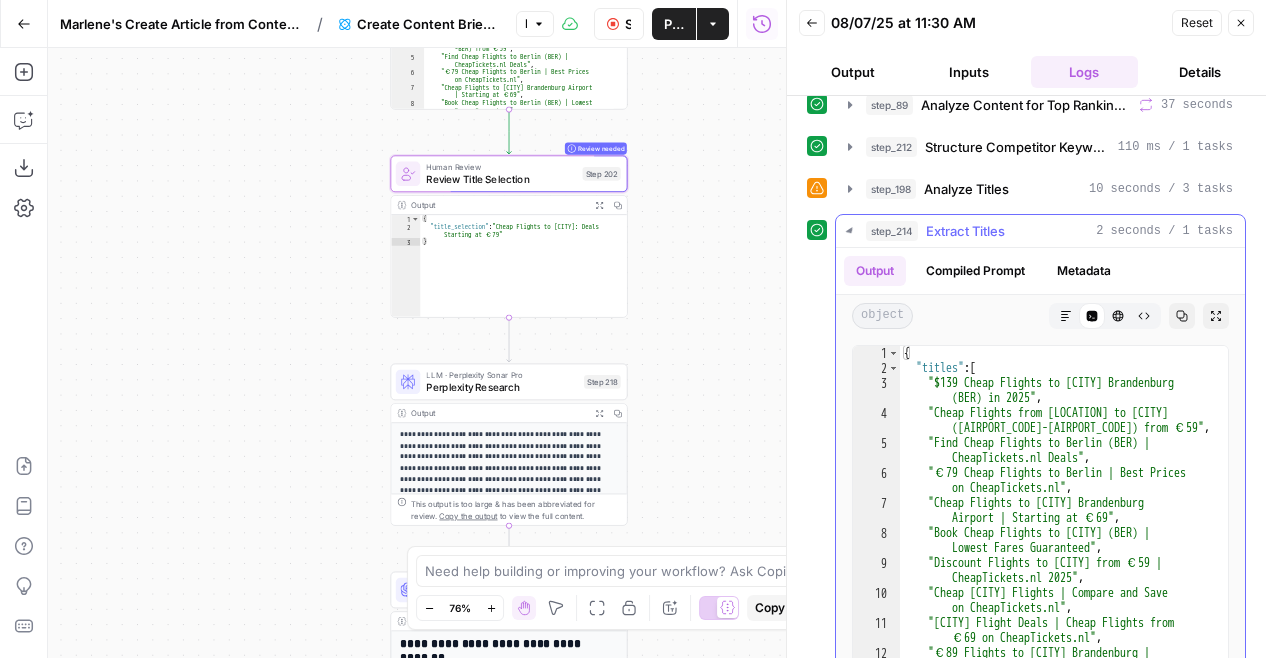scroll, scrollTop: 0, scrollLeft: 0, axis: both 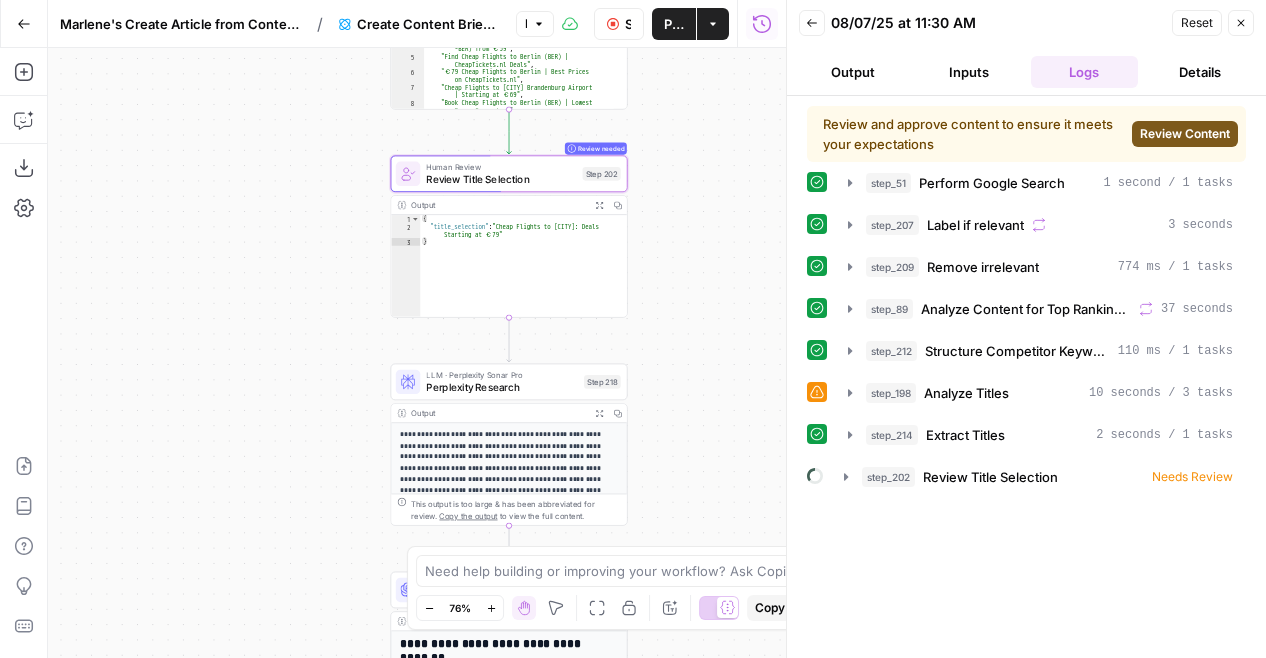 click on "Review Content" at bounding box center [1185, 134] 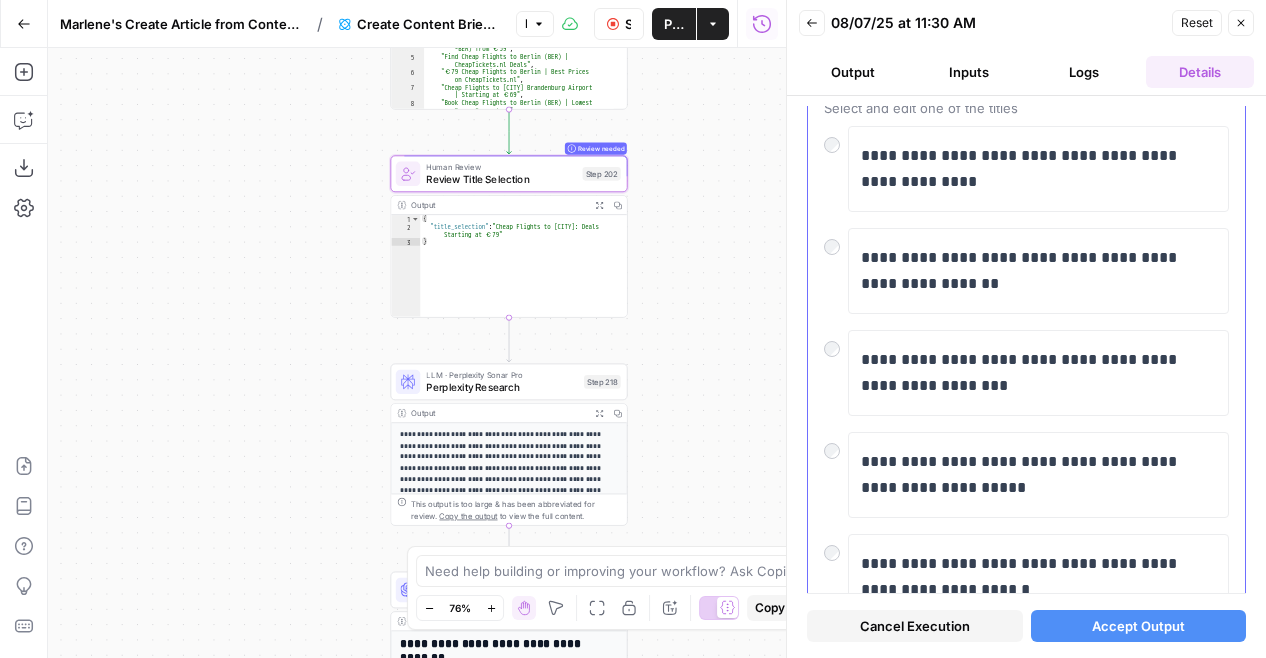 scroll, scrollTop: 159, scrollLeft: 0, axis: vertical 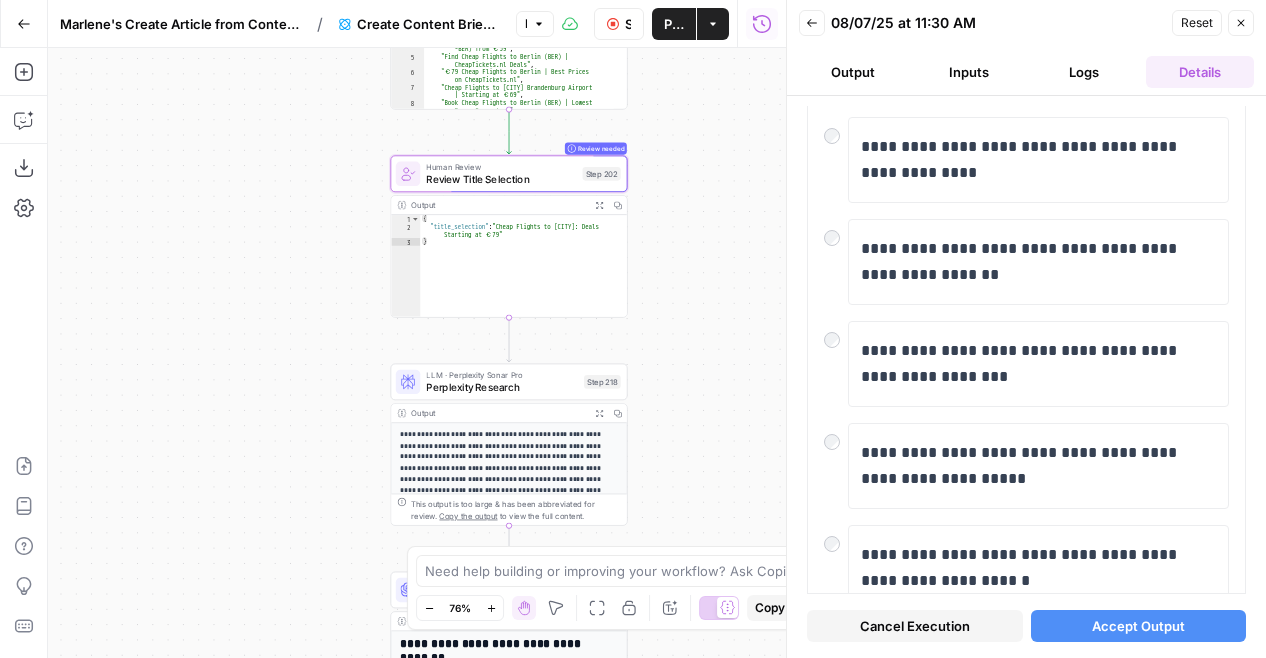 click on "Accept Output" at bounding box center (1139, 626) 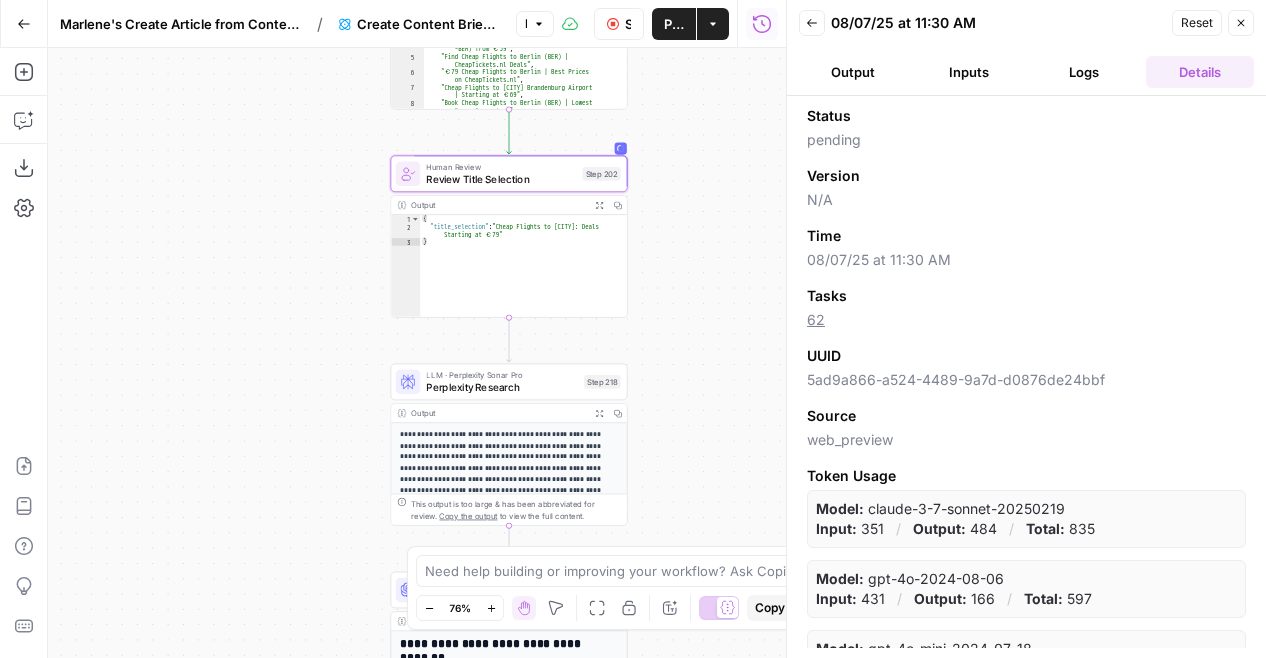 click on "Output" at bounding box center (853, 72) 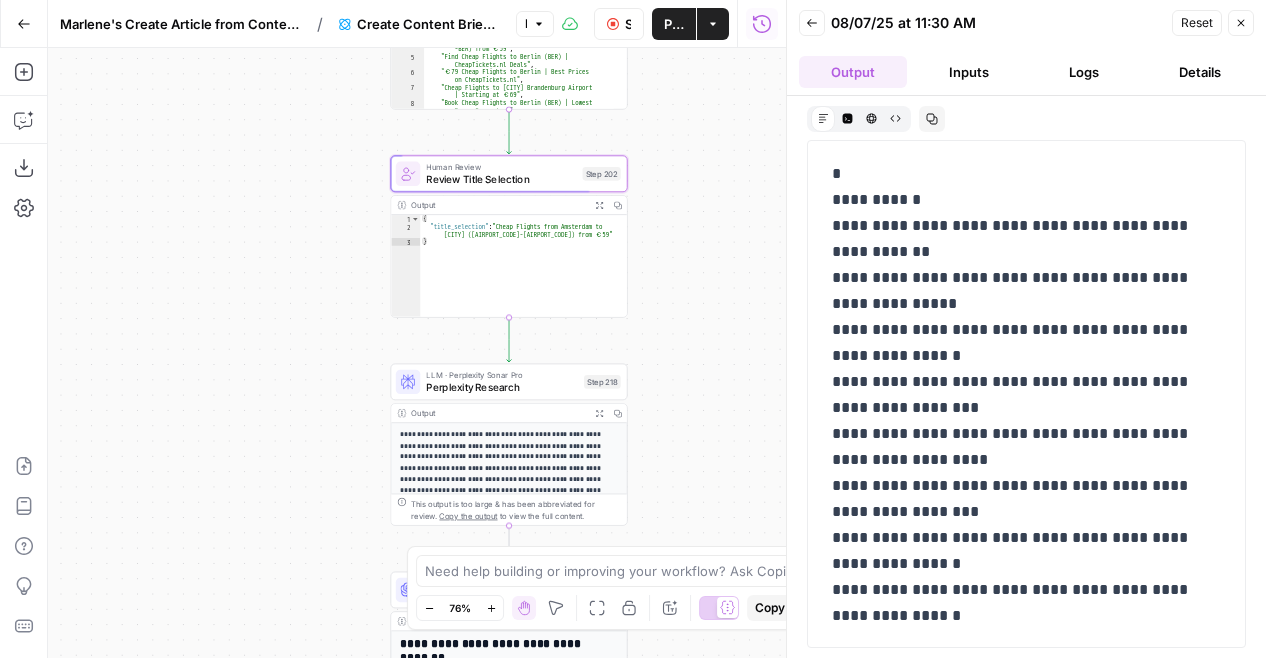 click on "Inputs" at bounding box center [969, 72] 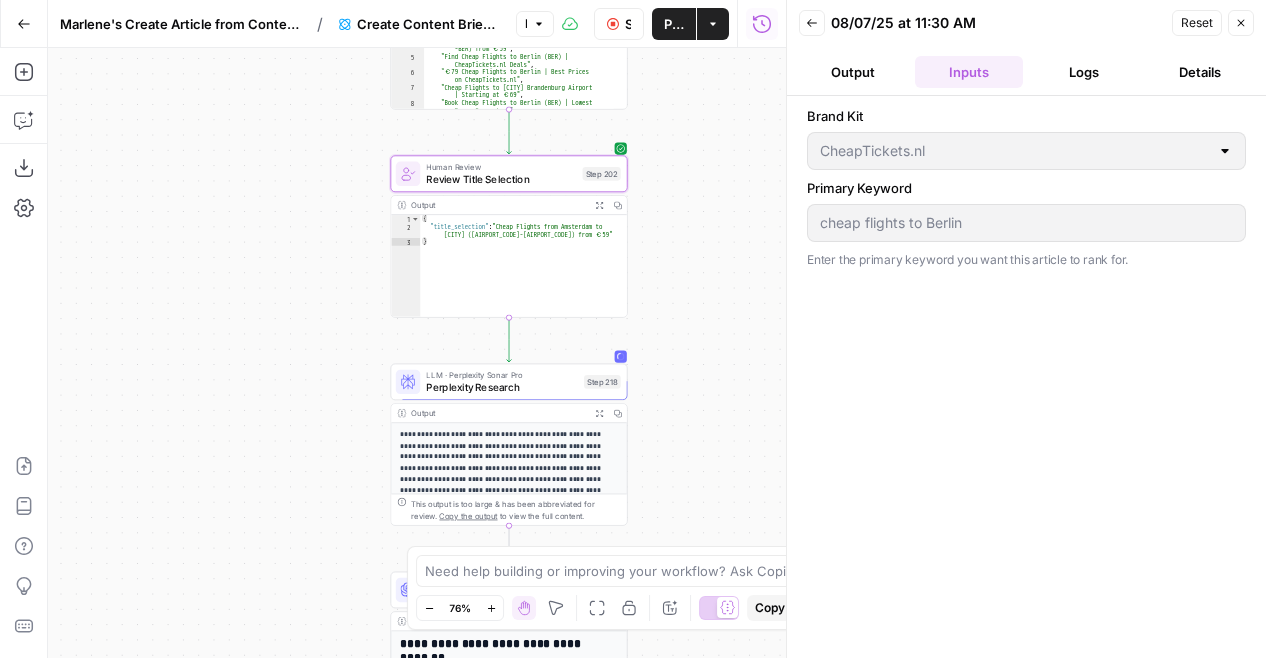 click on "Output" at bounding box center (853, 72) 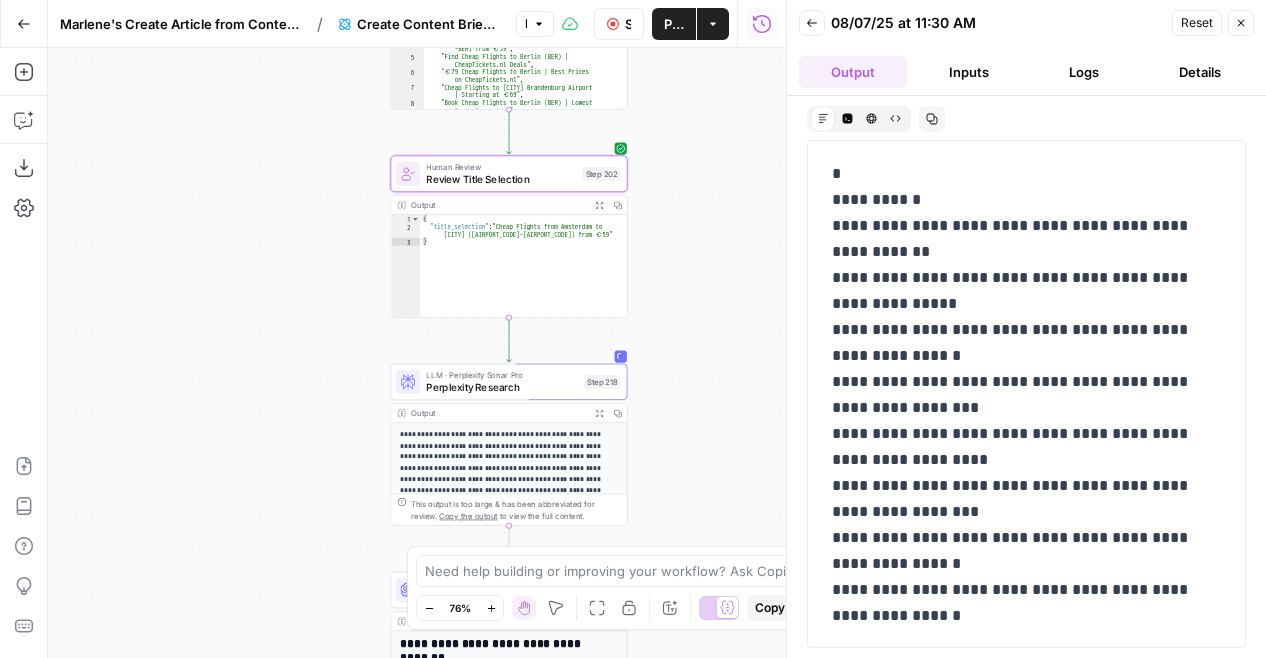 click on "Logs" at bounding box center [1085, 72] 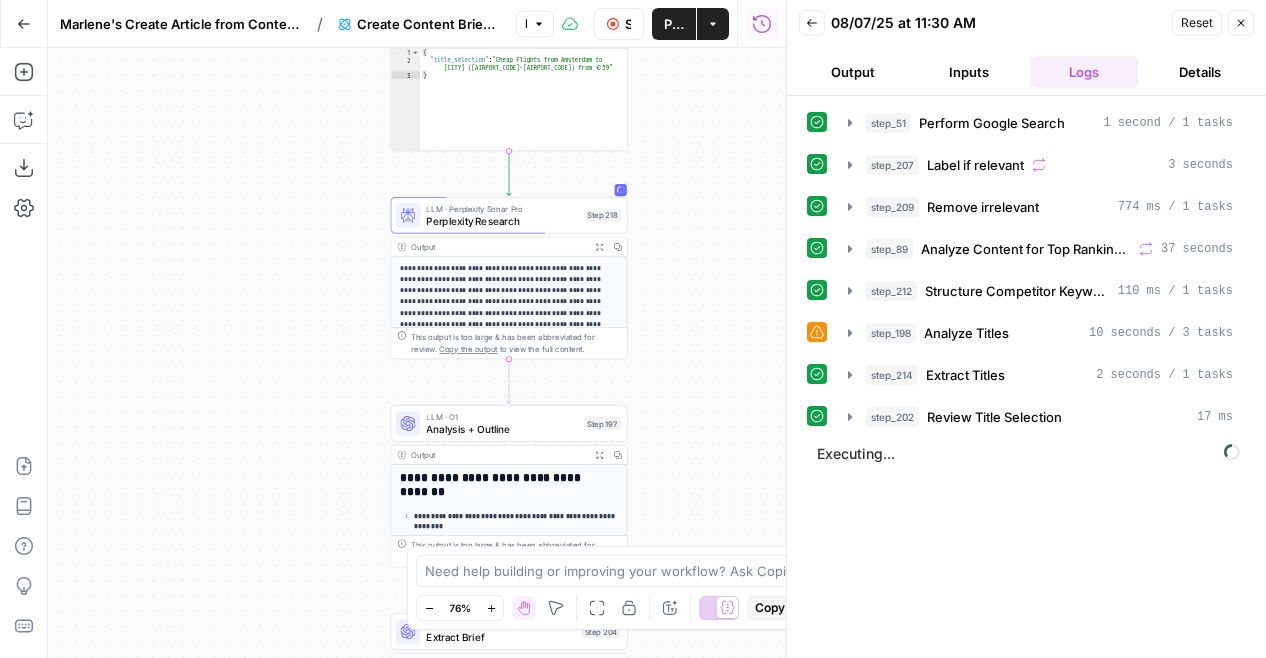 drag, startPoint x: 724, startPoint y: 355, endPoint x: 738, endPoint y: 251, distance: 104.93808 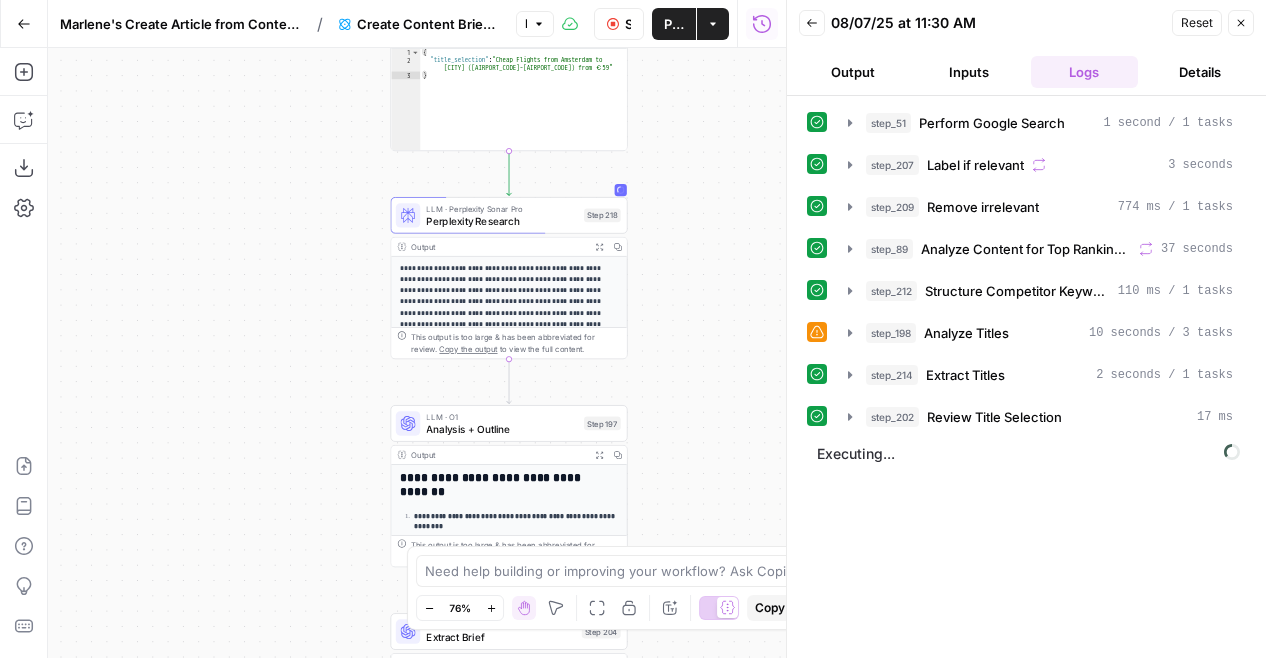 click on "Workflow Set Inputs Inputs Google Search Perform Google Search Step 51 Output Expand Output Copy 1 2 3 4 5 6 7 8 9 {    "search_metadata" :  {      "id" :  "6894721b50849ccf942e8419" ,      "status" :  "Success" ,      "json_endpoint" :  "https://serpapi.com          /searches/3bc9310f62c719b3          /6894721b50849ccf942e8419.json" ,      "pixel_position_endpoint" :  "https://serpapi          .com/searches/3bc9310f62c719b3          /6894721b50849ccf942e8419          .json_with_pixel_position" ,      "created_at" :  "2025-08-07 09:30:03 UTC" ,      "processed_at" :  "2025-08-07 09:30:03 UTC" ,      "google_url" :  "https://www.google.com          /search?q=cheap+flights+to+[CITY]&oq          =cheap+flights+to+[CITY]&gl=us&num          =5&sourceid=chrome&ie=UTF-8" ,     Loop Iteration Label if relevant Step 207 Output Expand Output Copy 1 2 3 4 5 6 7 8 9 10 11 12 13 14 15 [    {      "relevant" :  "true"    } ,    {      "relevant" :  "true"" at bounding box center [417, 353] 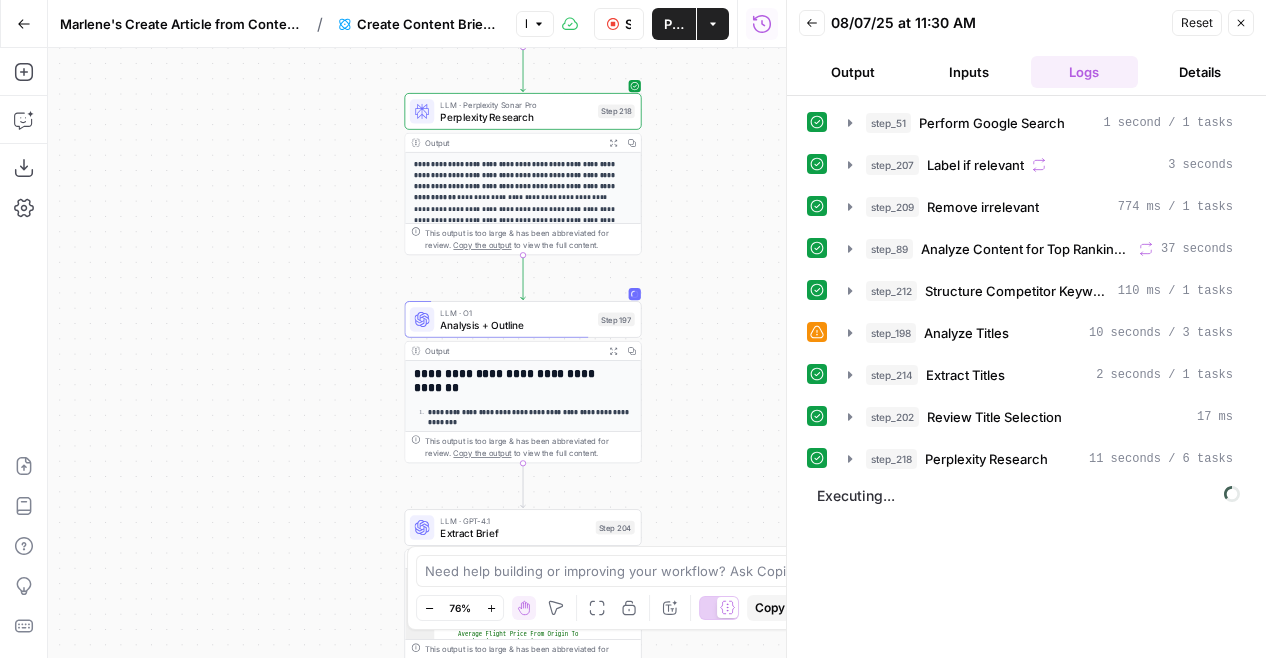 drag, startPoint x: 724, startPoint y: 335, endPoint x: 734, endPoint y: 193, distance: 142.35168 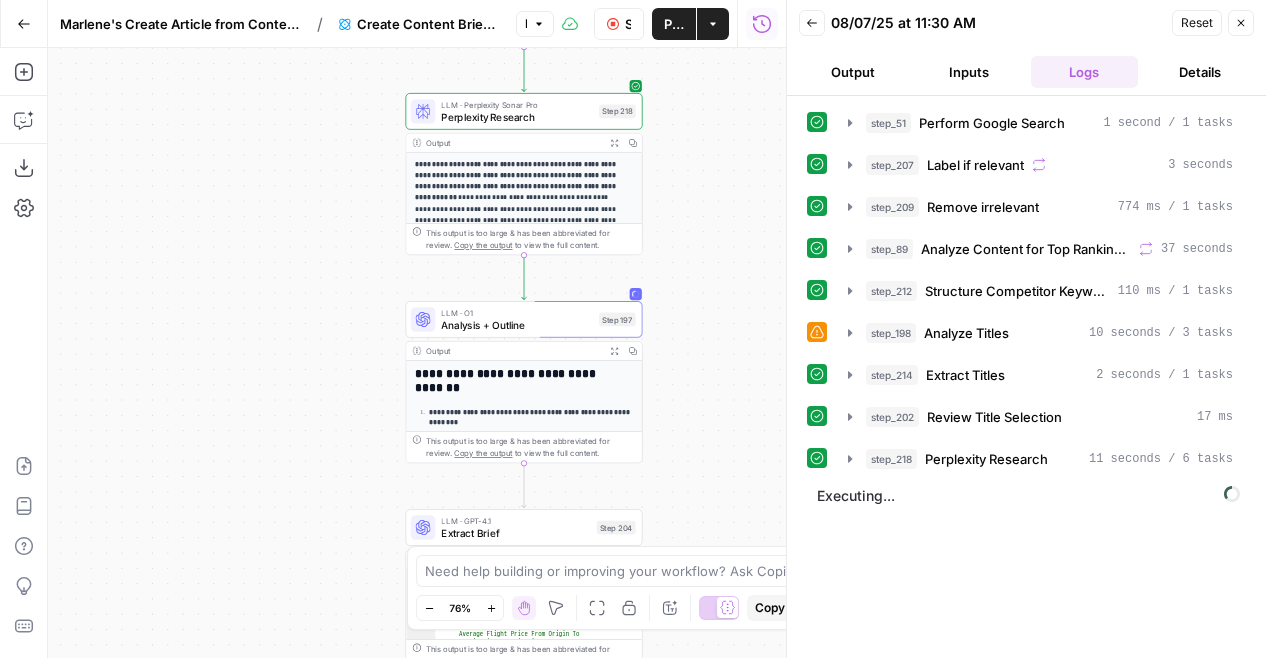 drag, startPoint x: 734, startPoint y: 193, endPoint x: 696, endPoint y: 285, distance: 99.53894 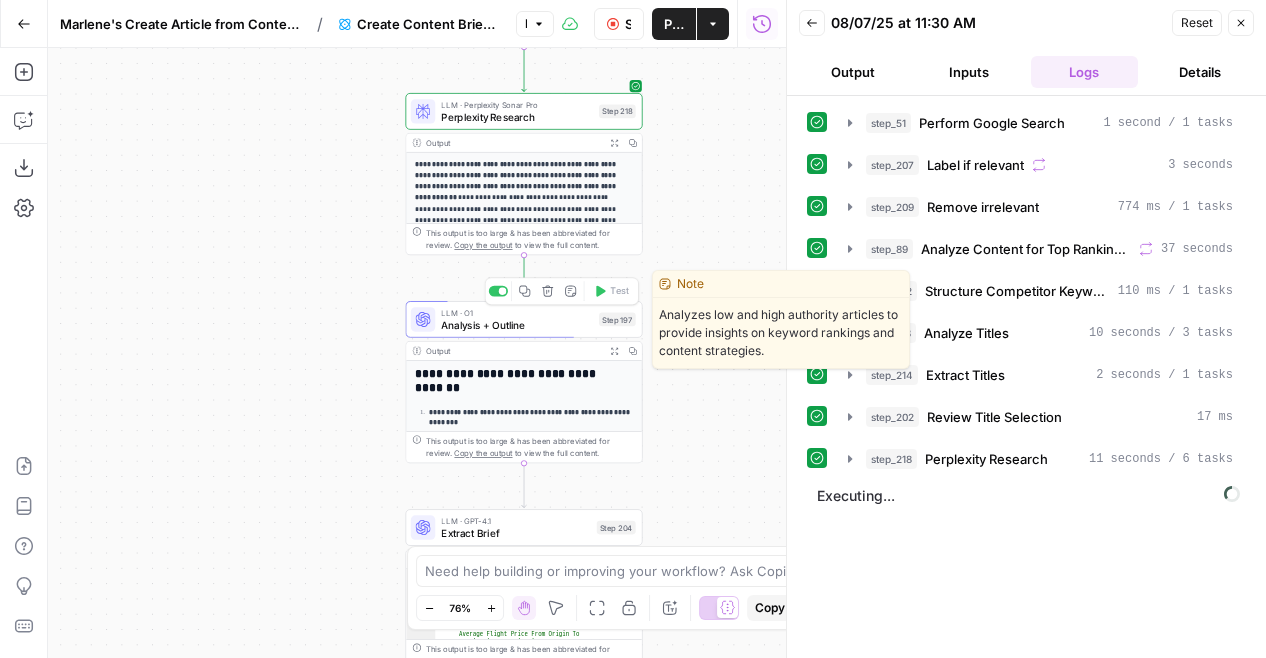 click on "Analysis + Outline" at bounding box center (516, 324) 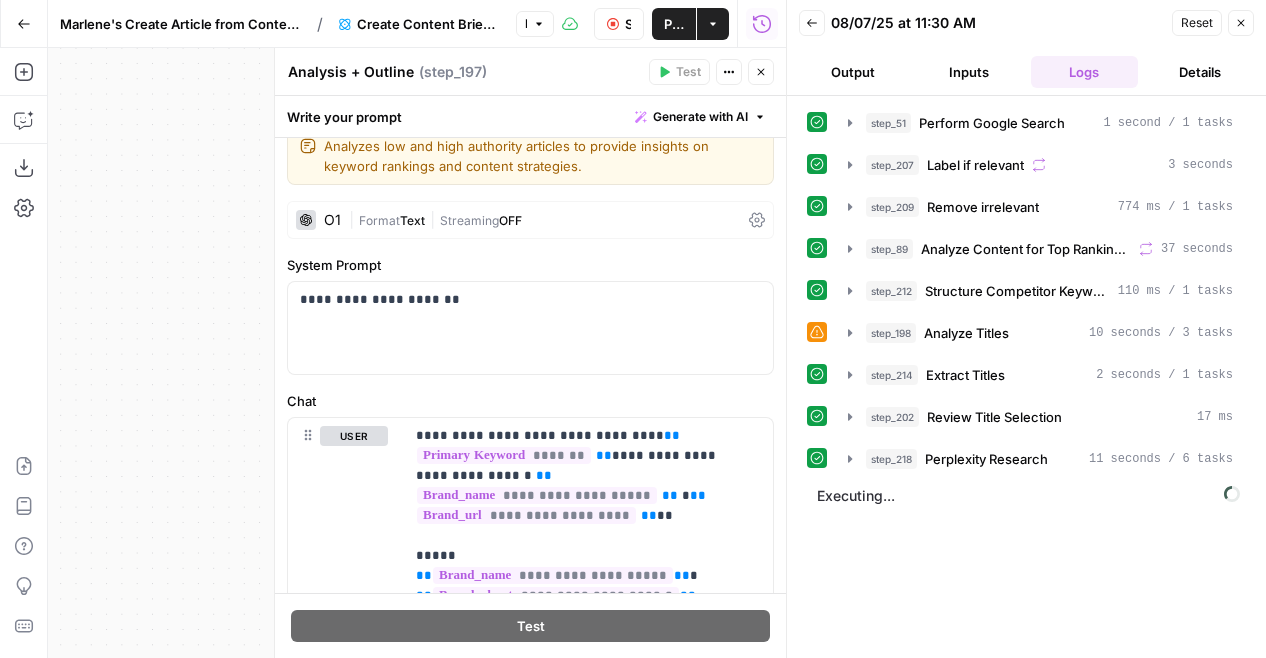 scroll, scrollTop: 52, scrollLeft: 0, axis: vertical 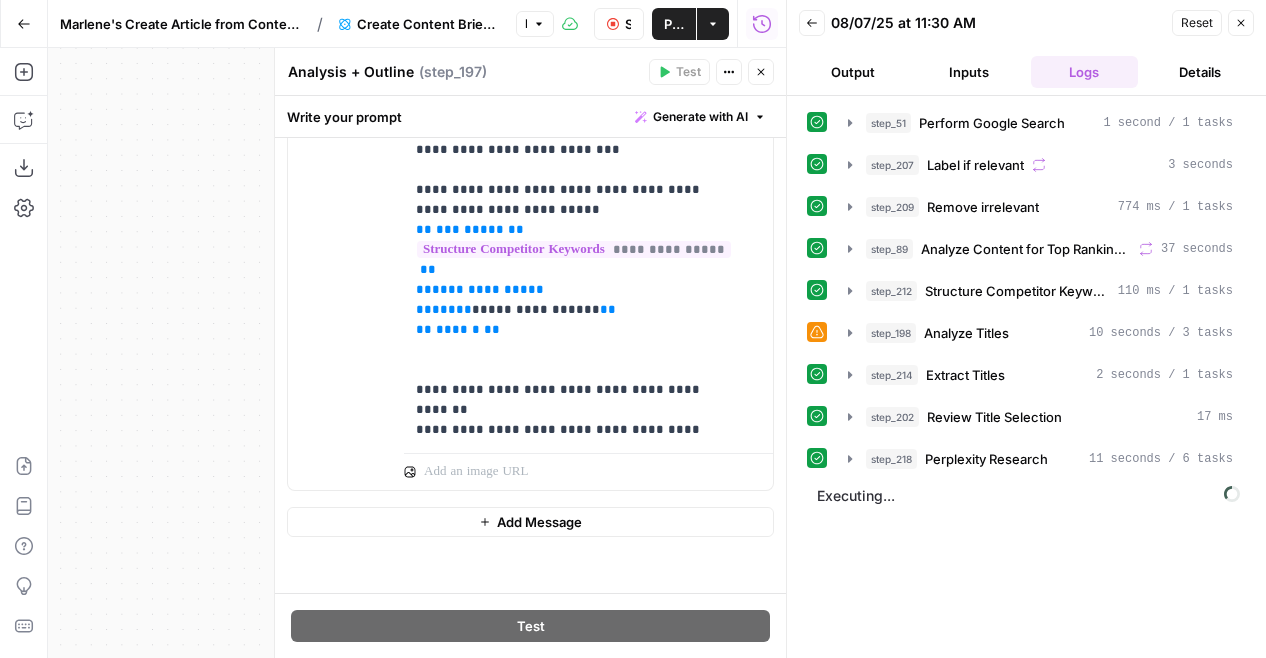 click 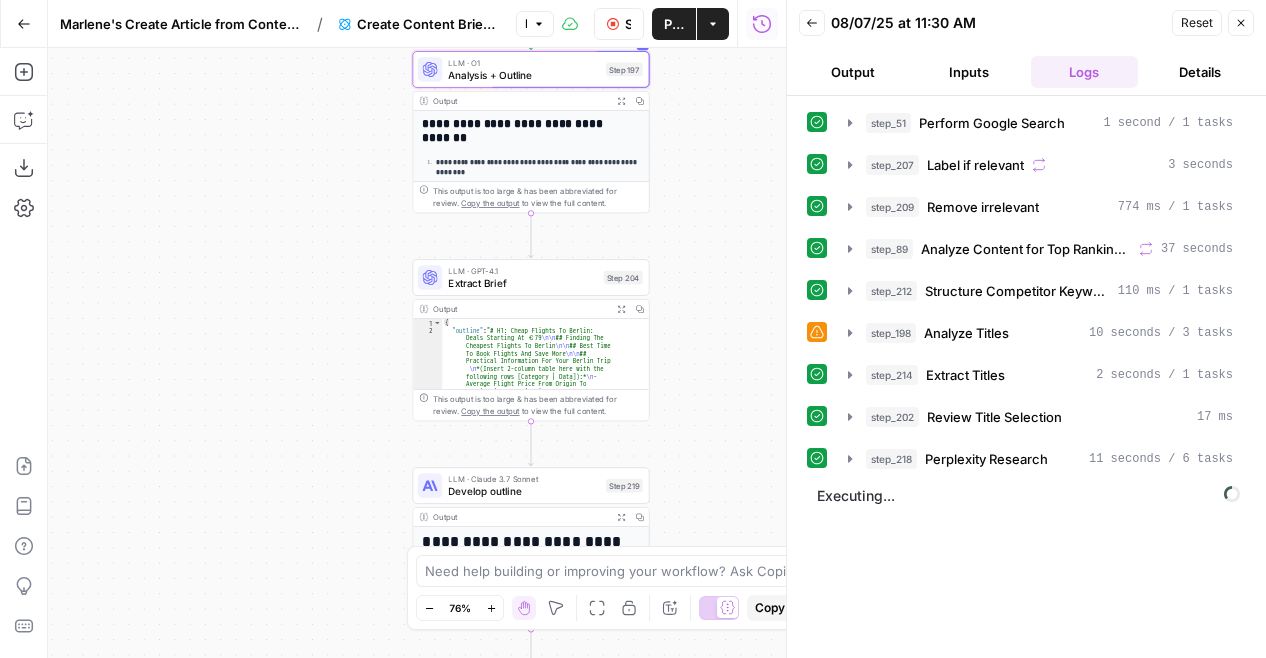 drag, startPoint x: 693, startPoint y: 439, endPoint x: 700, endPoint y: 189, distance: 250.09798 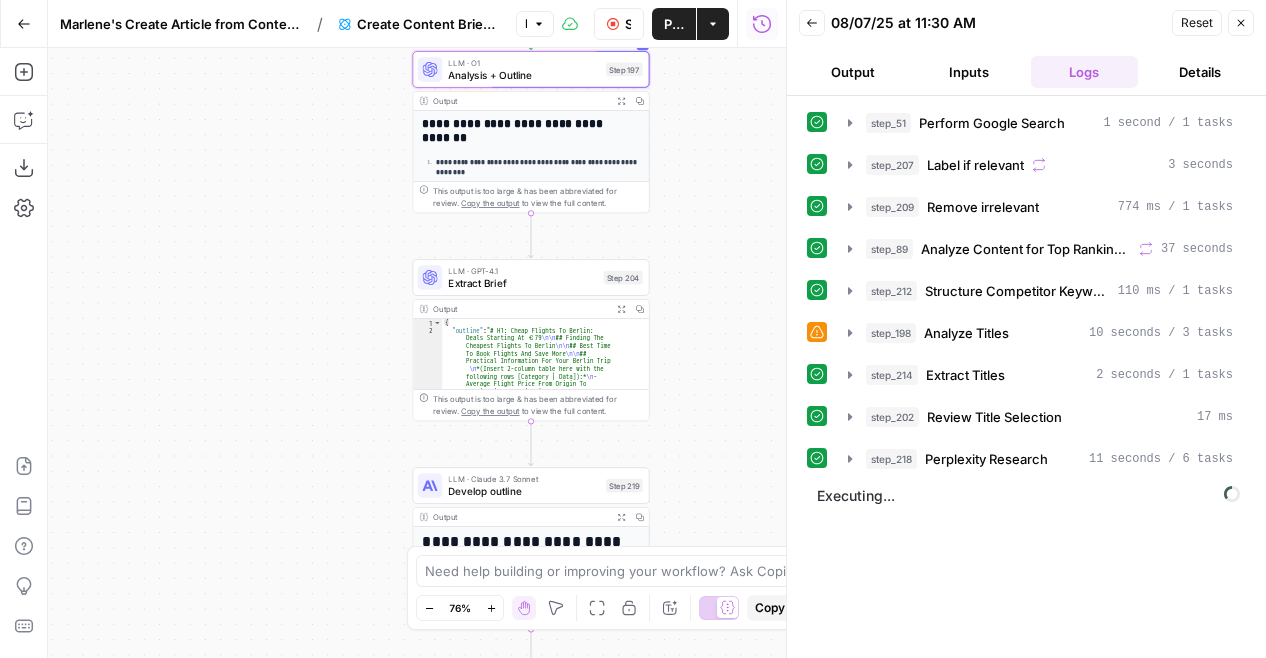 click on "Workflow Set Inputs Inputs Google Search Perform Google Search Step 51 Output Expand Output Copy 1 2 3 4 5 6 7 8 9 {    "search_metadata" :  {      "id" :  "6894721b50849ccf942e8419" ,      "status" :  "Success" ,      "json_endpoint" :  "https://serpapi.com          /searches/3bc9310f62c719b3          /6894721b50849ccf942e8419.json" ,      "pixel_position_endpoint" :  "https://serpapi          .com/searches/3bc9310f62c719b3          /6894721b50849ccf942e8419          .json_with_pixel_position" ,      "created_at" :  "2025-08-07 09:30:03 UTC" ,      "processed_at" :  "2025-08-07 09:30:03 UTC" ,      "google_url" :  "https://www.google.com          /search?q=cheap+flights+to+[CITY]&oq          =cheap+flights+to+[CITY]&gl=us&num          =5&sourceid=chrome&ie=UTF-8" ,     Loop Iteration Label if relevant Step 207 Output Expand Output Copy 1 2 3 4 5 6 7 8 9 10 11 12 13 14 15 [    {      "relevant" :  "true"    } ,    {      "relevant" :  "true"" at bounding box center [417, 353] 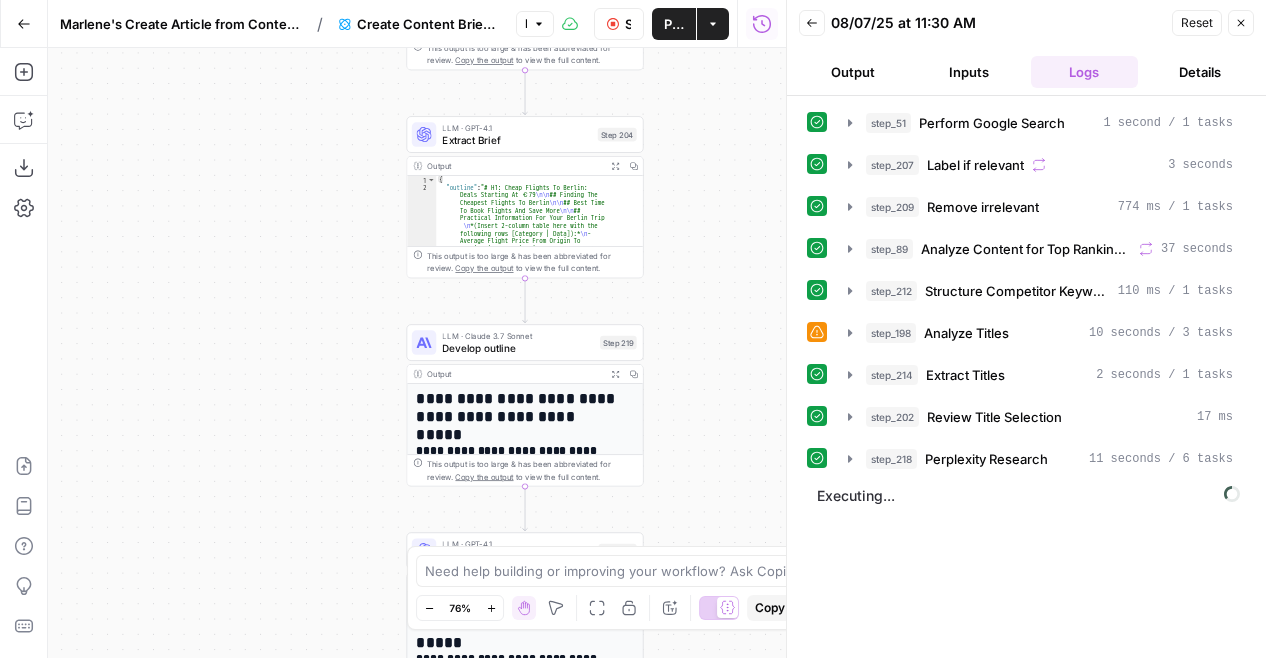 drag, startPoint x: 698, startPoint y: 328, endPoint x: 692, endPoint y: 185, distance: 143.12582 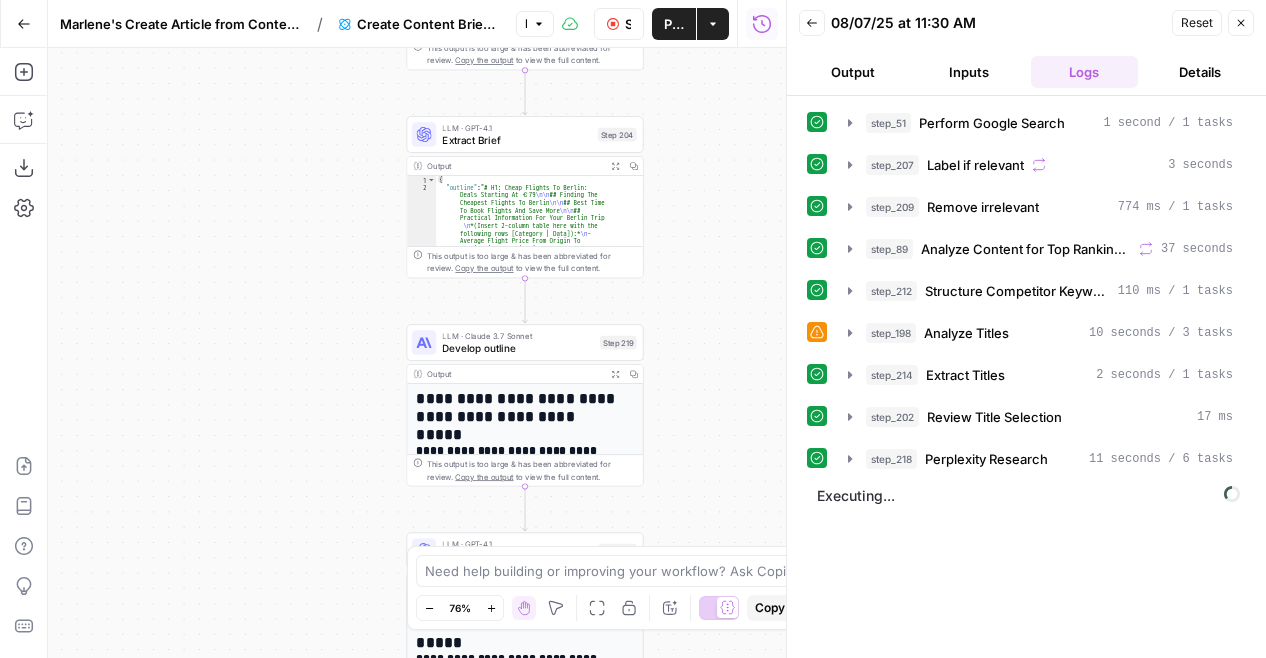 click on "Workflow Set Inputs Inputs Google Search Perform Google Search Step 51 Output Expand Output Copy 1 2 3 4 5 6 7 8 9 {    "search_metadata" :  {      "id" :  "6894721b50849ccf942e8419" ,      "status" :  "Success" ,      "json_endpoint" :  "https://serpapi.com          /searches/3bc9310f62c719b3          /6894721b50849ccf942e8419.json" ,      "pixel_position_endpoint" :  "https://serpapi          .com/searches/3bc9310f62c719b3          /6894721b50849ccf942e8419          .json_with_pixel_position" ,      "created_at" :  "2025-08-07 09:30:03 UTC" ,      "processed_at" :  "2025-08-07 09:30:03 UTC" ,      "google_url" :  "https://www.google.com          /search?q=cheap+flights+to+[CITY]&oq          =cheap+flights+to+[CITY]&gl=us&num          =5&sourceid=chrome&ie=UTF-8" ,     Loop Iteration Label if relevant Step 207 Output Expand Output Copy 1 2 3 4 5 6 7 8 9 10 11 12 13 14 15 [    {      "relevant" :  "true"    } ,    {      "relevant" :  "true"" at bounding box center [417, 353] 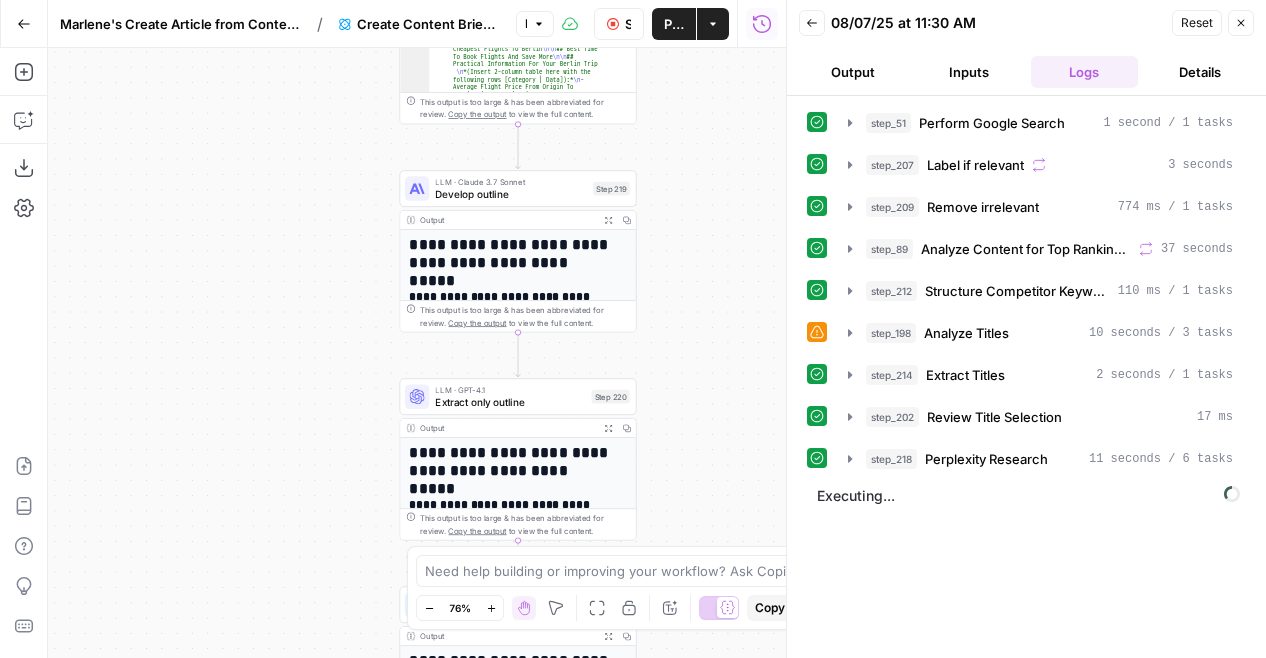 drag, startPoint x: 705, startPoint y: 392, endPoint x: 698, endPoint y: 238, distance: 154.15901 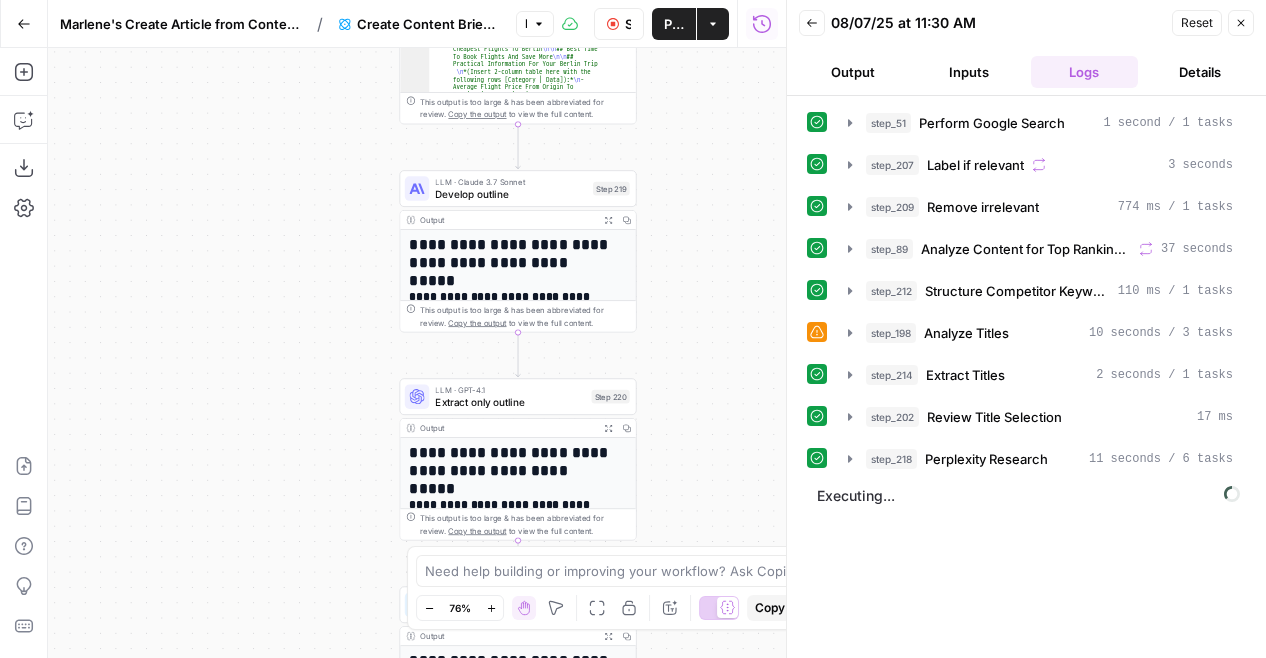 click on "Workflow Set Inputs Inputs Google Search Perform Google Search Step 51 Output Expand Output Copy 1 2 3 4 5 6 7 8 9 {    "search_metadata" :  {      "id" :  "6894721b50849ccf942e8419" ,      "status" :  "Success" ,      "json_endpoint" :  "https://serpapi.com          /searches/3bc9310f62c719b3          /6894721b50849ccf942e8419.json" ,      "pixel_position_endpoint" :  "https://serpapi          .com/searches/3bc9310f62c719b3          /6894721b50849ccf942e8419          .json_with_pixel_position" ,      "created_at" :  "2025-08-07 09:30:03 UTC" ,      "processed_at" :  "2025-08-07 09:30:03 UTC" ,      "google_url" :  "https://www.google.com          /search?q=cheap+flights+to+[CITY]&oq          =cheap+flights+to+[CITY]&gl=us&num          =5&sourceid=chrome&ie=UTF-8" ,     Loop Iteration Label if relevant Step 207 Output Expand Output Copy 1 2 3 4 5 6 7 8 9 10 11 12 13 14 15 [    {      "relevant" :  "true"    } ,    {      "relevant" :  "true"" at bounding box center (417, 353) 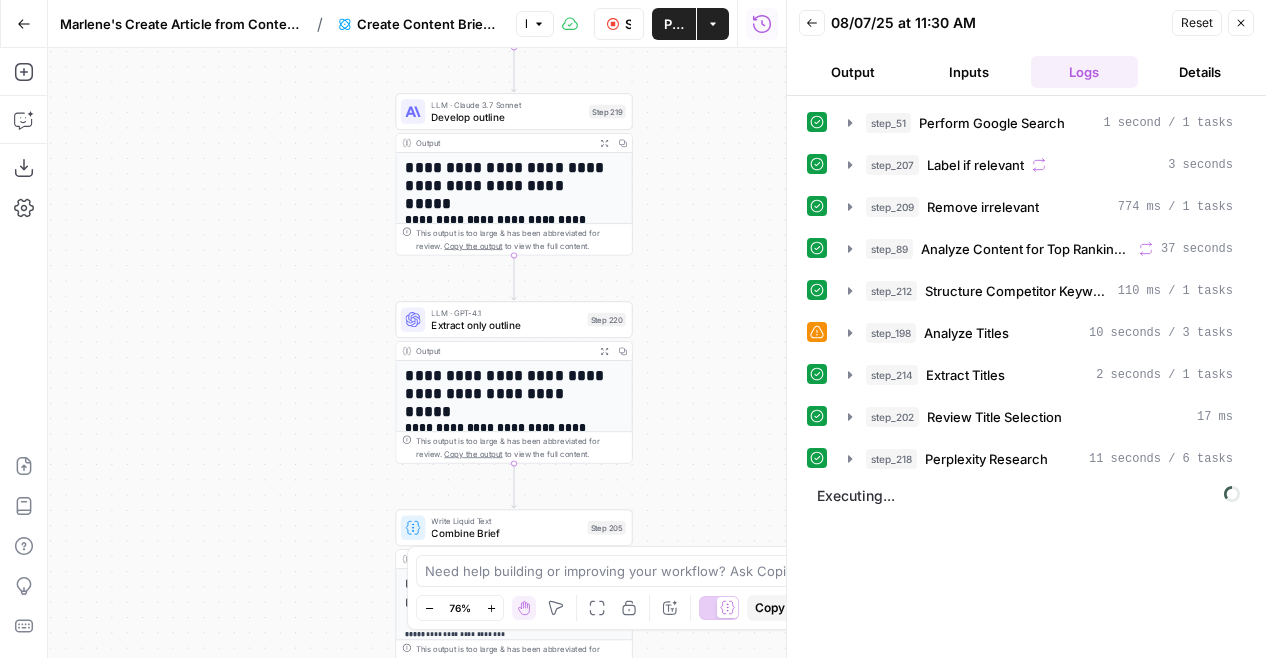 drag, startPoint x: 708, startPoint y: 407, endPoint x: 704, endPoint y: 330, distance: 77.10383 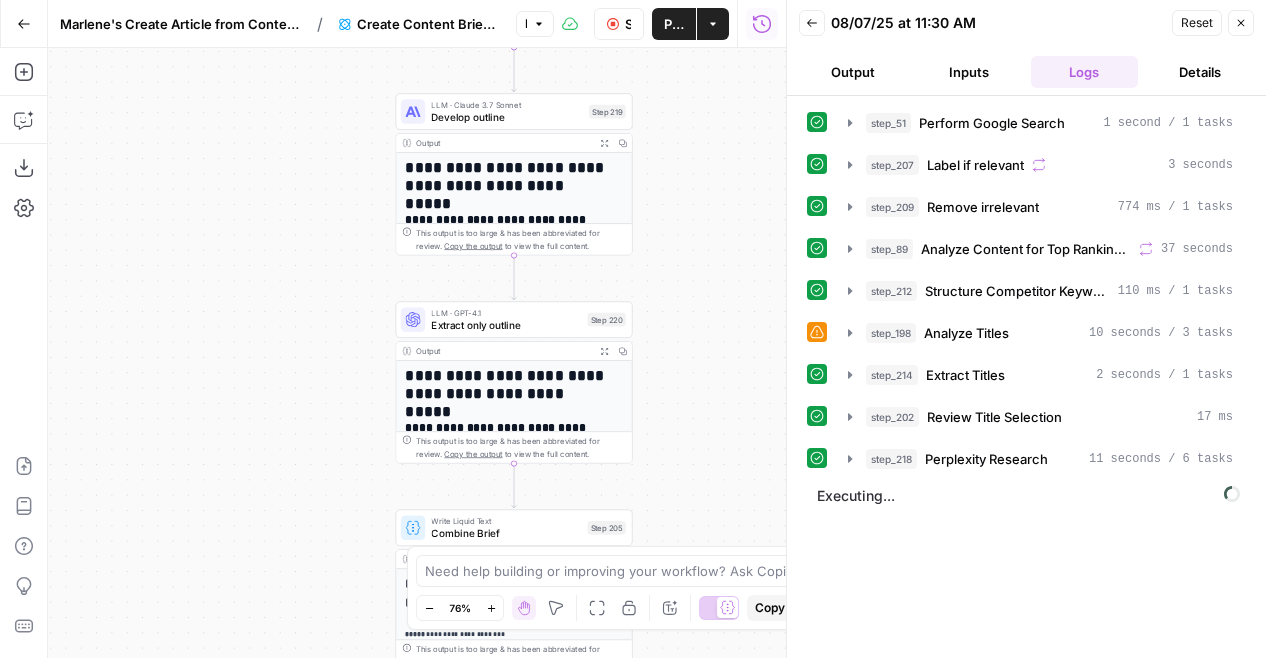 click on "Workflow Set Inputs Inputs Google Search Perform Google Search Step 51 Output Expand Output Copy 1 2 3 4 5 6 7 8 9 {    "search_metadata" :  {      "id" :  "6894721b50849ccf942e8419" ,      "status" :  "Success" ,      "json_endpoint" :  "https://serpapi.com          /searches/3bc9310f62c719b3          /6894721b50849ccf942e8419.json" ,      "pixel_position_endpoint" :  "https://serpapi          .com/searches/3bc9310f62c719b3          /6894721b50849ccf942e8419          .json_with_pixel_position" ,      "created_at" :  "2025-08-07 09:30:03 UTC" ,      "processed_at" :  "2025-08-07 09:30:03 UTC" ,      "google_url" :  "https://www.google.com          /search?q=cheap+flights+to+[CITY]&oq          =cheap+flights+to+[CITY]&gl=us&num          =5&sourceid=chrome&ie=UTF-8" ,     Loop Iteration Label if relevant Step 207 Output Expand Output Copy 1 2 3 4 5 6 7 8 9 10 11 12 13 14 15 [    {      "relevant" :  "true"    } ,    {      "relevant" :  "true"" at bounding box center (417, 353) 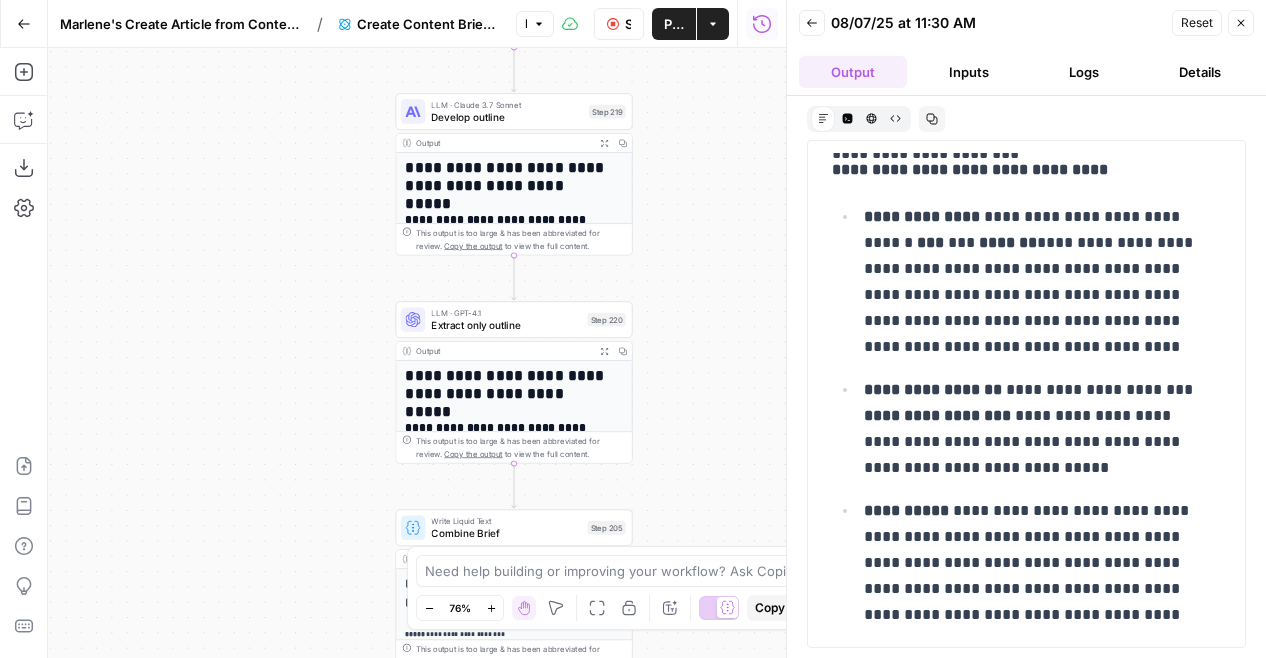 scroll, scrollTop: 898, scrollLeft: 0, axis: vertical 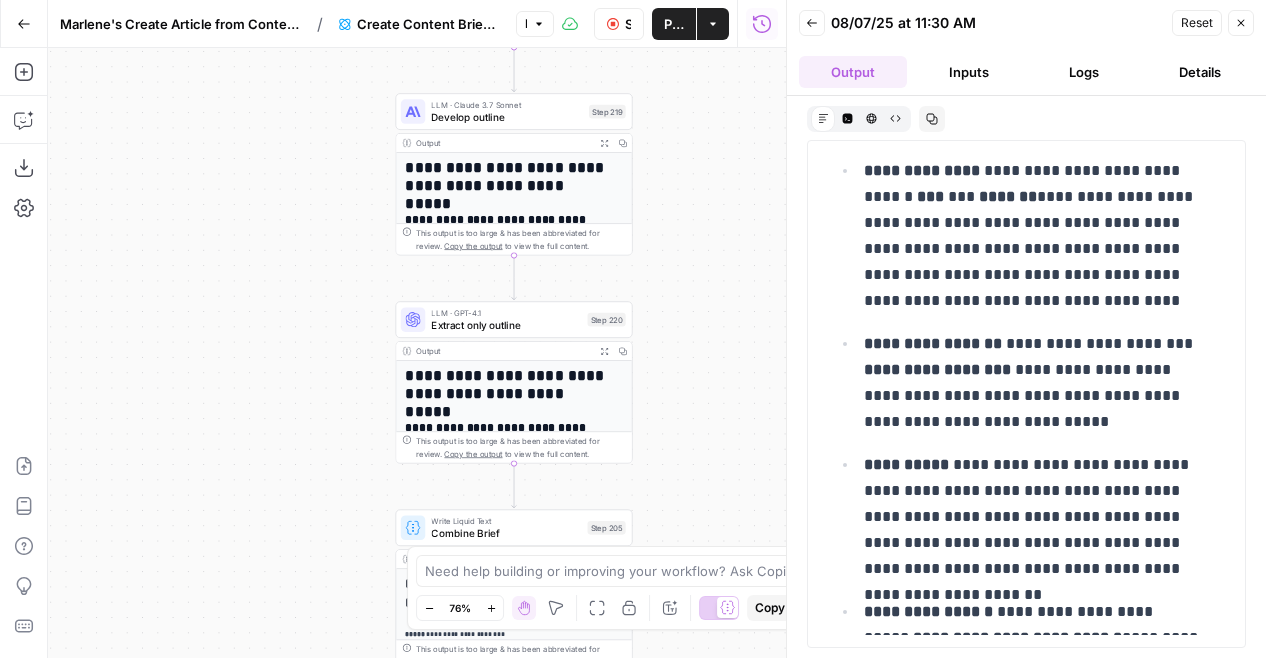 click on "Logs" at bounding box center [1085, 72] 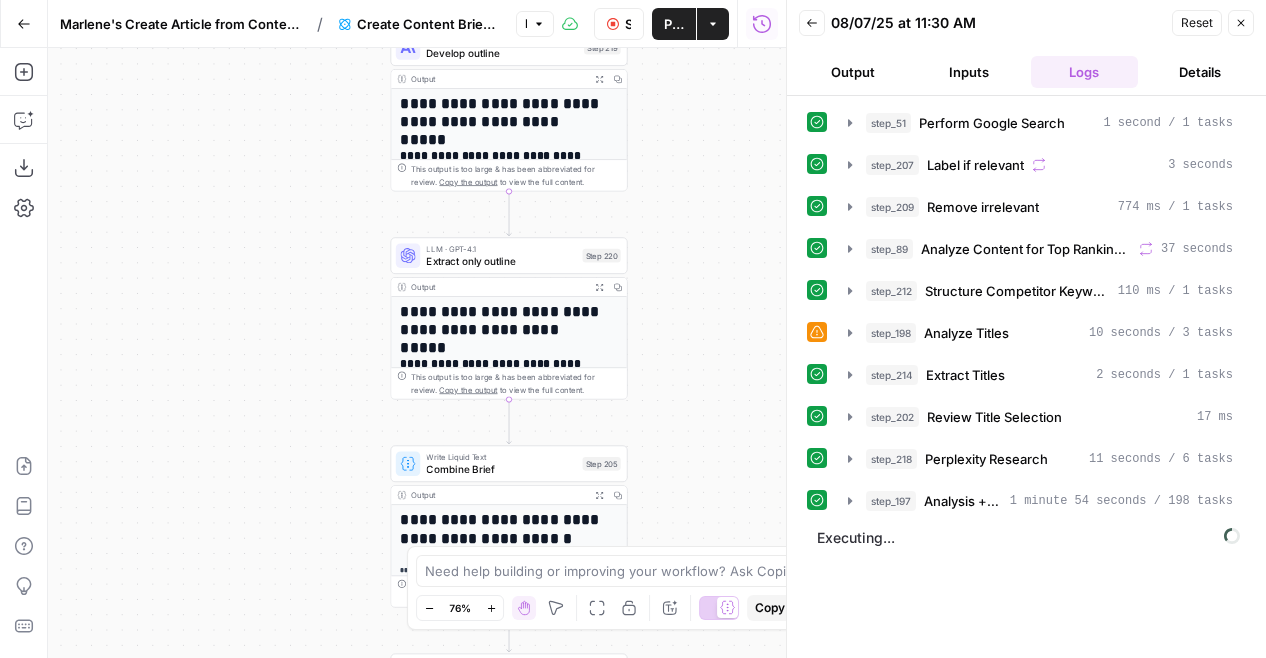 drag, startPoint x: 706, startPoint y: 353, endPoint x: 701, endPoint y: 289, distance: 64.195015 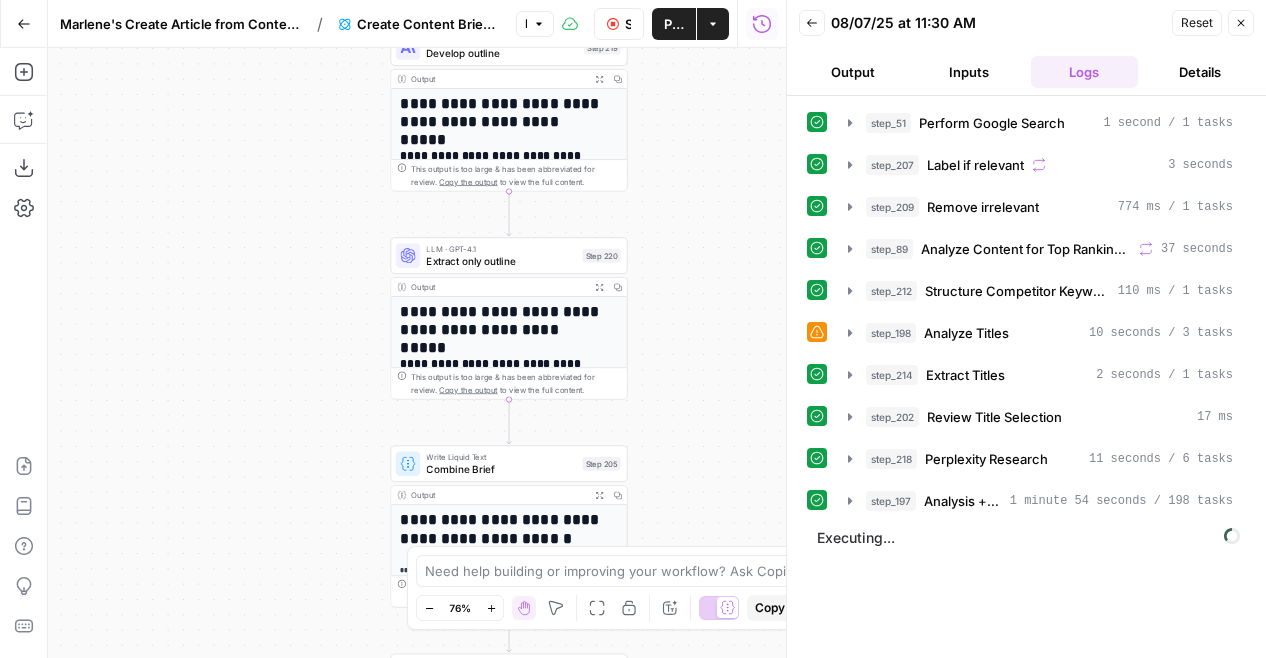 click on "Workflow Set Inputs Inputs Google Search Perform Google Search Step 51 Output Expand Output Copy 1 2 3 4 5 6 7 8 9 {    "search_metadata" :  {      "id" :  "6894721b50849ccf942e8419" ,      "status" :  "Success" ,      "json_endpoint" :  "https://serpapi.com          /searches/3bc9310f62c719b3          /6894721b50849ccf942e8419.json" ,      "pixel_position_endpoint" :  "https://serpapi          .com/searches/3bc9310f62c719b3          /6894721b50849ccf942e8419          .json_with_pixel_position" ,      "created_at" :  "2025-08-07 09:30:03 UTC" ,      "processed_at" :  "2025-08-07 09:30:03 UTC" ,      "google_url" :  "https://www.google.com          /search?q=cheap+flights+to+[CITY]&oq          =cheap+flights+to+[CITY]&gl=us&num          =5&sourceid=chrome&ie=UTF-8" ,     Loop Iteration Label if relevant Step 207 Output Expand Output Copy 1 2 3 4 5 6 7 8 9 10 11 12 13 14 15 [    {      "relevant" :  "true"    } ,    {      "relevant" :  "true"" at bounding box center (417, 353) 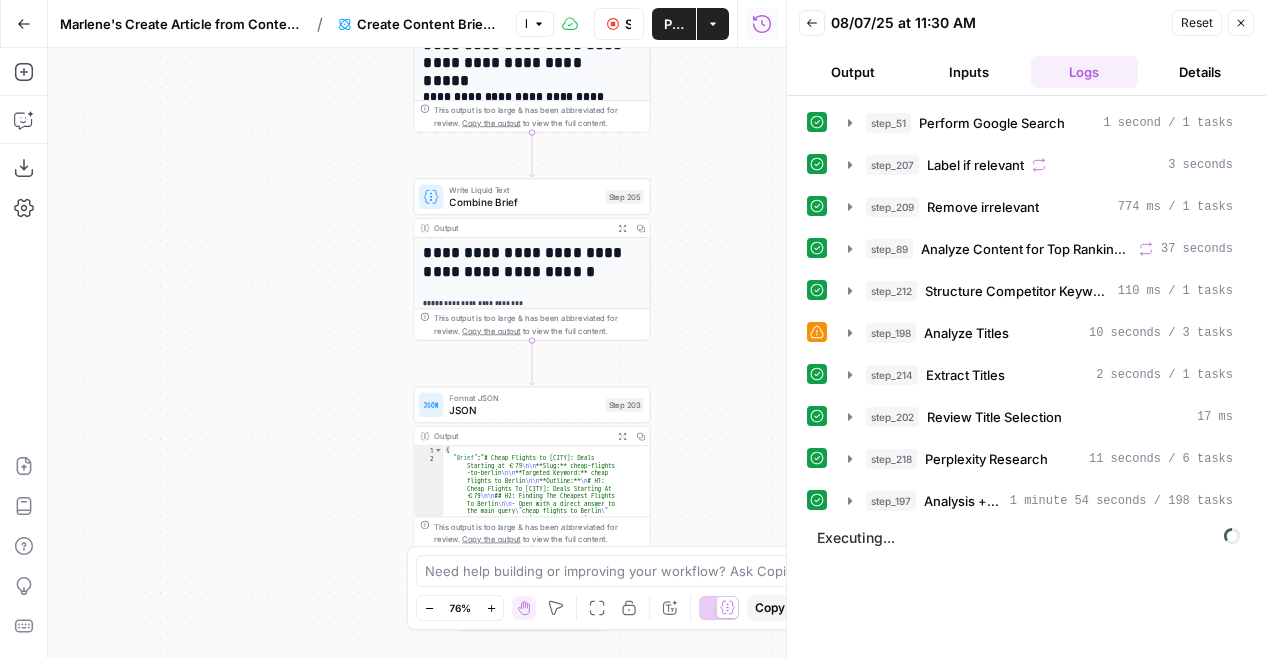 drag, startPoint x: 688, startPoint y: 253, endPoint x: 710, endPoint y: 166, distance: 89.73851 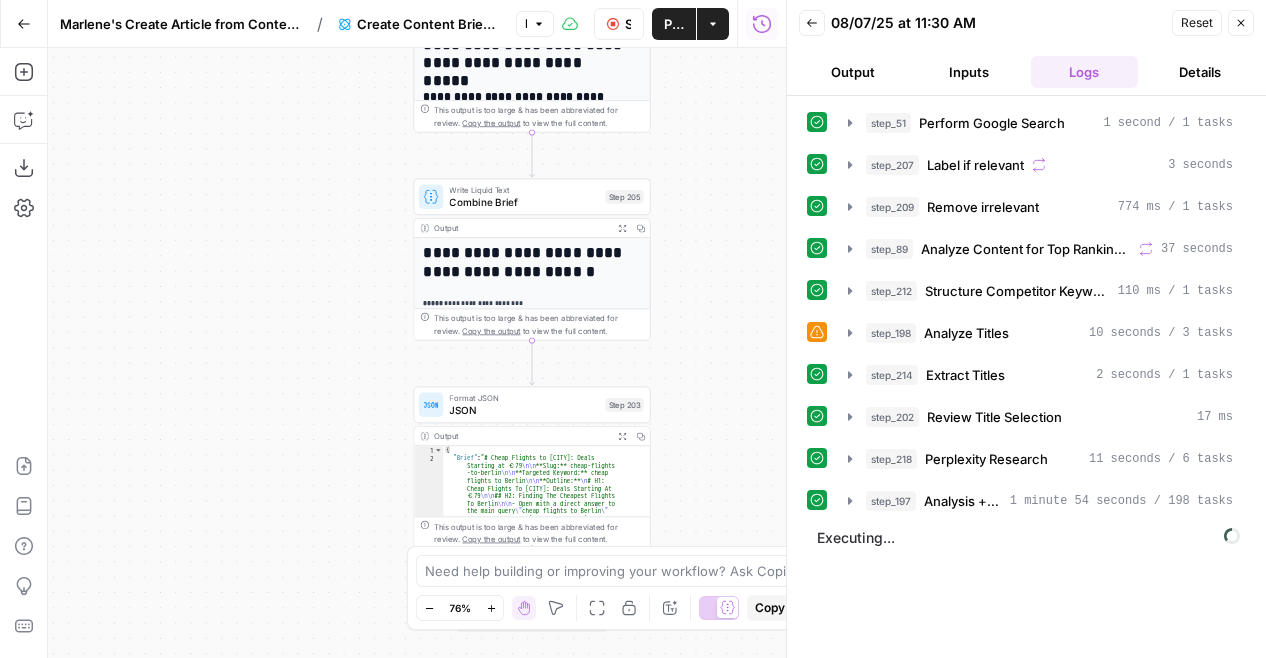 click on "Workflow Set Inputs Inputs Google Search Perform Google Search Step 51 Output Expand Output Copy 1 2 3 4 5 6 7 8 9 {    "search_metadata" :  {      "id" :  "6894721b50849ccf942e8419" ,      "status" :  "Success" ,      "json_endpoint" :  "https://serpapi.com          /searches/3bc9310f62c719b3          /6894721b50849ccf942e8419.json" ,      "pixel_position_endpoint" :  "https://serpapi          .com/searches/3bc9310f62c719b3          /6894721b50849ccf942e8419          .json_with_pixel_position" ,      "created_at" :  "2025-08-07 09:30:03 UTC" ,      "processed_at" :  "2025-08-07 09:30:03 UTC" ,      "google_url" :  "https://www.google.com          /search?q=cheap+flights+to+[CITY]&oq          =cheap+flights+to+[CITY]&gl=us&num          =5&sourceid=chrome&ie=UTF-8" ,     Loop Iteration Label if relevant Step 207 Output Expand Output Copy 1 2 3 4 5 6 7 8 9 10 11 12 13 14 15 [    {      "relevant" :  "true"    } ,    {      "relevant" :  "true"" at bounding box center [417, 353] 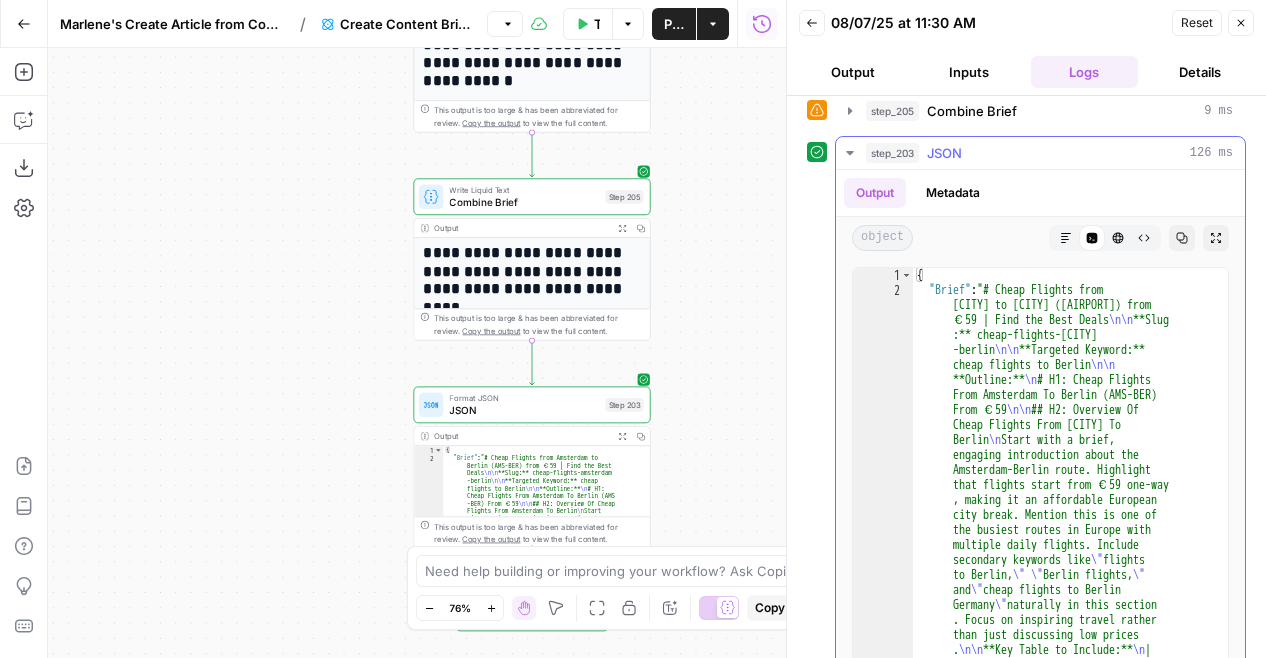 scroll, scrollTop: 569, scrollLeft: 0, axis: vertical 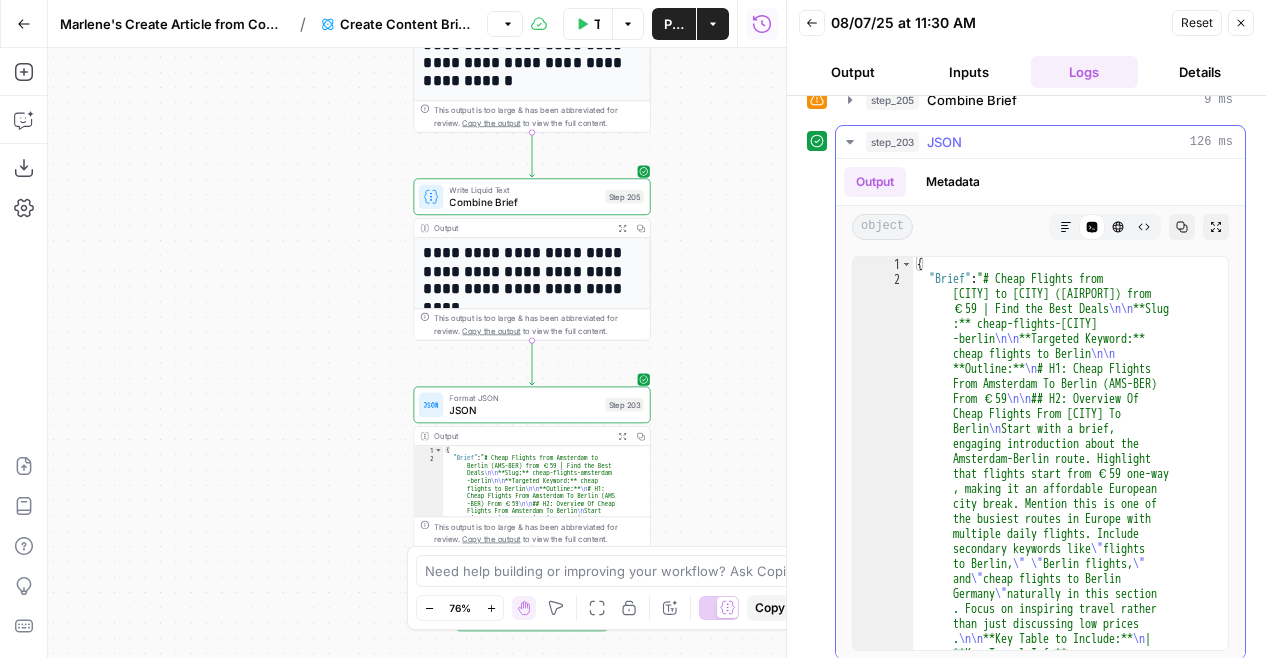 click on "JSON" at bounding box center [944, 142] 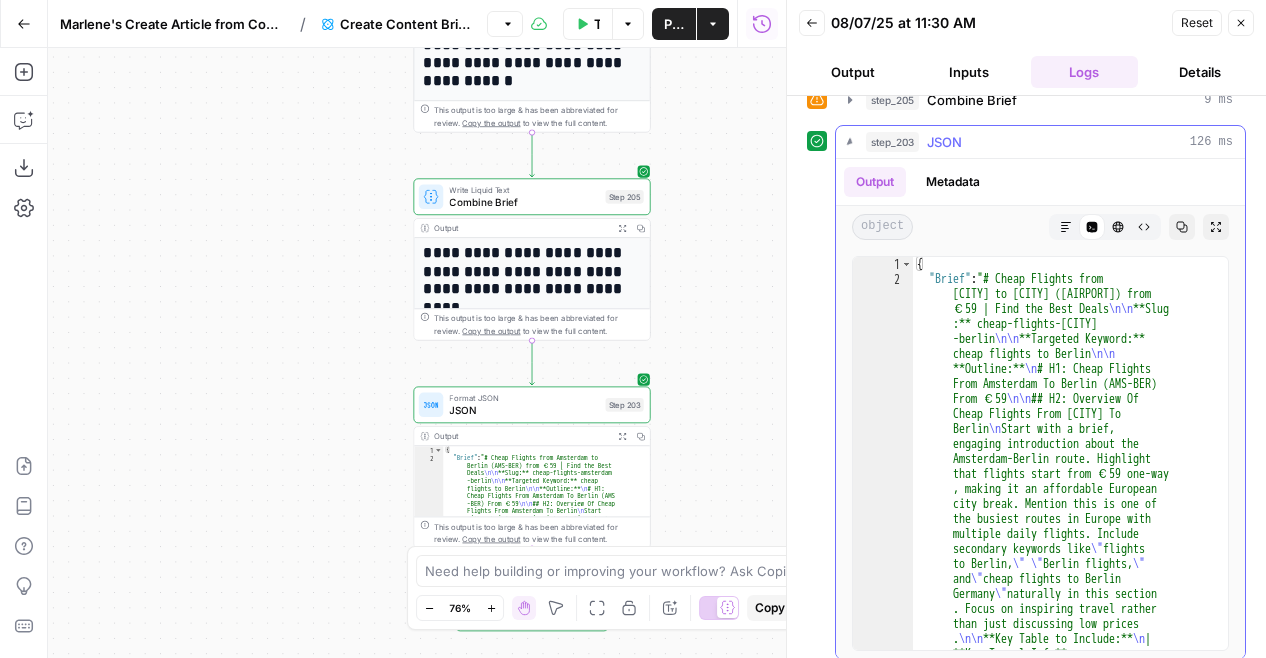 scroll, scrollTop: 68, scrollLeft: 0, axis: vertical 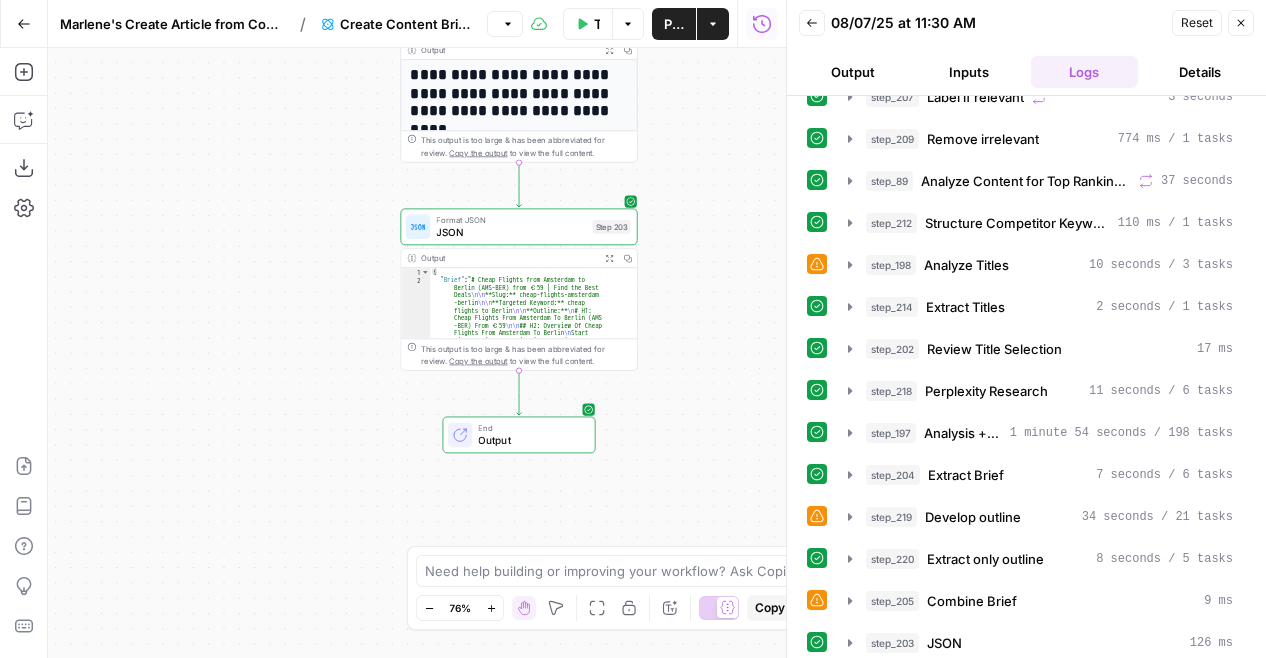 drag, startPoint x: 727, startPoint y: 427, endPoint x: 714, endPoint y: 249, distance: 178.47409 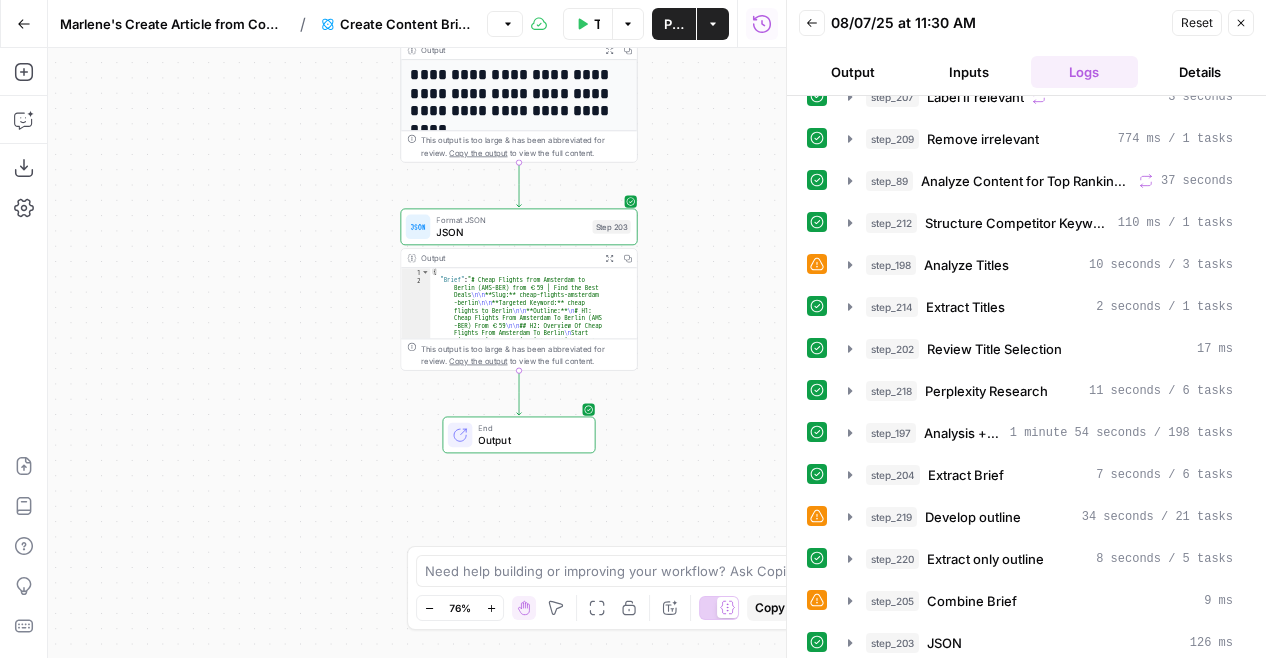 click on "Workflow Set Inputs Inputs Google Search Perform Google Search Step 51 Output Expand Output Copy 1 2 3 4 5 6 7 8 9 {    "search_metadata" :  {      "id" :  "6894721b50849ccf942e8419" ,      "status" :  "Success" ,      "json_endpoint" :  "https://serpapi.com          /searches/3bc9310f62c719b3          /6894721b50849ccf942e8419.json" ,      "pixel_position_endpoint" :  "https://serpapi          .com/searches/3bc9310f62c719b3          /6894721b50849ccf942e8419          .json_with_pixel_position" ,      "created_at" :  "2025-08-07 09:30:03 UTC" ,      "processed_at" :  "2025-08-07 09:30:03 UTC" ,      "google_url" :  "https://www.google.com          /search?q=cheap+flights+to+[CITY]&oq          =cheap+flights+to+[CITY]&gl=us&num          =5&sourceid=chrome&ie=UTF-8" ,     Loop Iteration Label if relevant Step 207 Output Expand Output Copy 1 2 3 4 5 6 7 8 9 10 11 12 13 14 15 [    {      "relevant" :  "true"    } ,    {      "relevant" :  "true"" at bounding box center (417, 353) 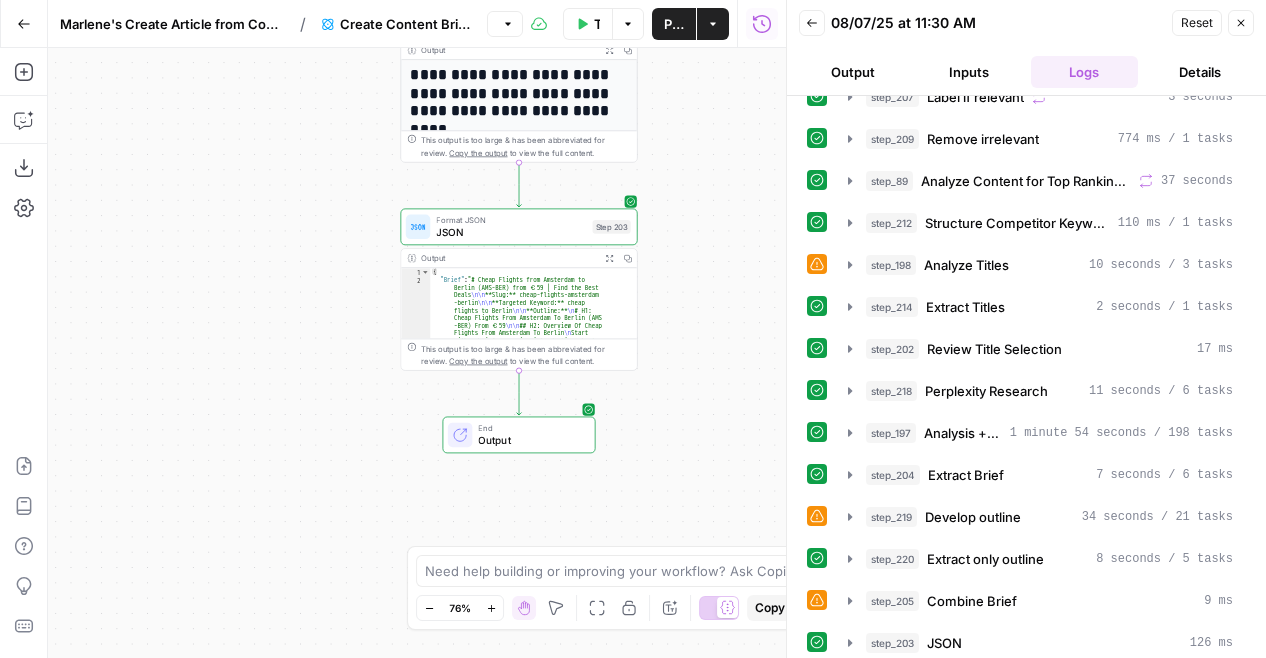 click 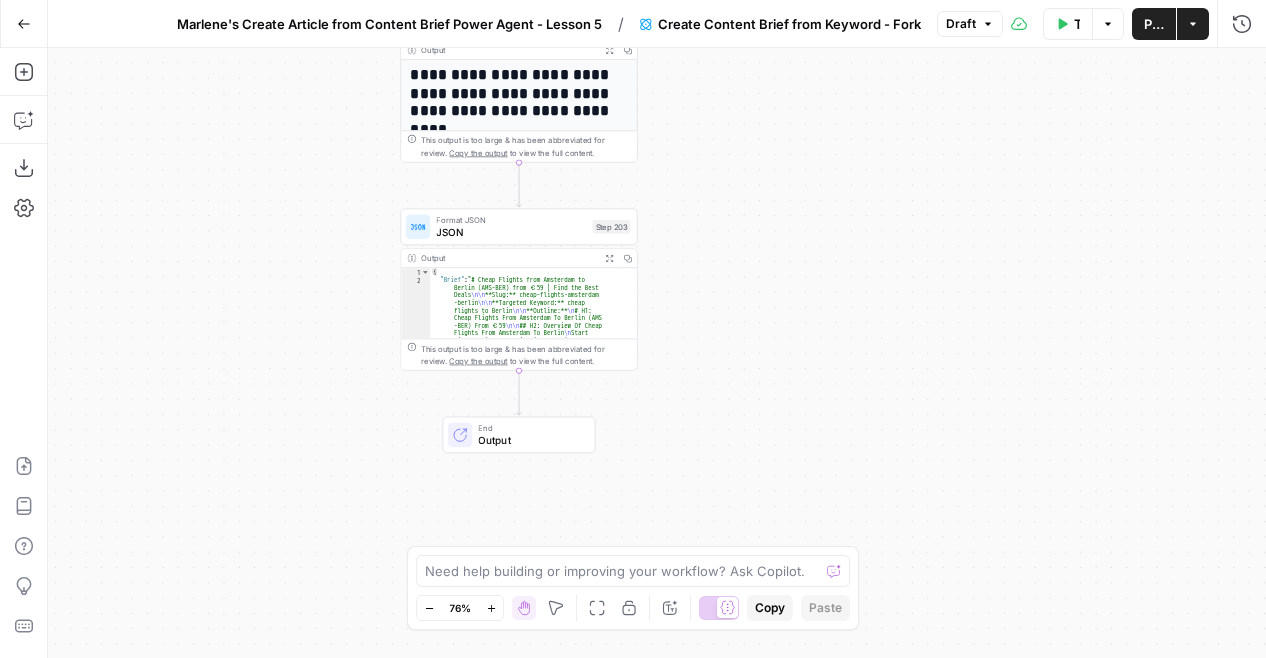 click 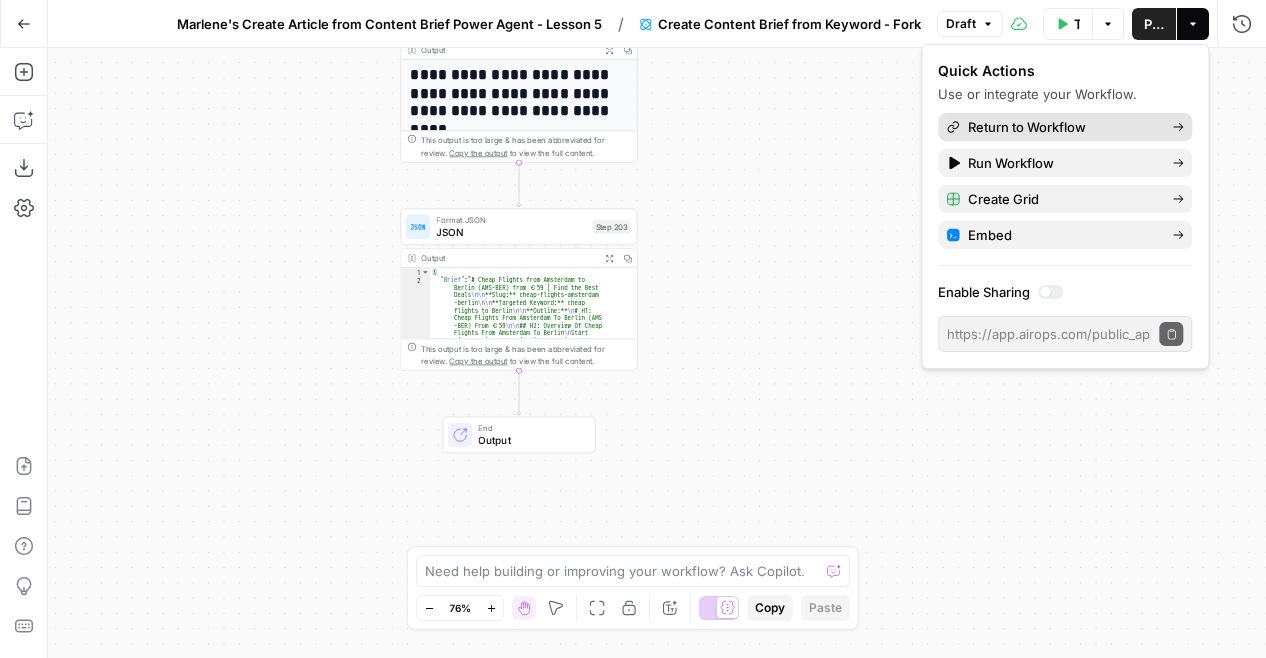 click on "Return to Workflow" at bounding box center [1062, 127] 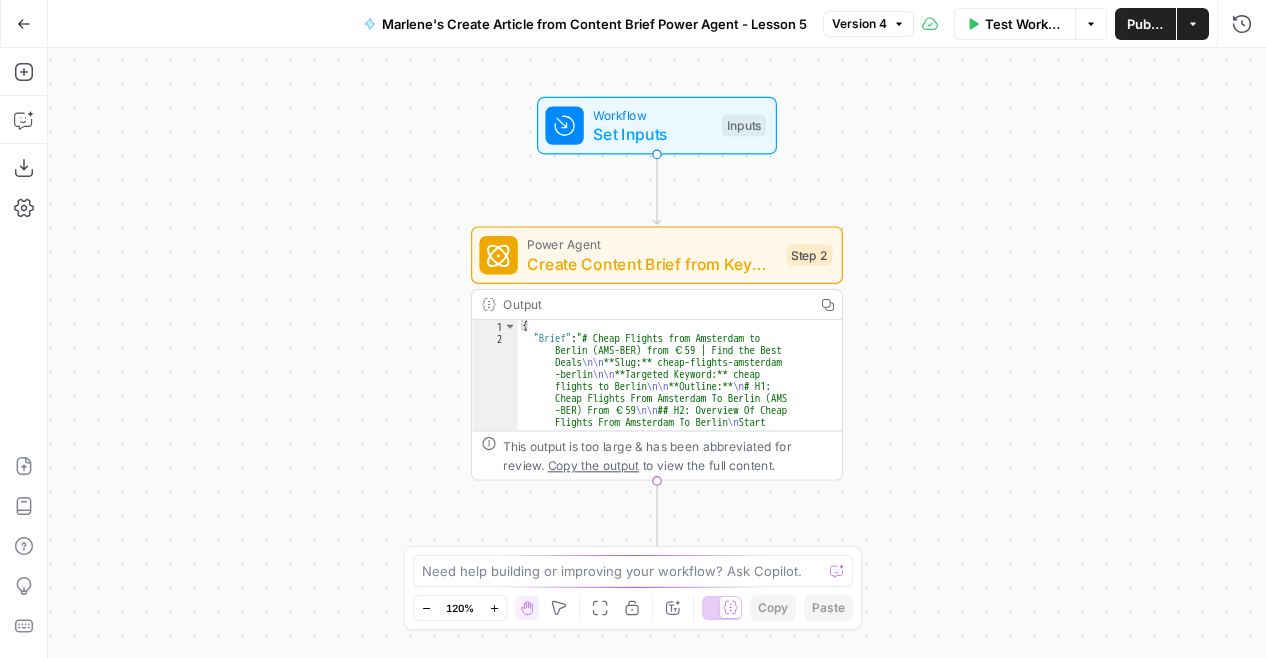 click 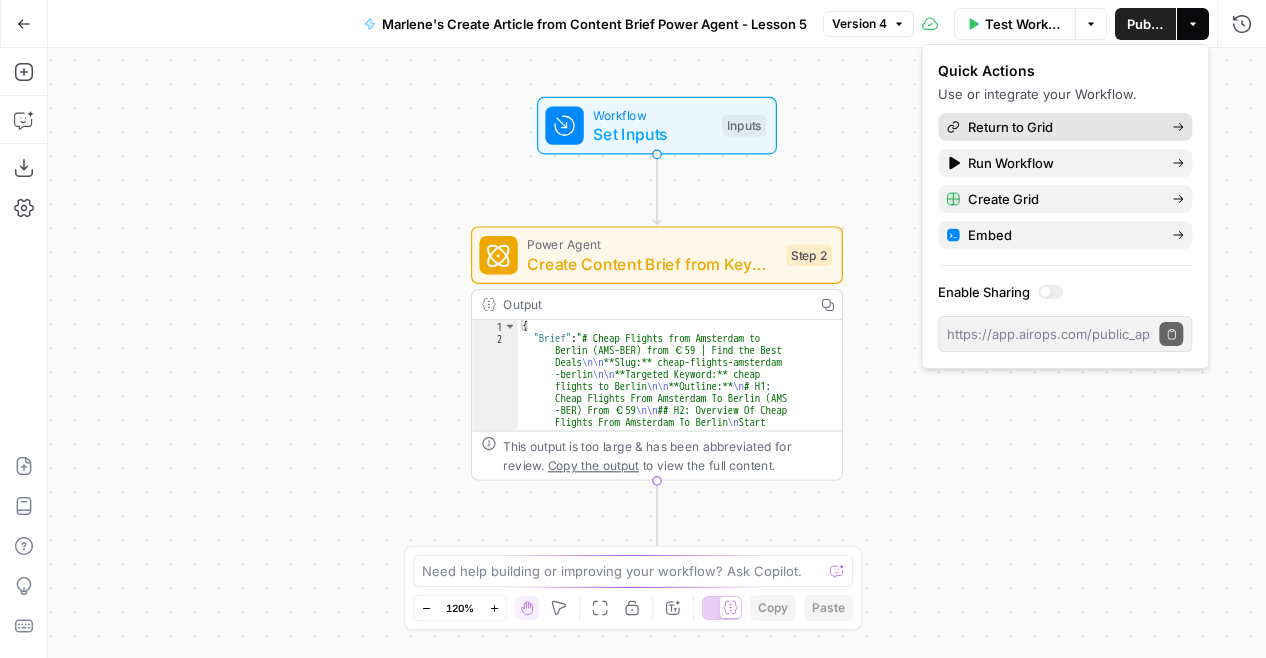 click on "Return to Grid" at bounding box center [1062, 127] 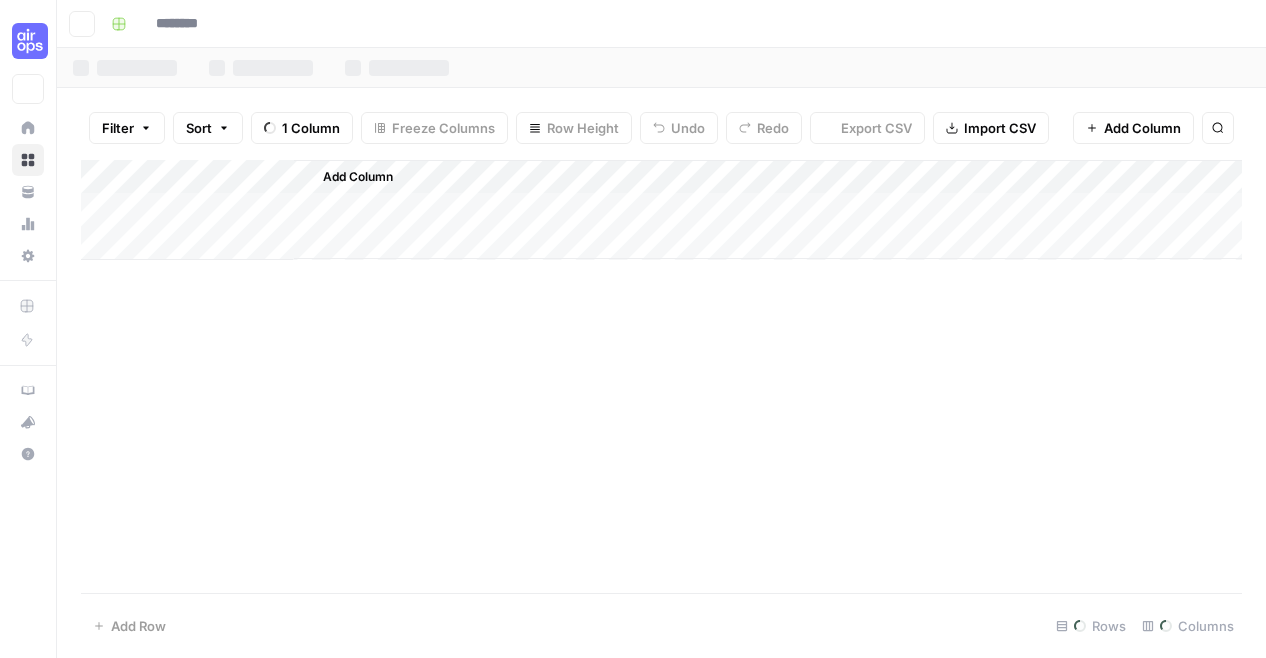 type on "**********" 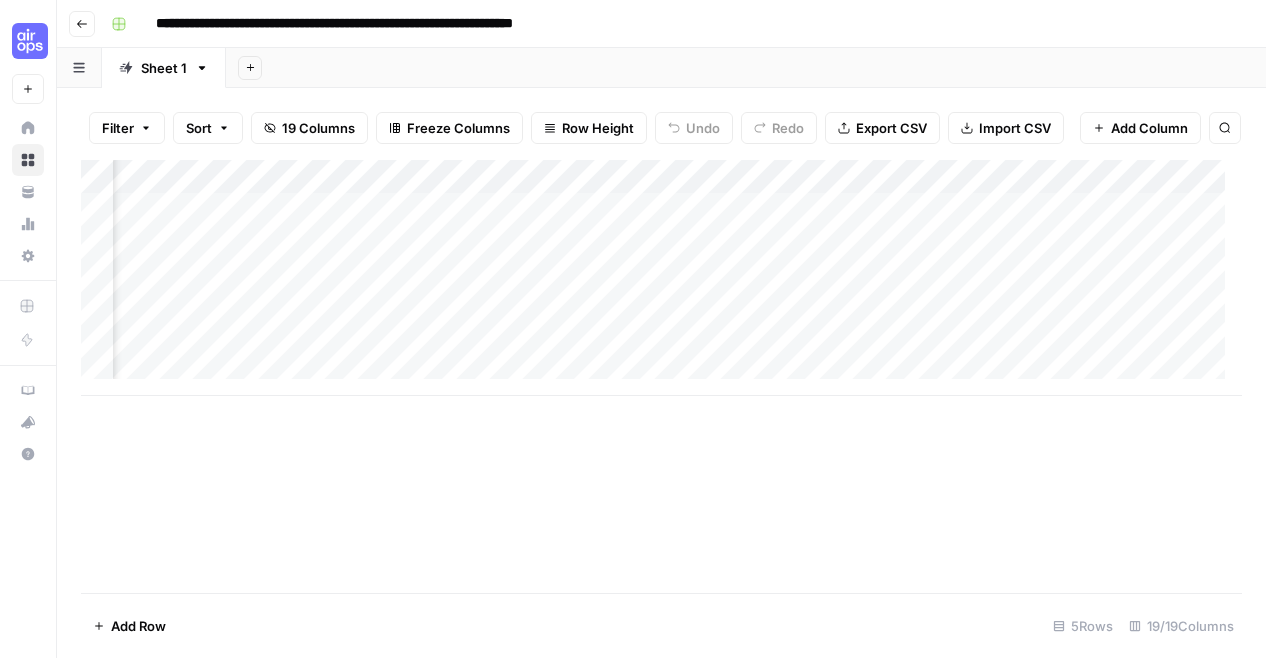 scroll, scrollTop: 0, scrollLeft: 660, axis: horizontal 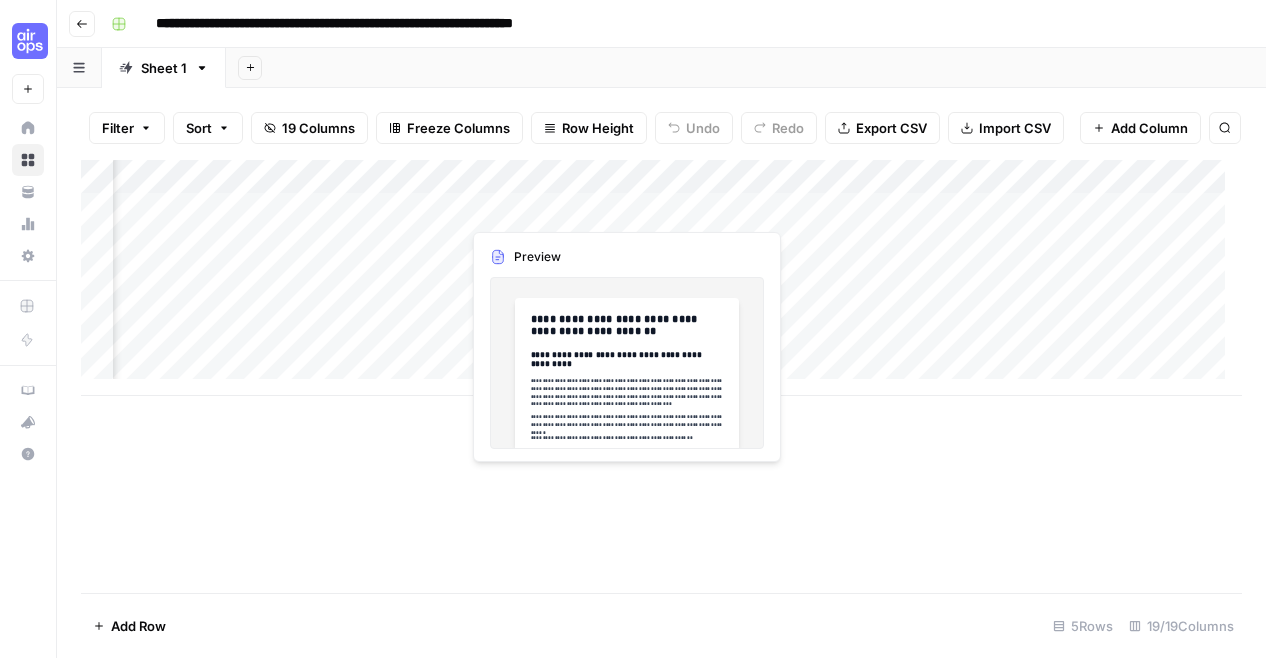 click on "Add Column" at bounding box center (661, 278) 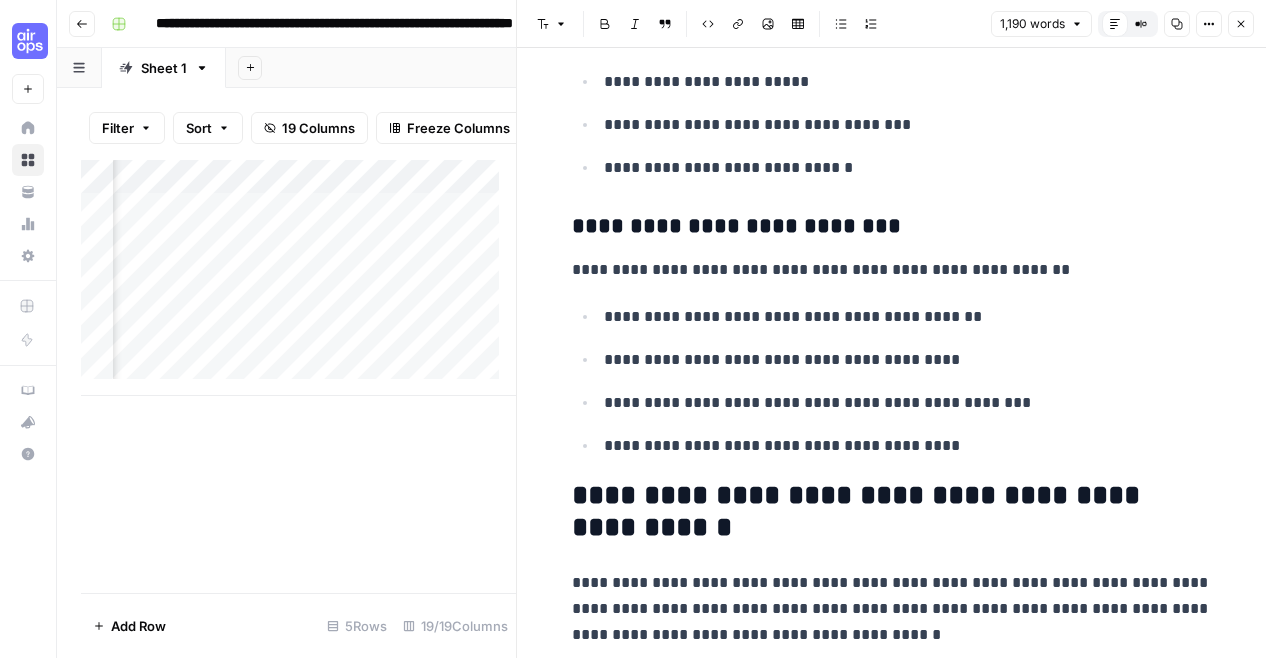 scroll, scrollTop: 3108, scrollLeft: 0, axis: vertical 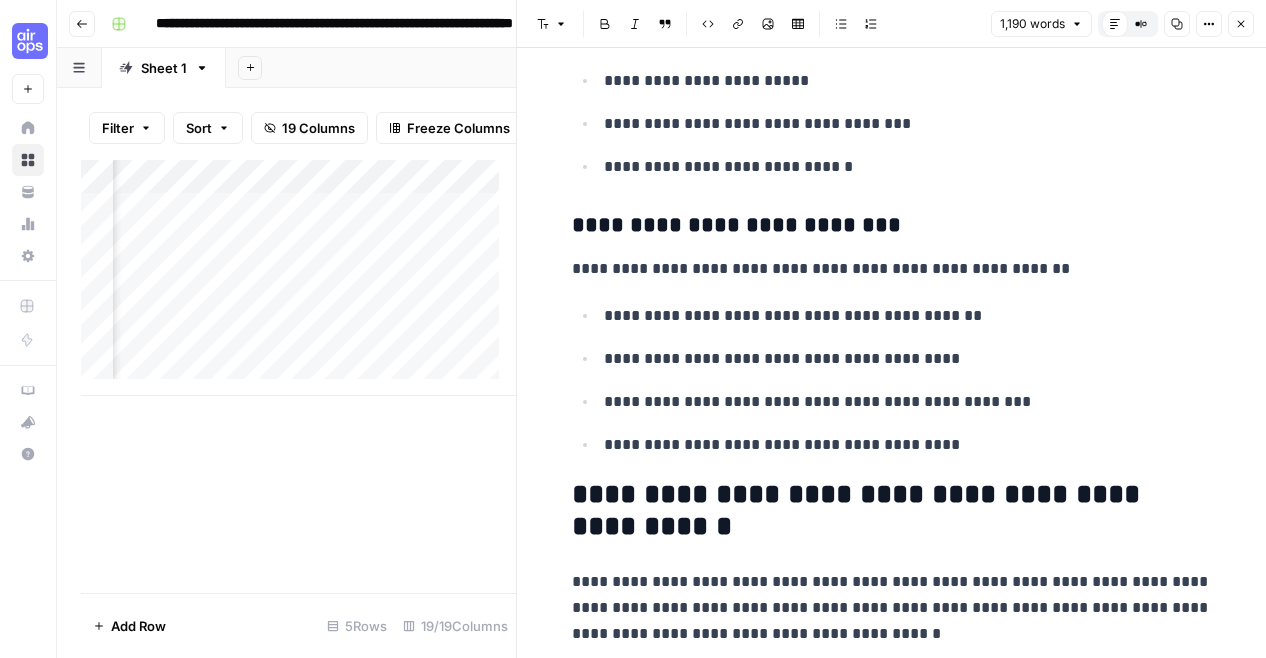click on "**********" at bounding box center (892, 226) 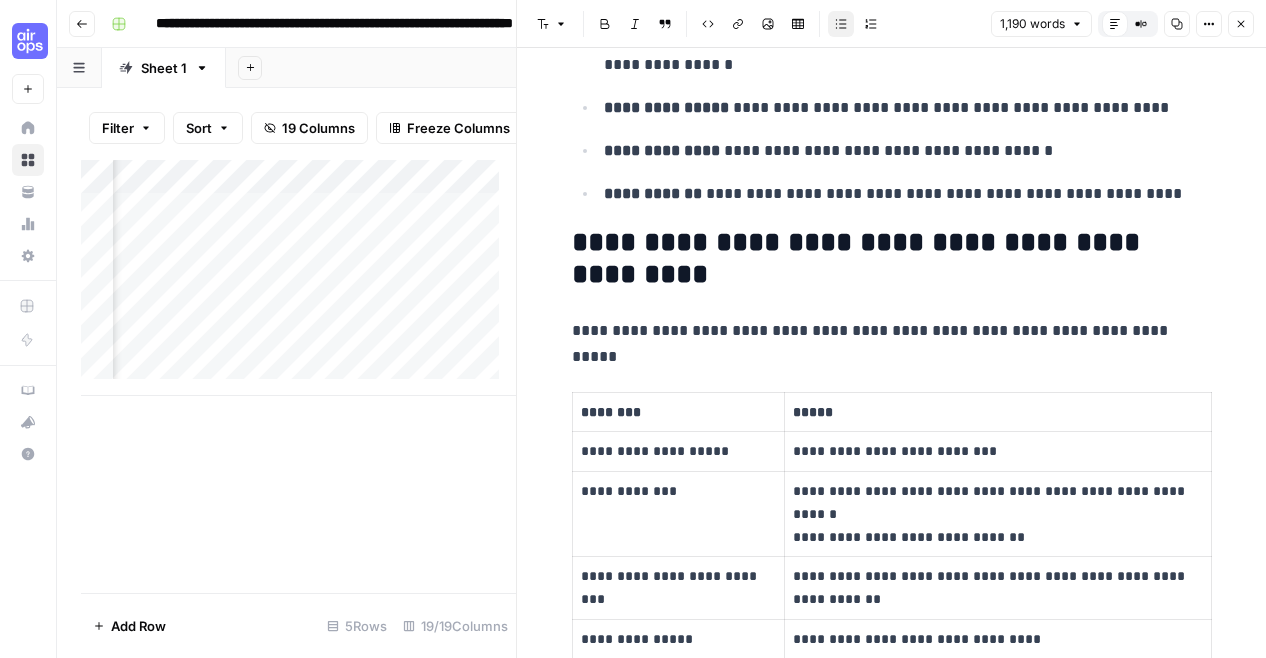 scroll, scrollTop: 0, scrollLeft: 0, axis: both 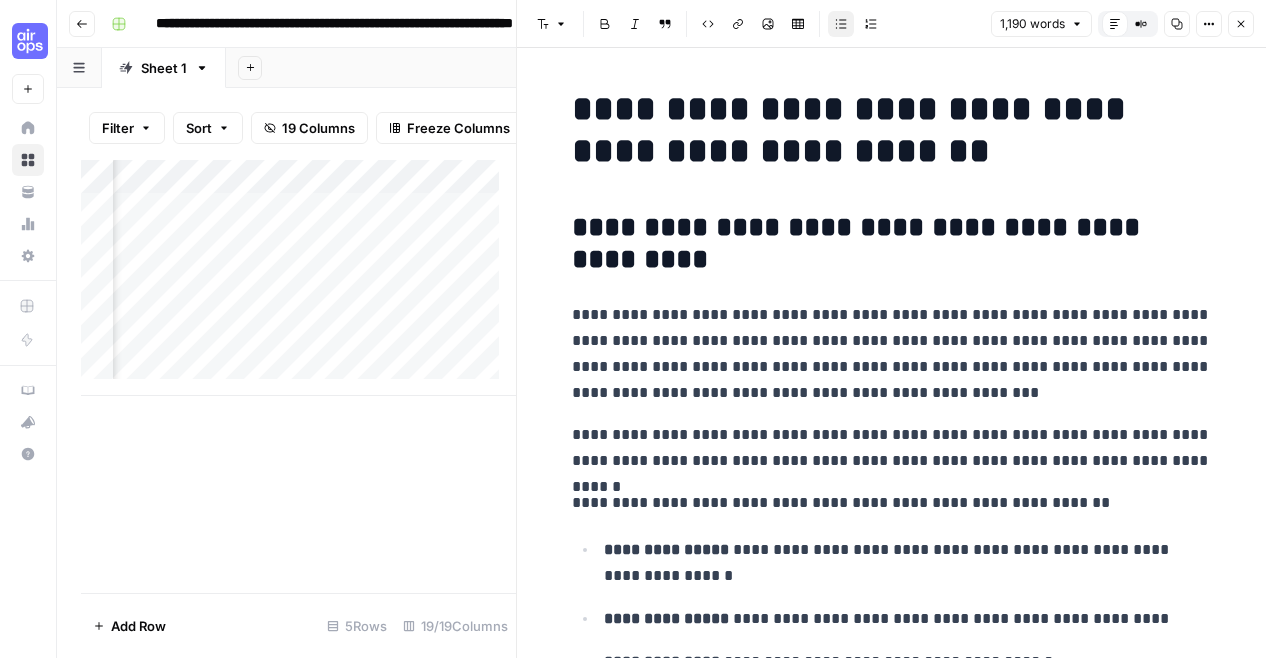 click on "Close" at bounding box center (1241, 24) 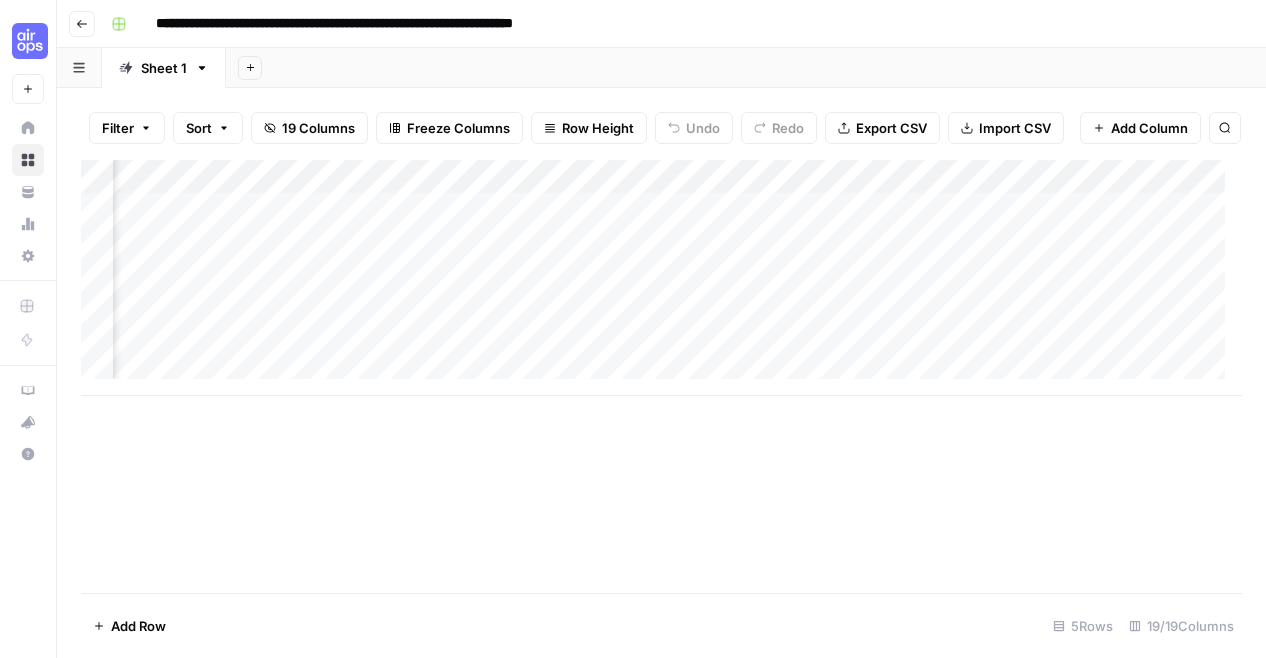 scroll, scrollTop: 0, scrollLeft: 586, axis: horizontal 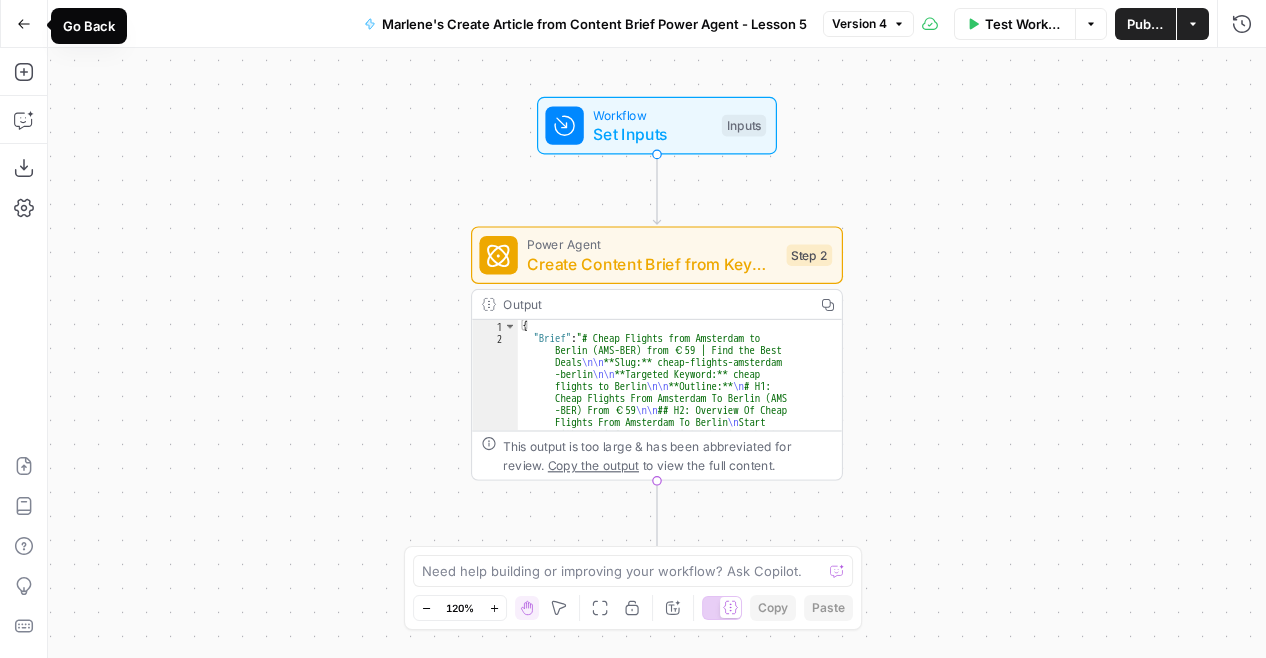click on "Go Back" at bounding box center (24, 24) 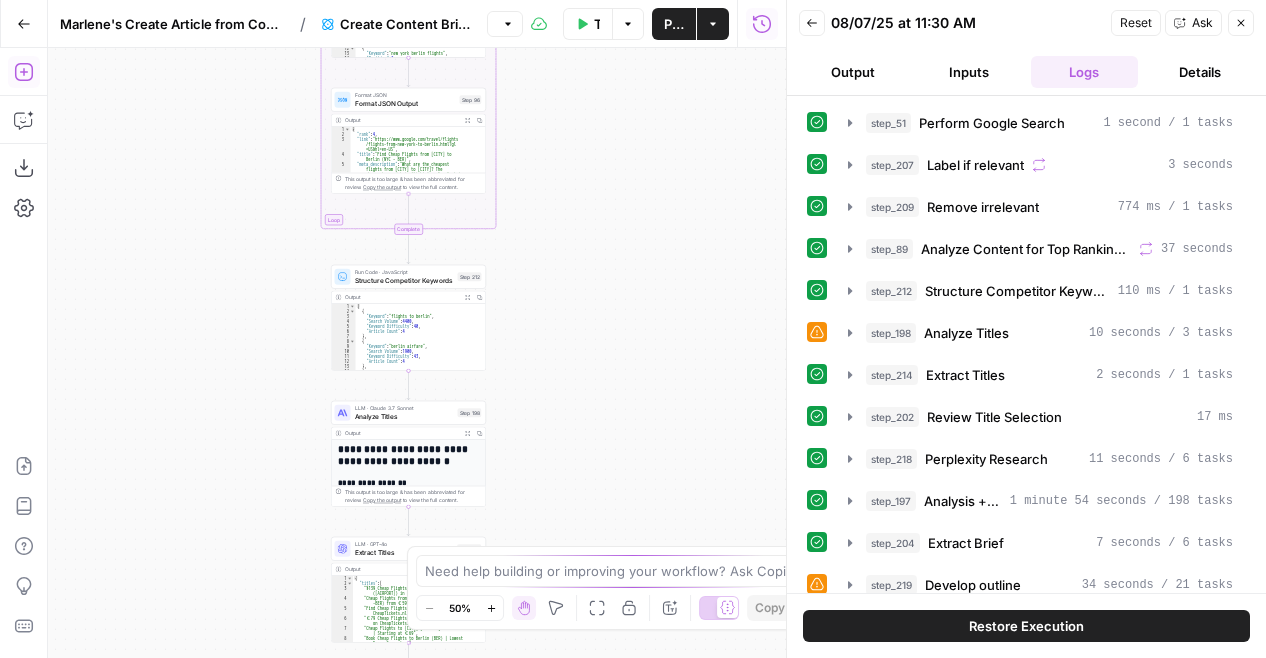 click 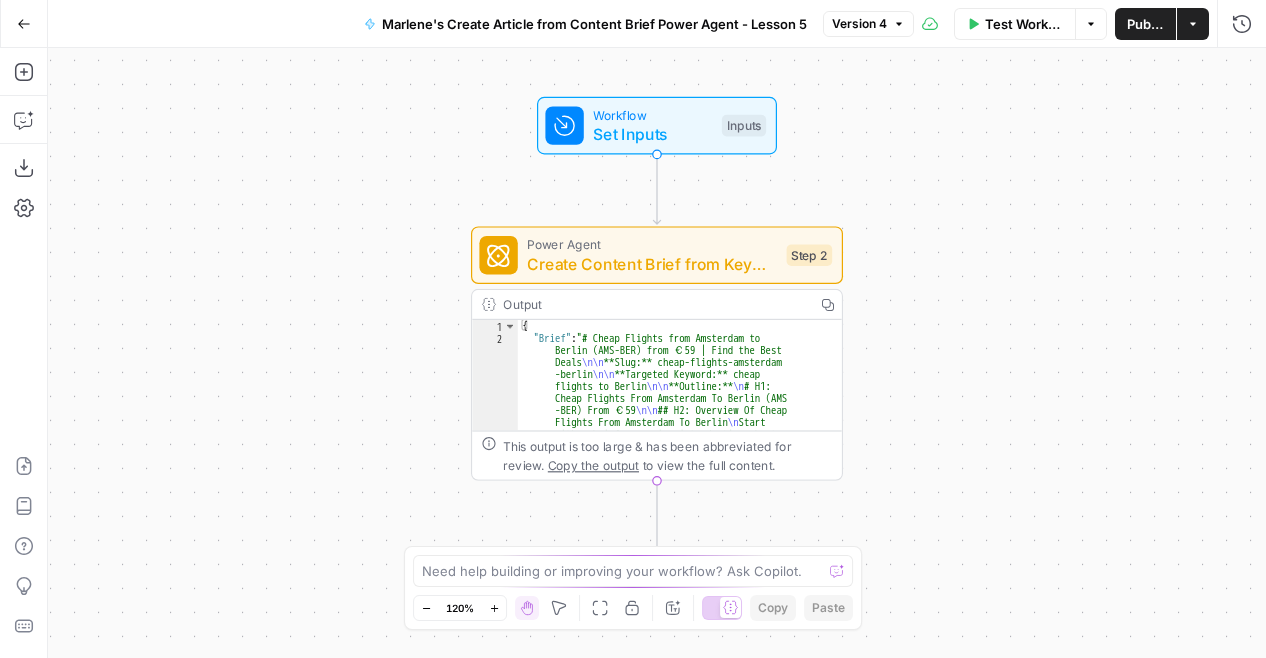 click on "Go Back" at bounding box center [24, 24] 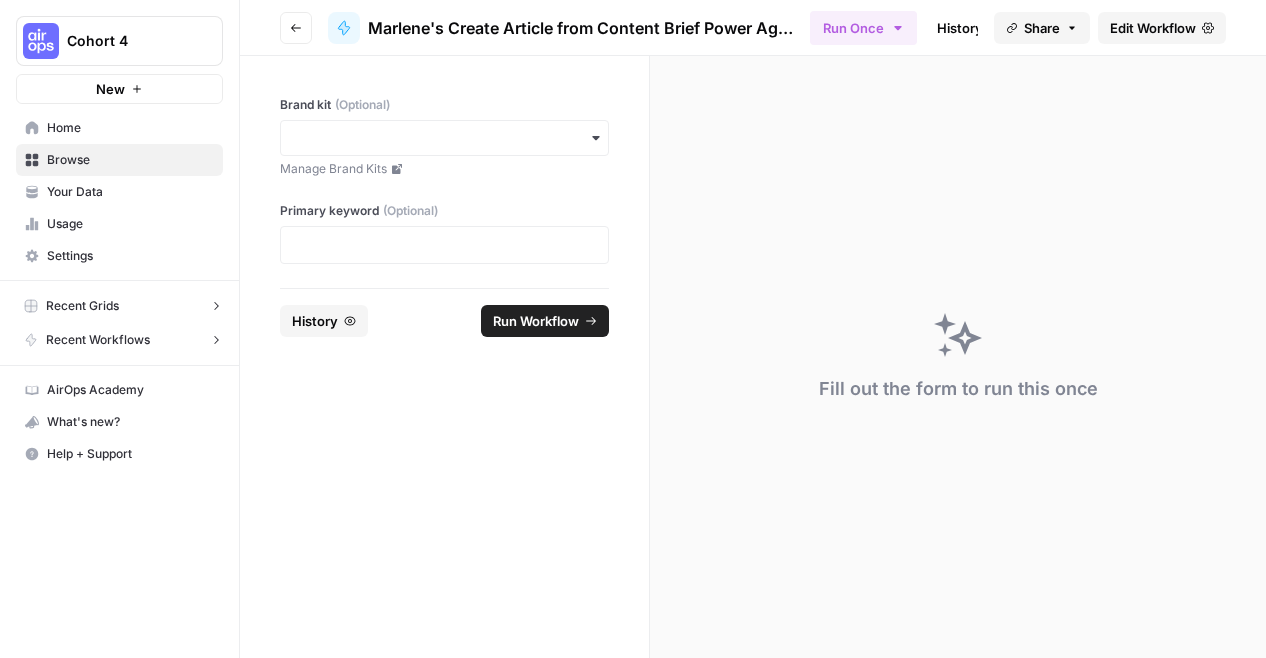 click on "Your Data" at bounding box center [130, 192] 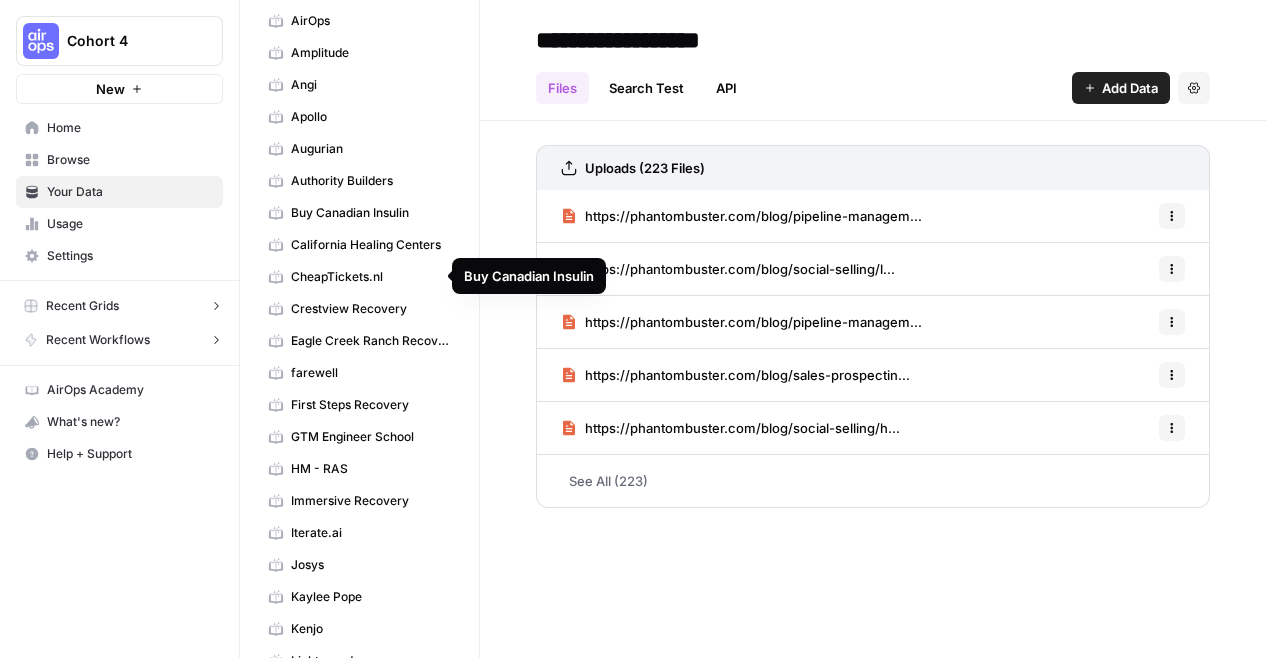 scroll, scrollTop: 116, scrollLeft: 0, axis: vertical 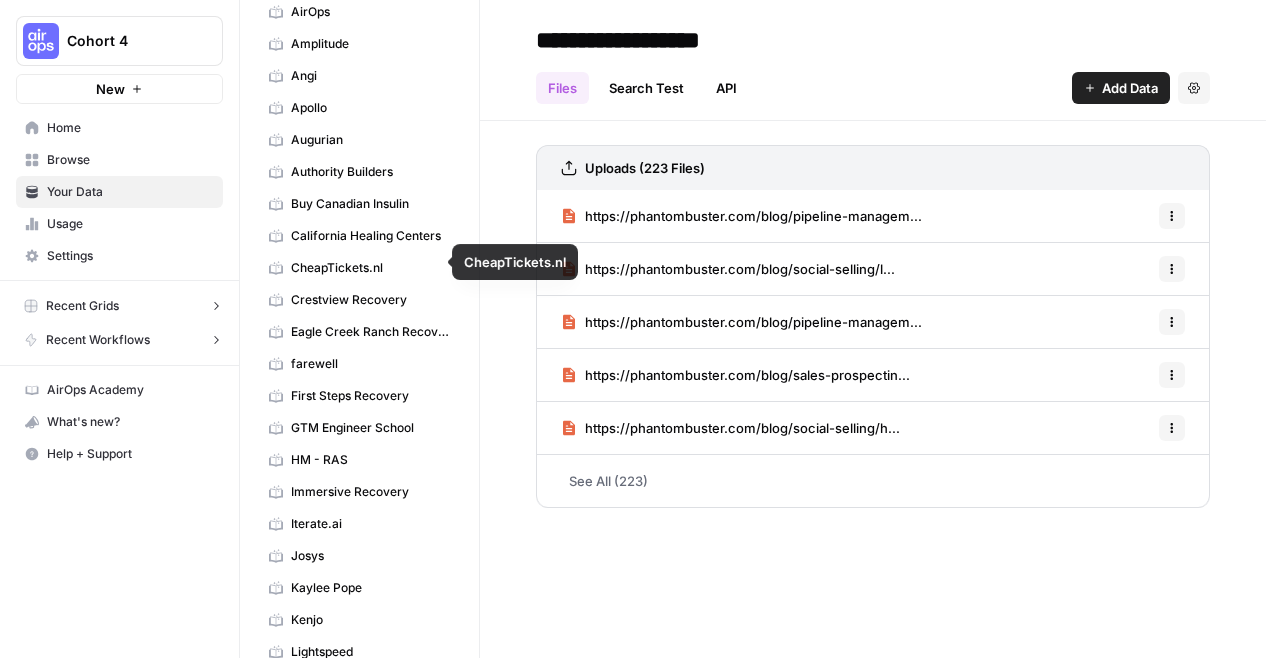 click on "CheapTickets.nl" at bounding box center [370, 268] 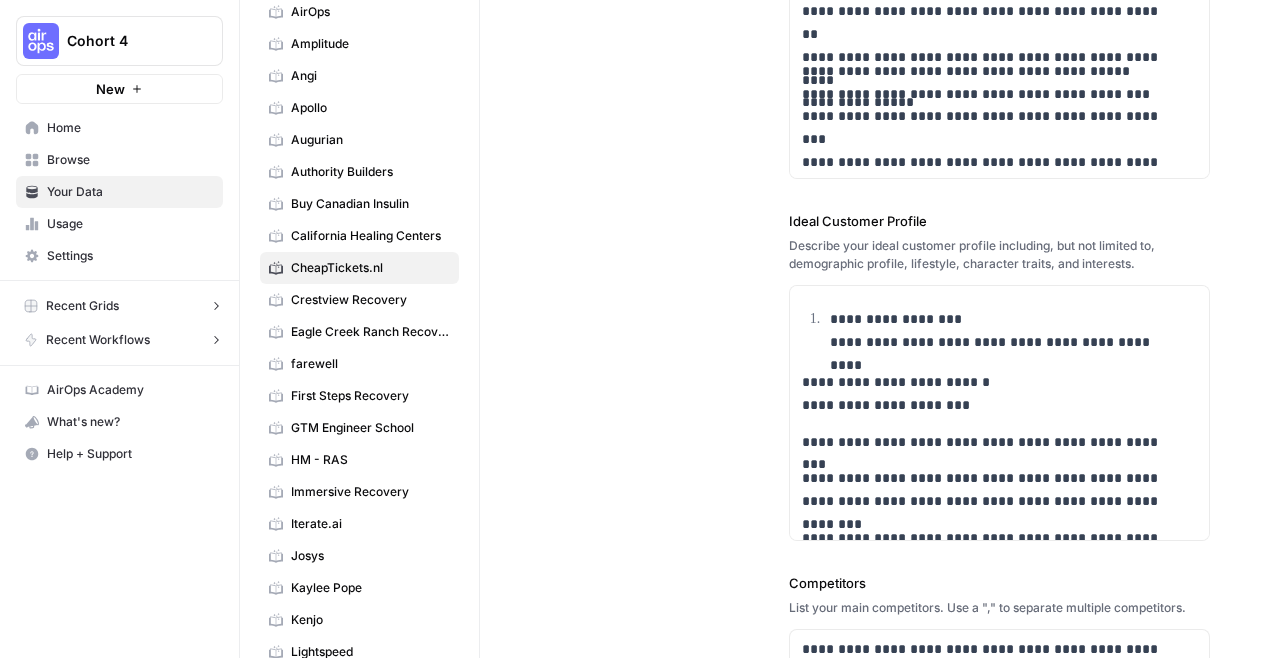 scroll, scrollTop: 386, scrollLeft: 0, axis: vertical 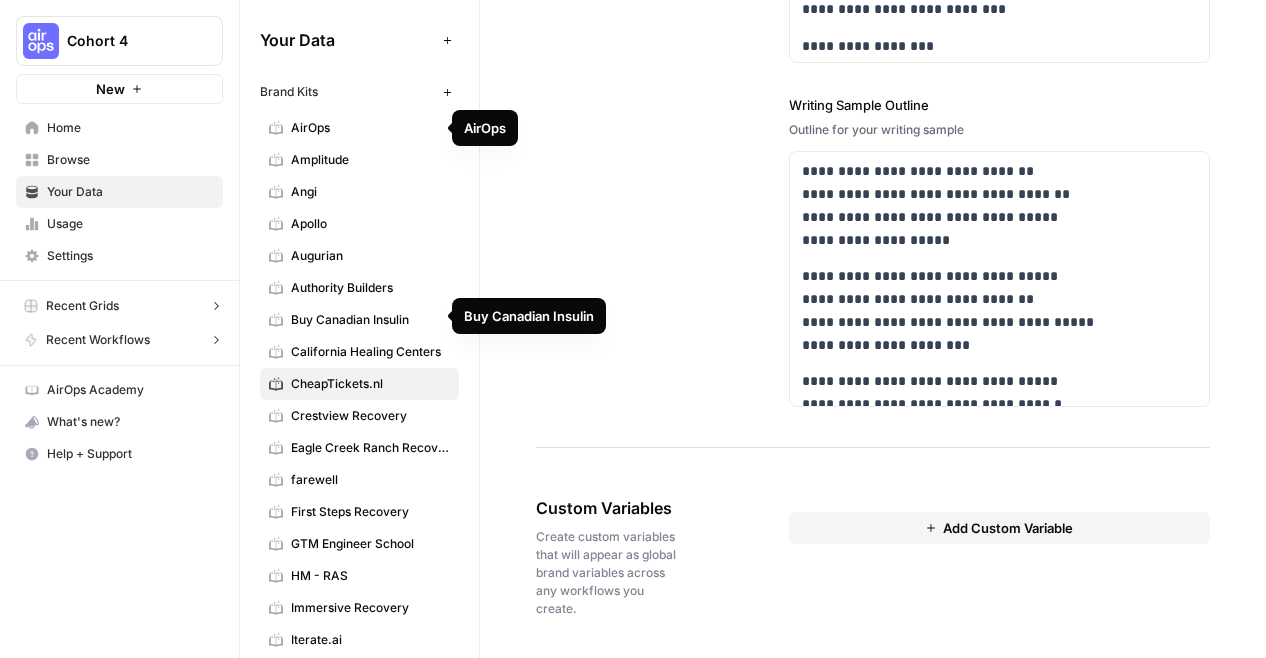 click on "AirOps" at bounding box center [370, 128] 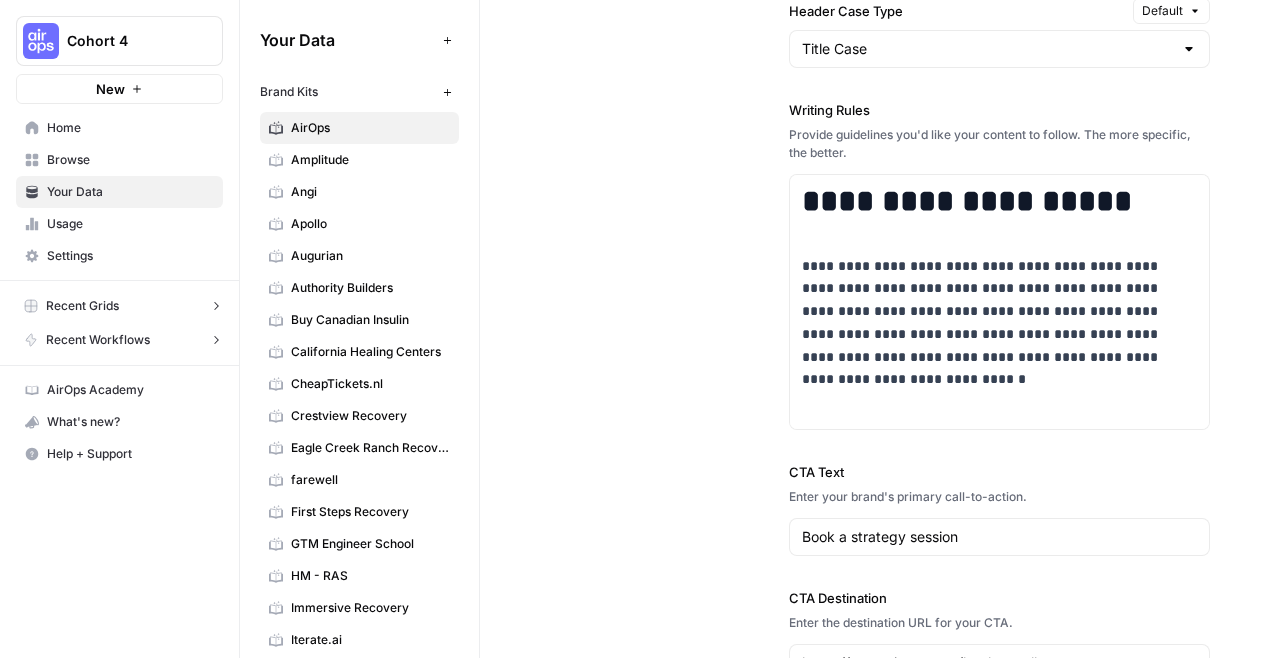 scroll, scrollTop: 1984, scrollLeft: 0, axis: vertical 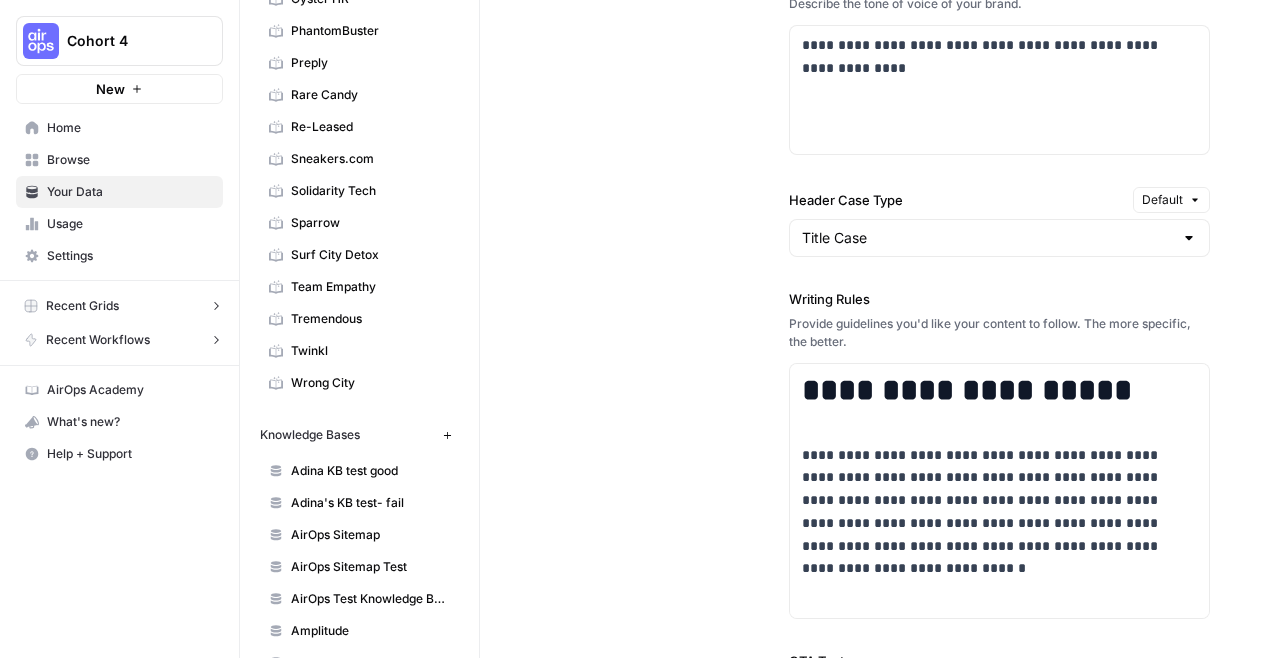 click on "Browse" at bounding box center (130, 160) 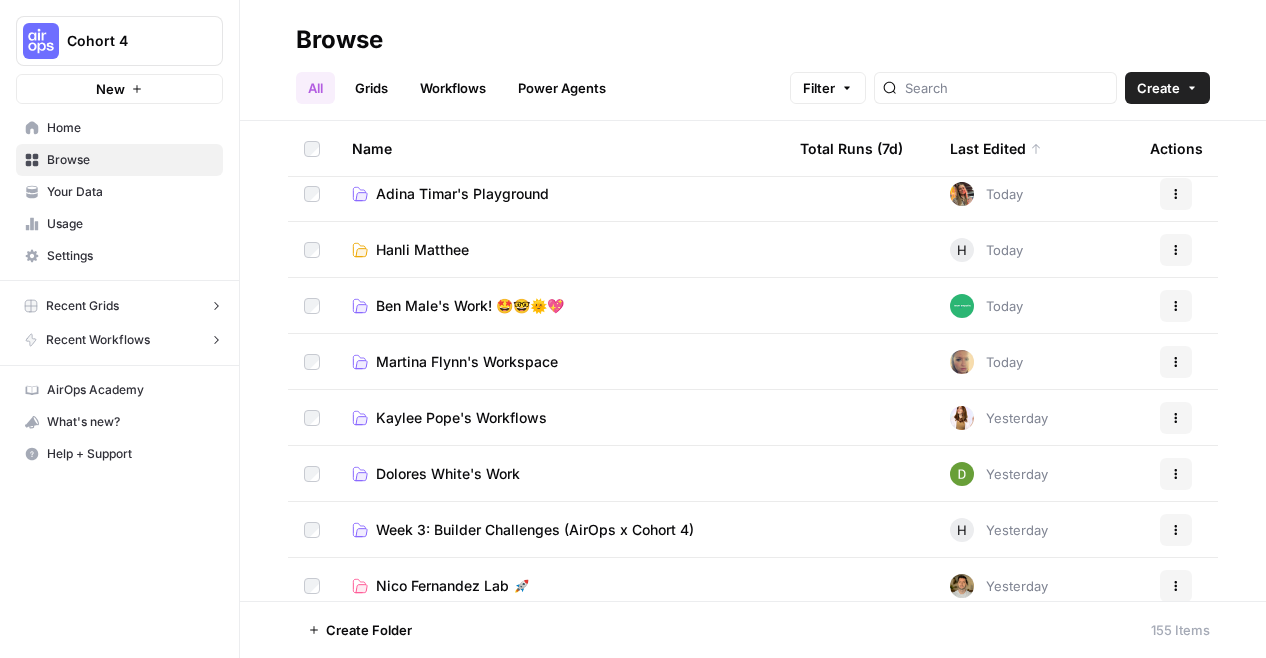 scroll, scrollTop: 0, scrollLeft: 0, axis: both 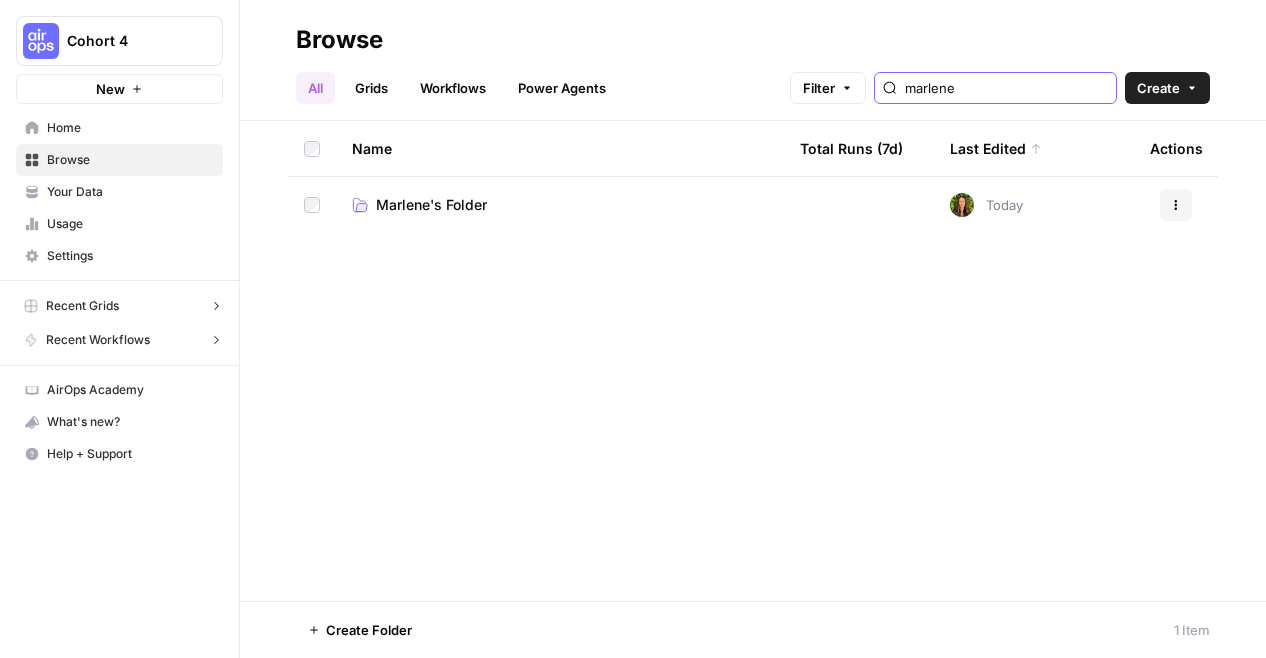 type on "marlene" 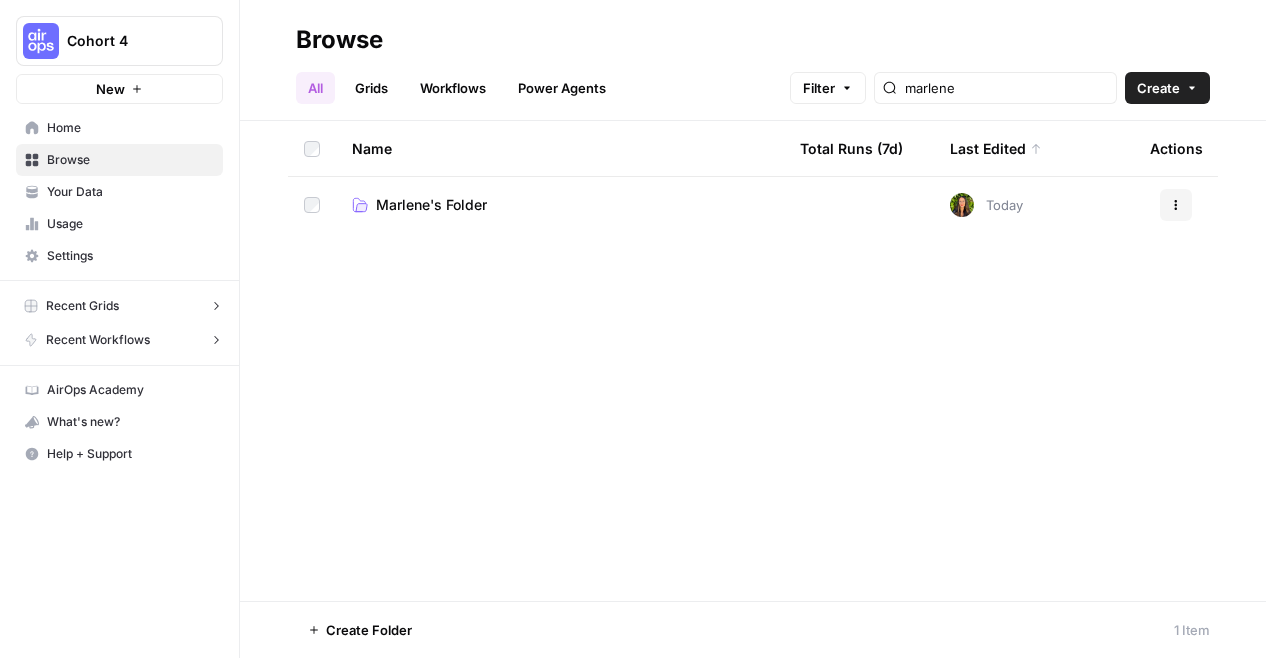 click on "Marlene's Folder" at bounding box center (431, 205) 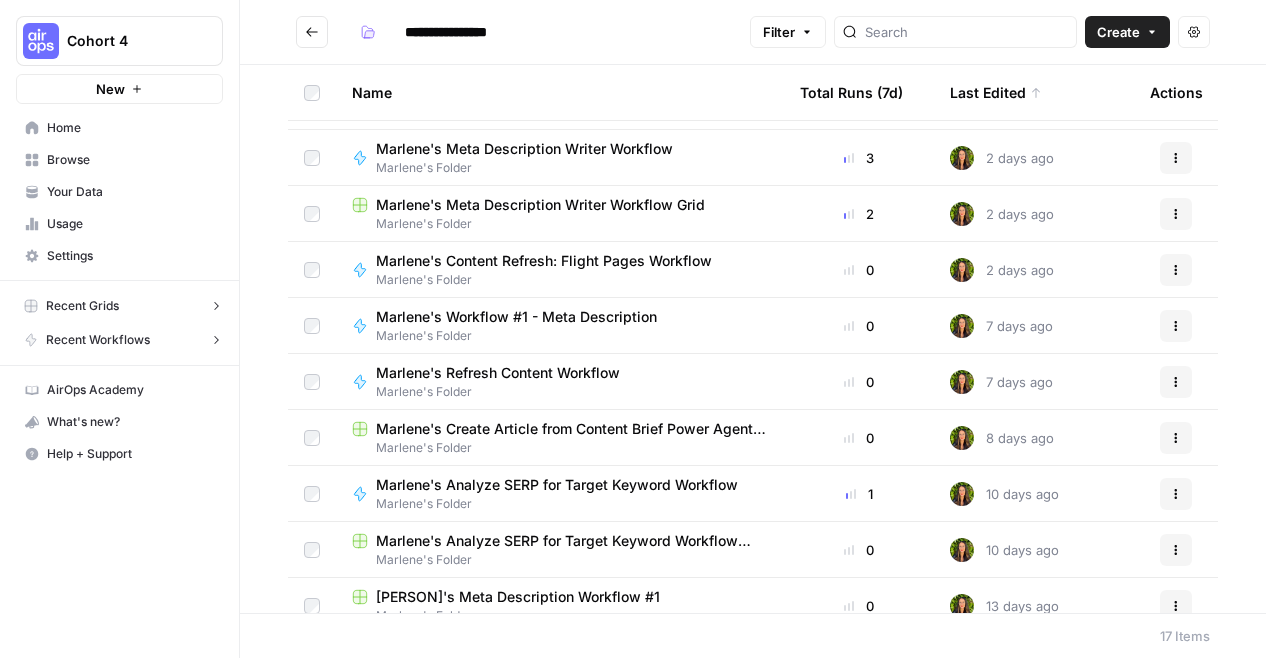 scroll, scrollTop: 269, scrollLeft: 0, axis: vertical 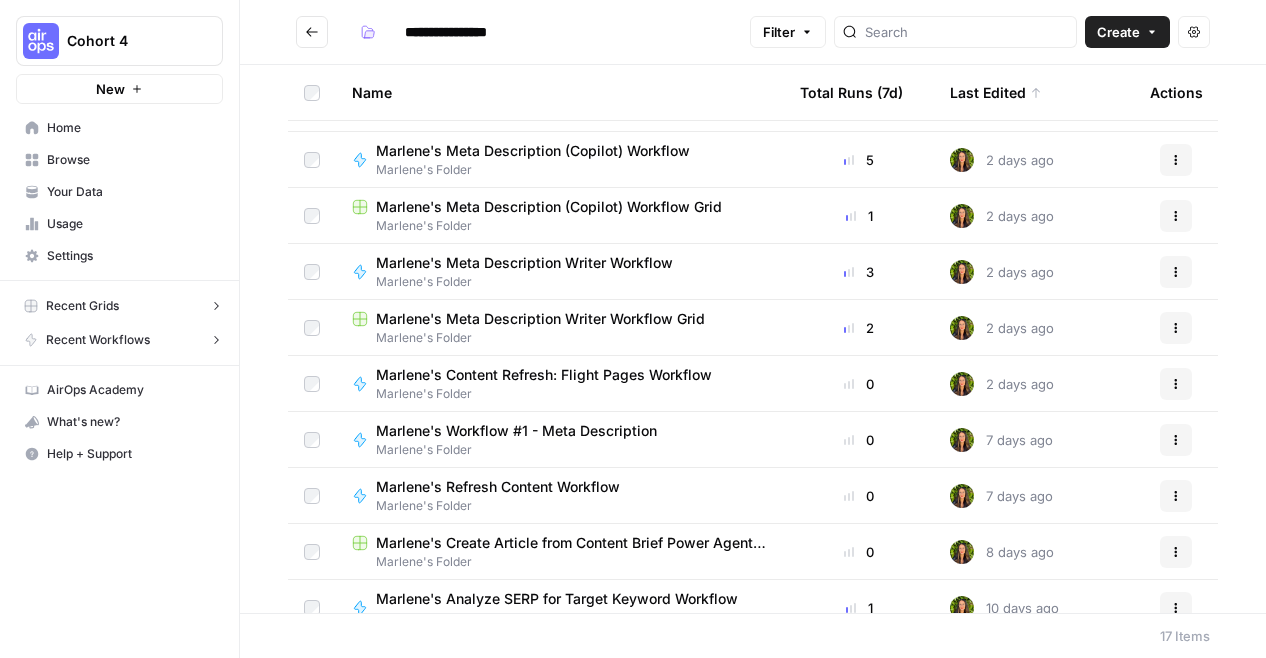 click on "Marlene's Meta Description Writer Workflow" at bounding box center (524, 263) 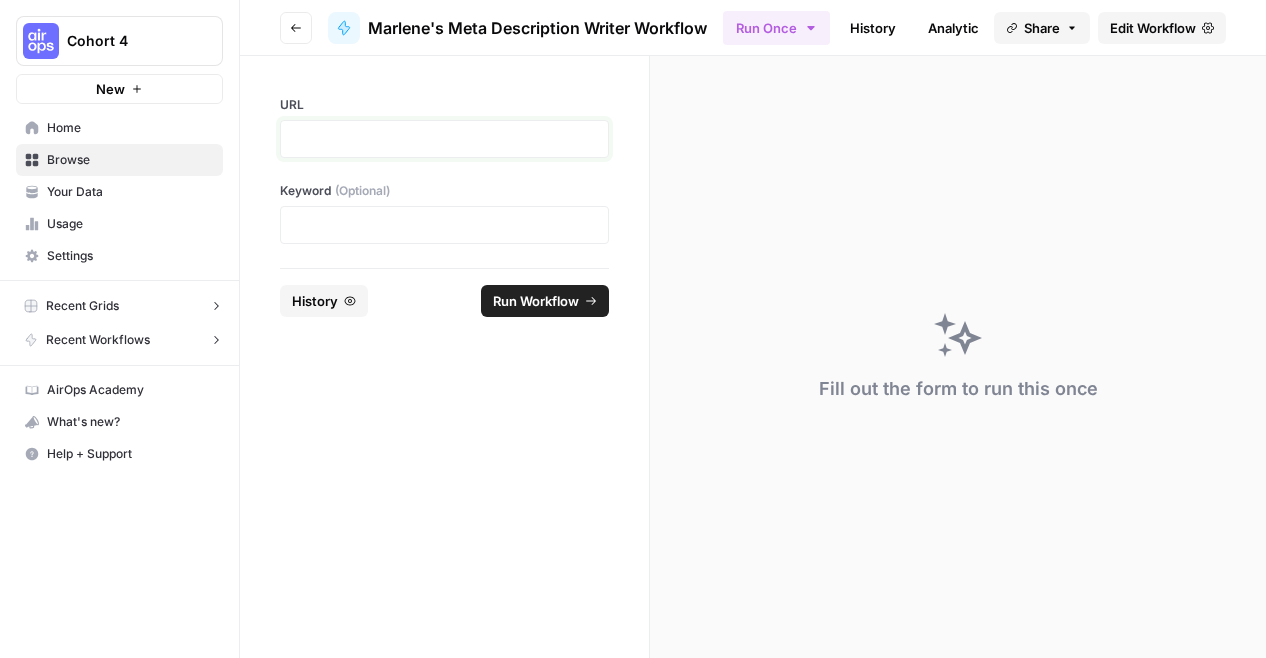 click at bounding box center [444, 139] 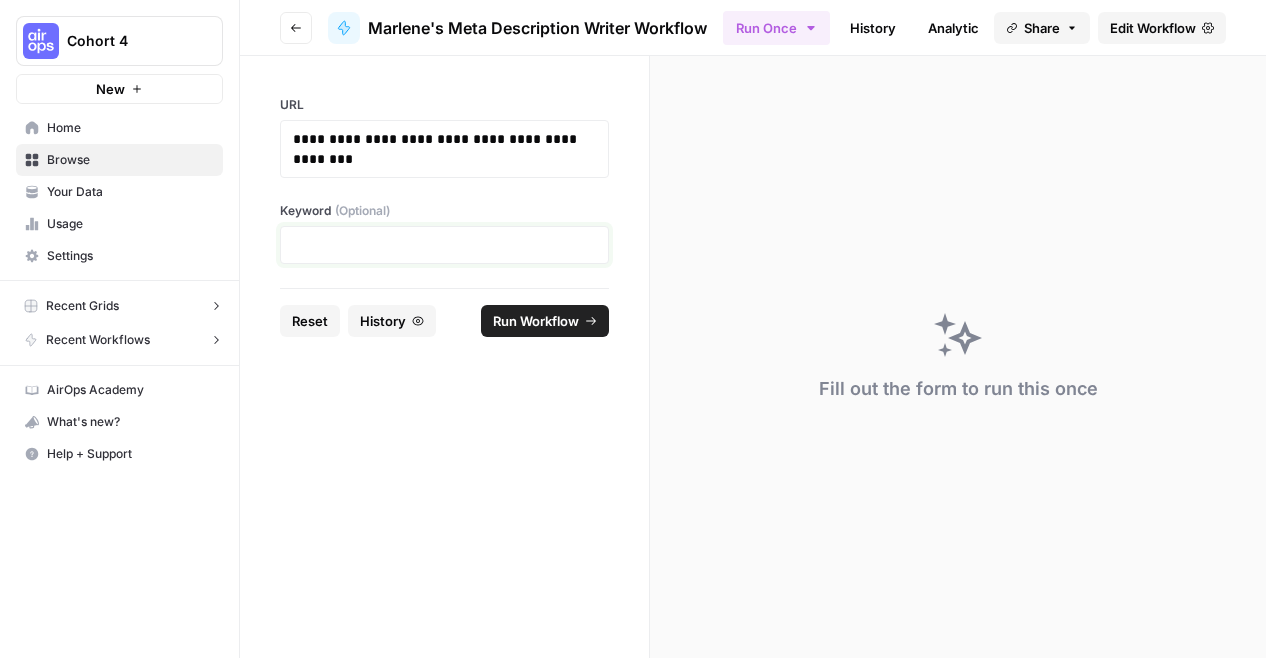 click at bounding box center [444, 245] 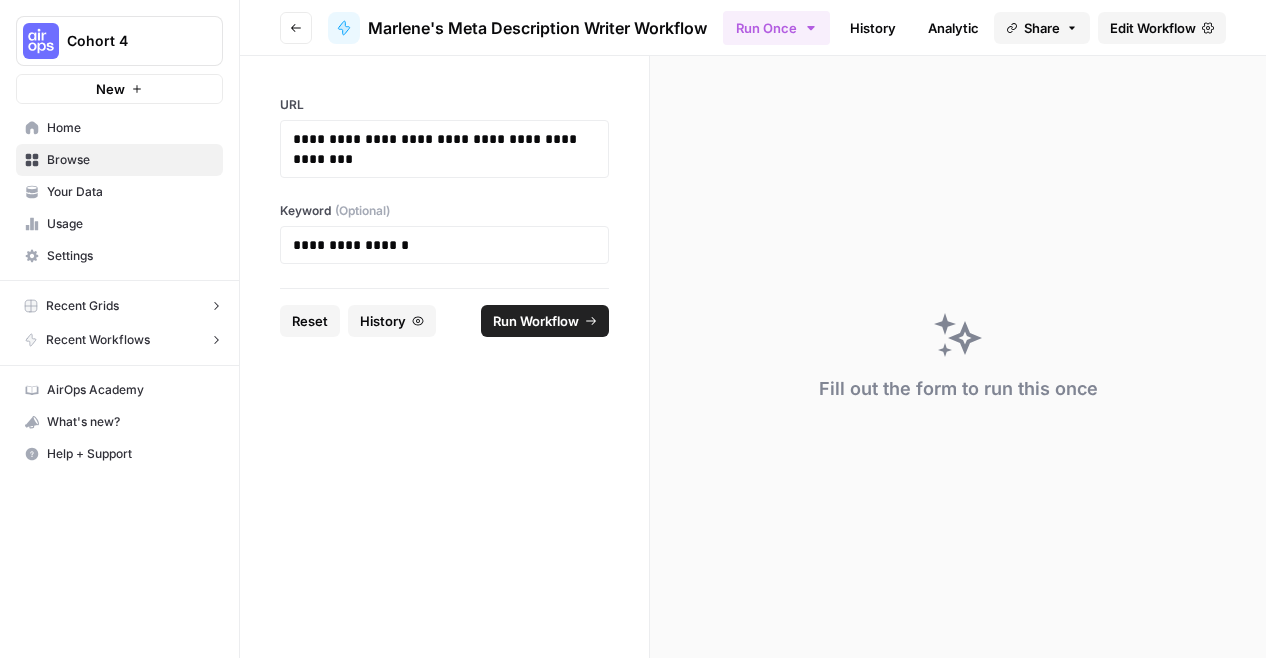 click on "Run Workflow" at bounding box center [536, 321] 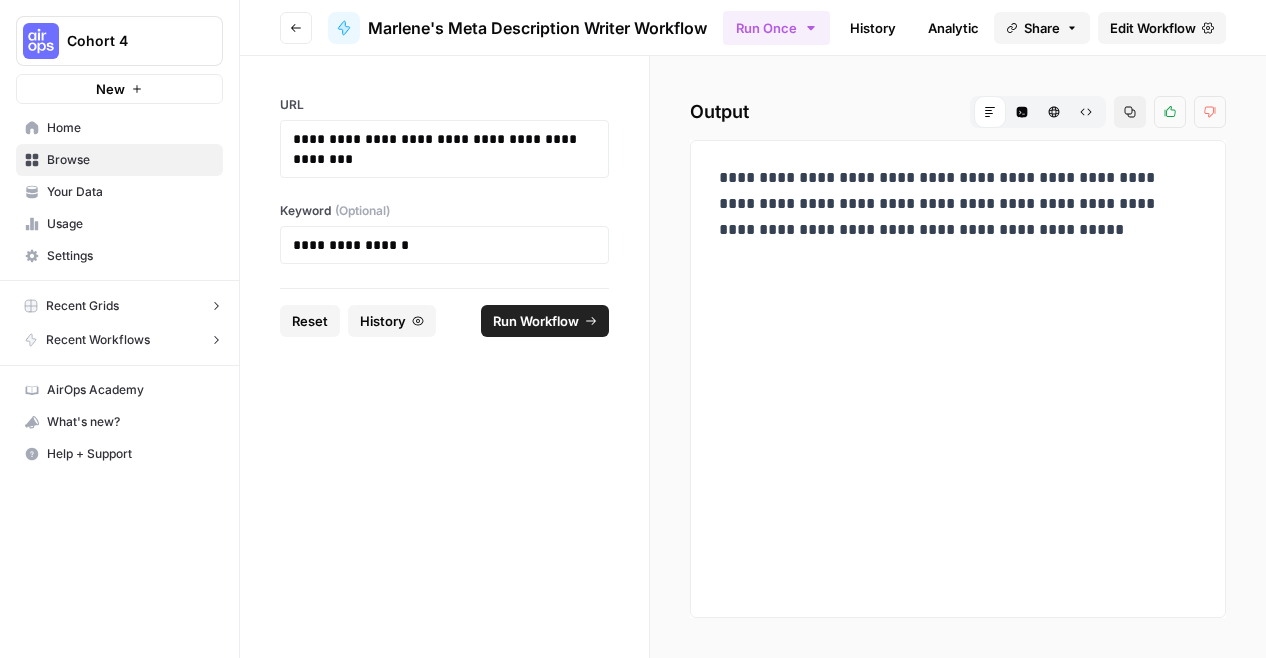 click on "Edit Workflow" at bounding box center (1153, 28) 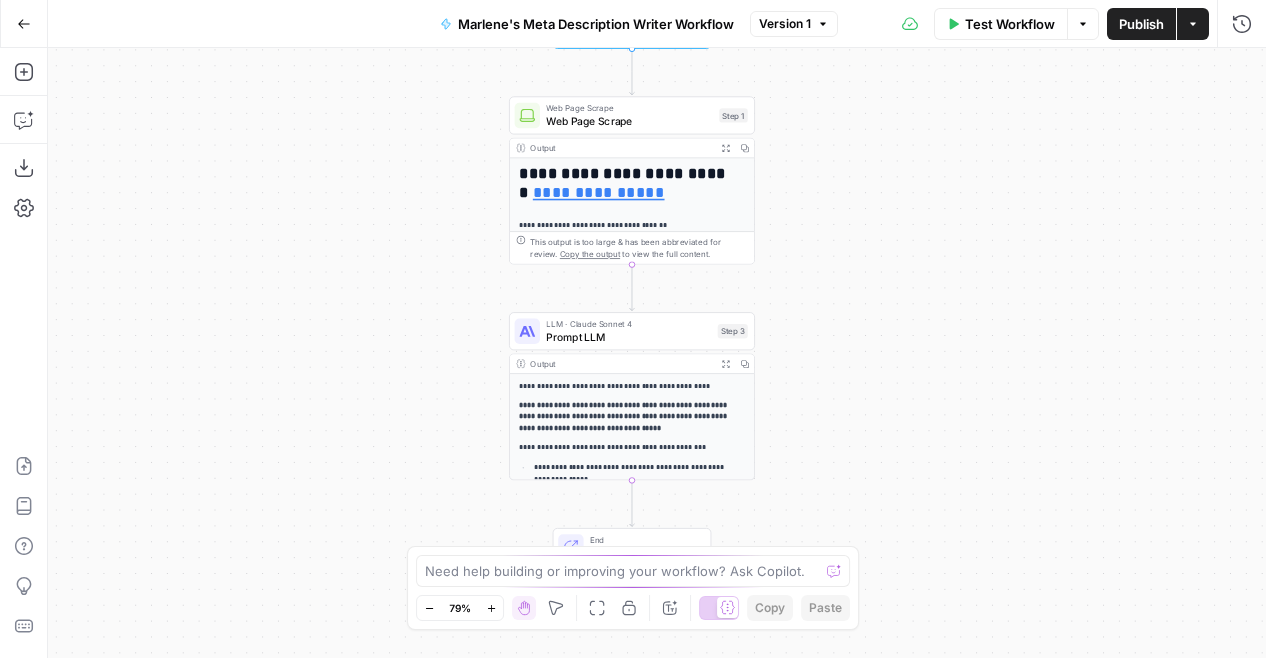 drag, startPoint x: 855, startPoint y: 359, endPoint x: 830, endPoint y: 295, distance: 68.70953 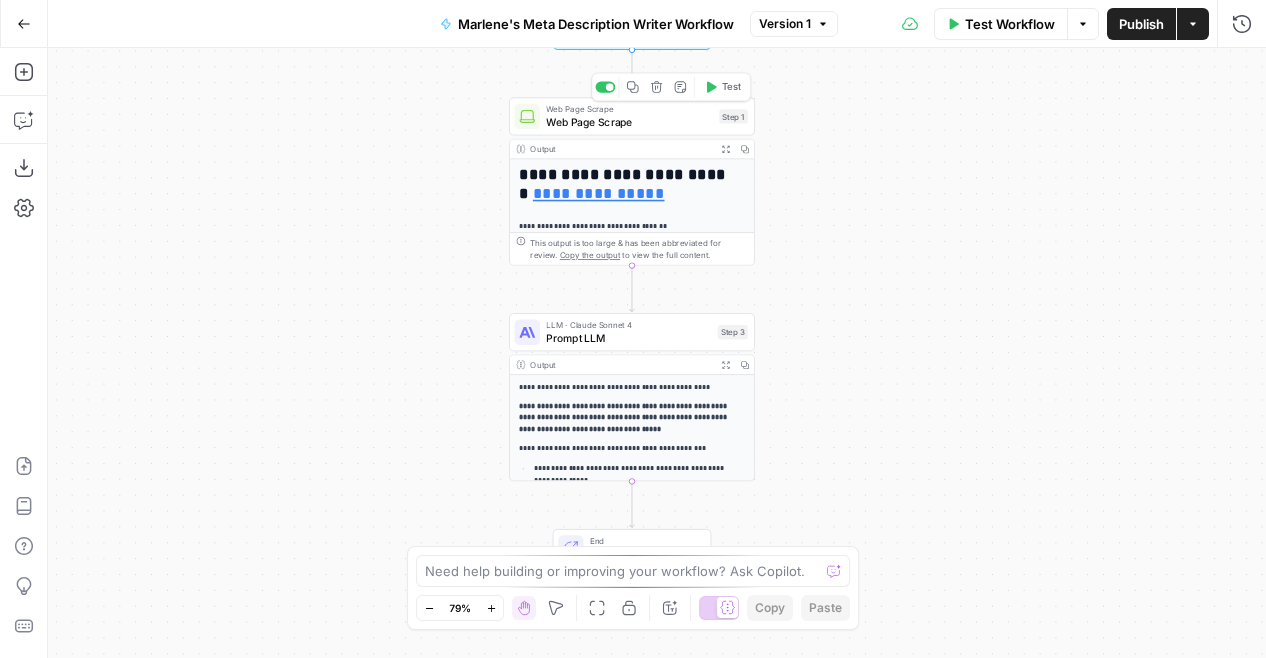click on "Web Page Scrape" at bounding box center (629, 122) 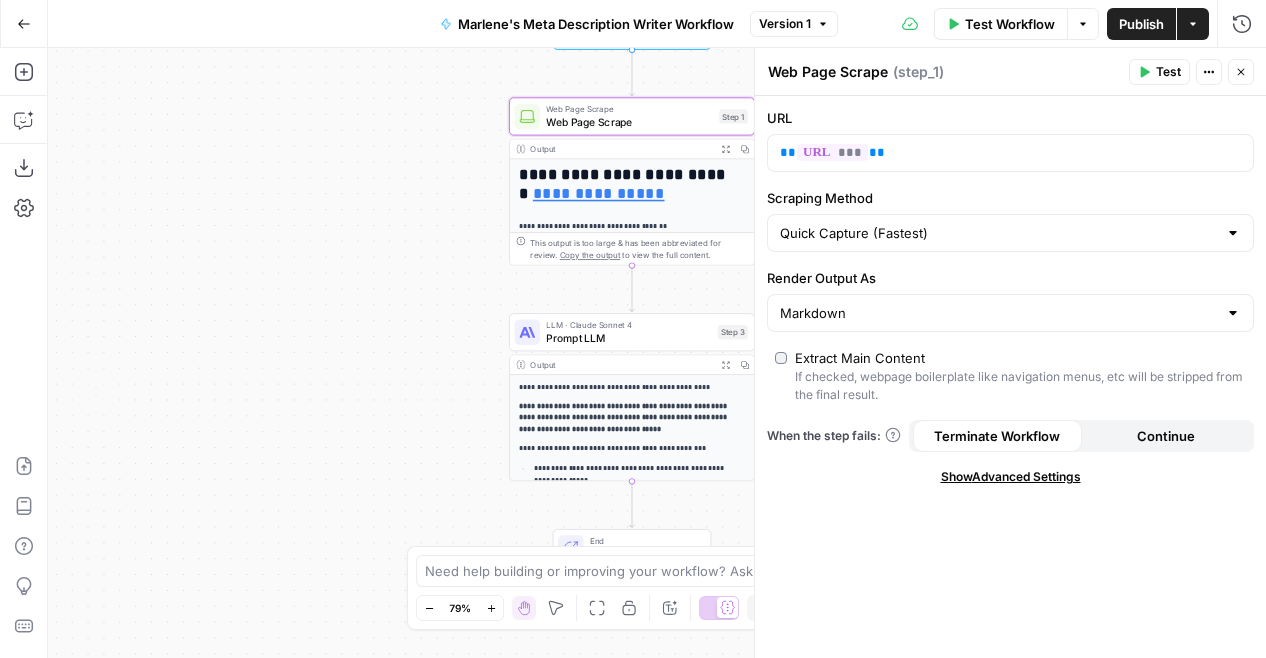 click on "Close" at bounding box center [1241, 72] 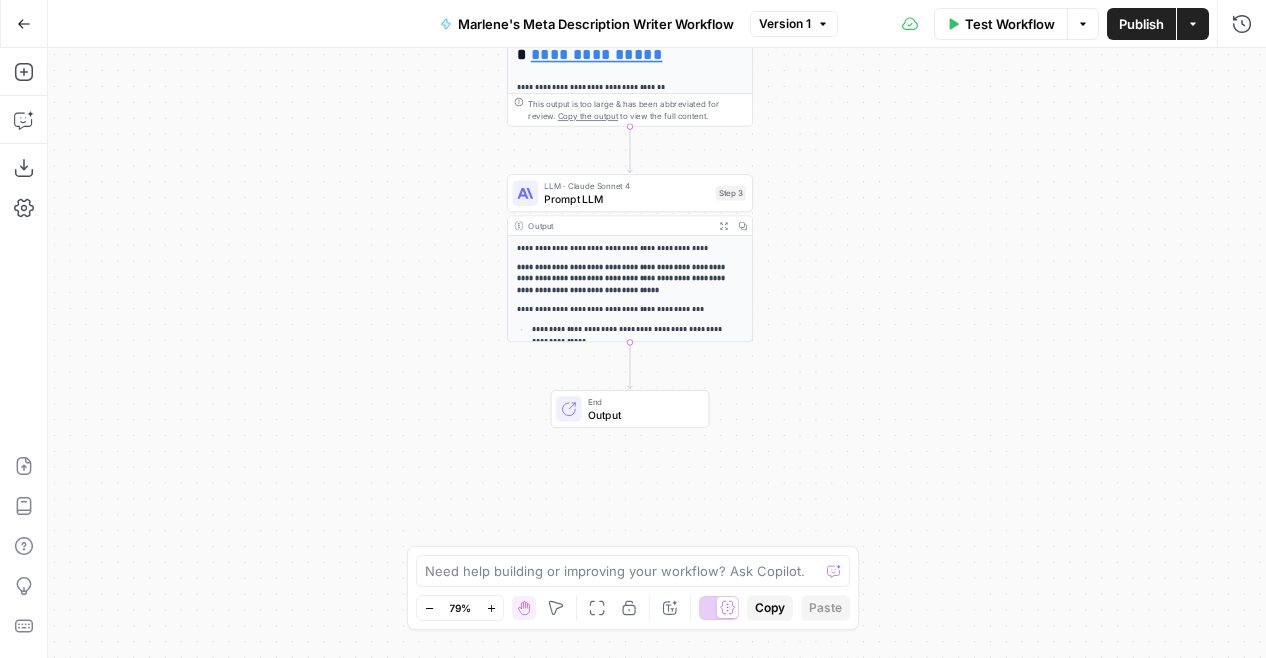 drag, startPoint x: 828, startPoint y: 328, endPoint x: 826, endPoint y: 189, distance: 139.01439 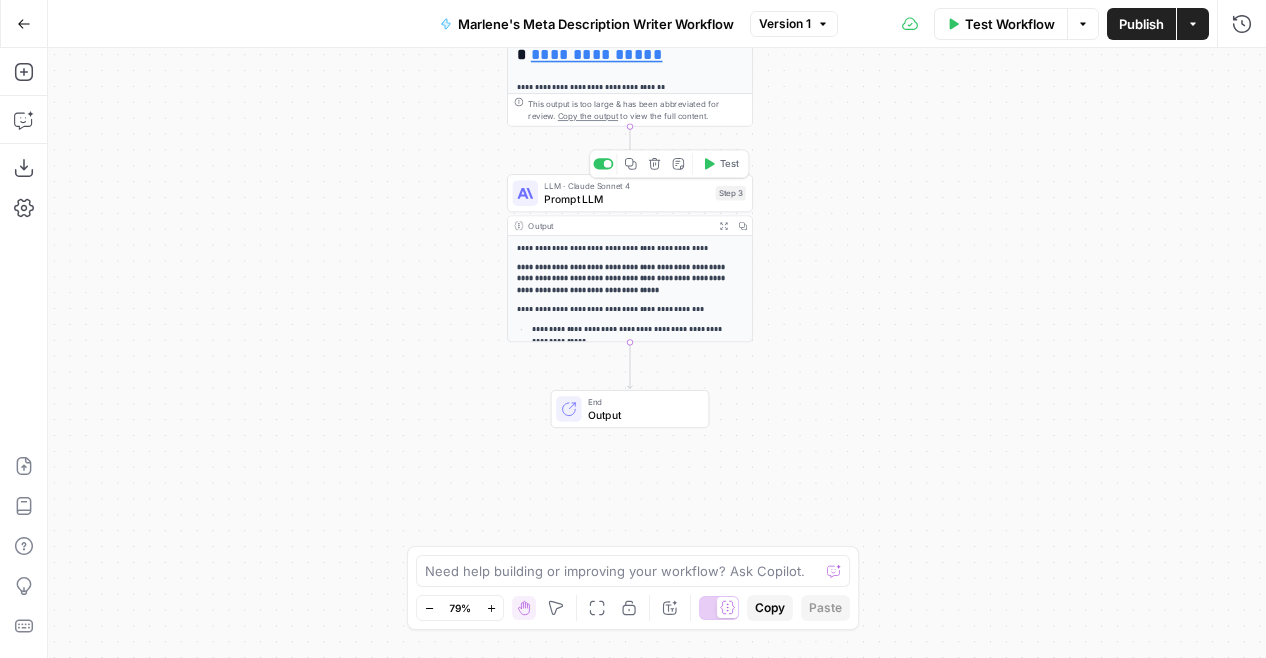 click on "Prompt LLM" at bounding box center [626, 199] 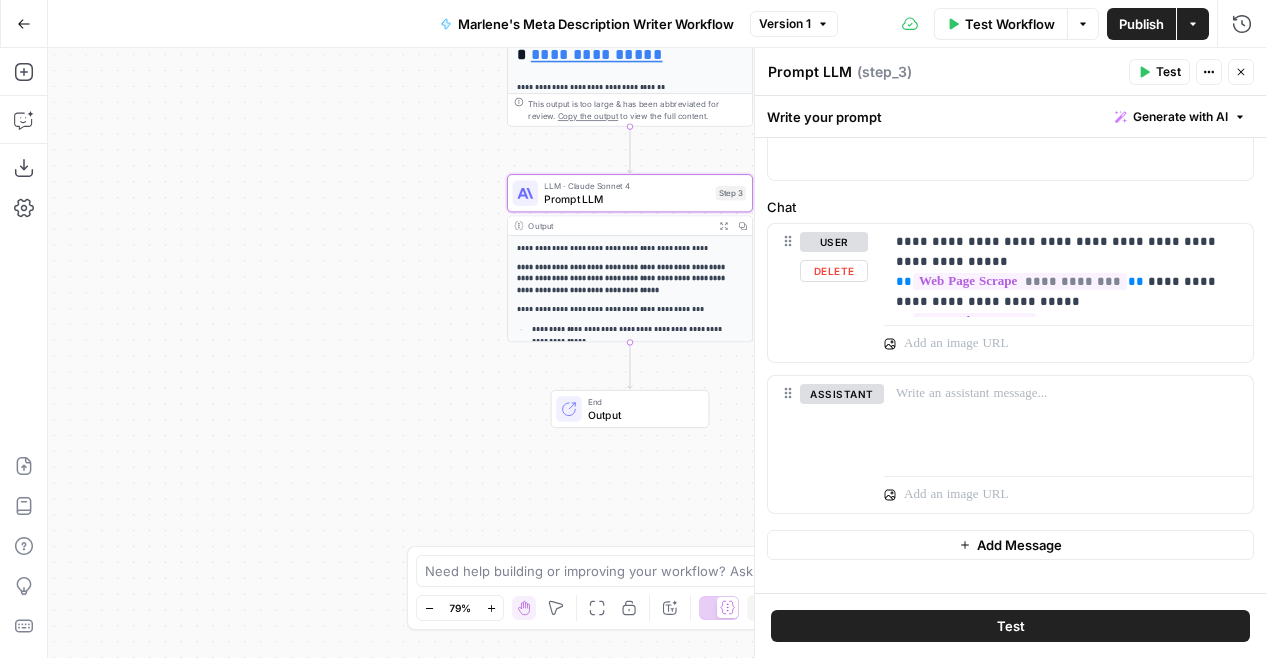 scroll, scrollTop: 168, scrollLeft: 0, axis: vertical 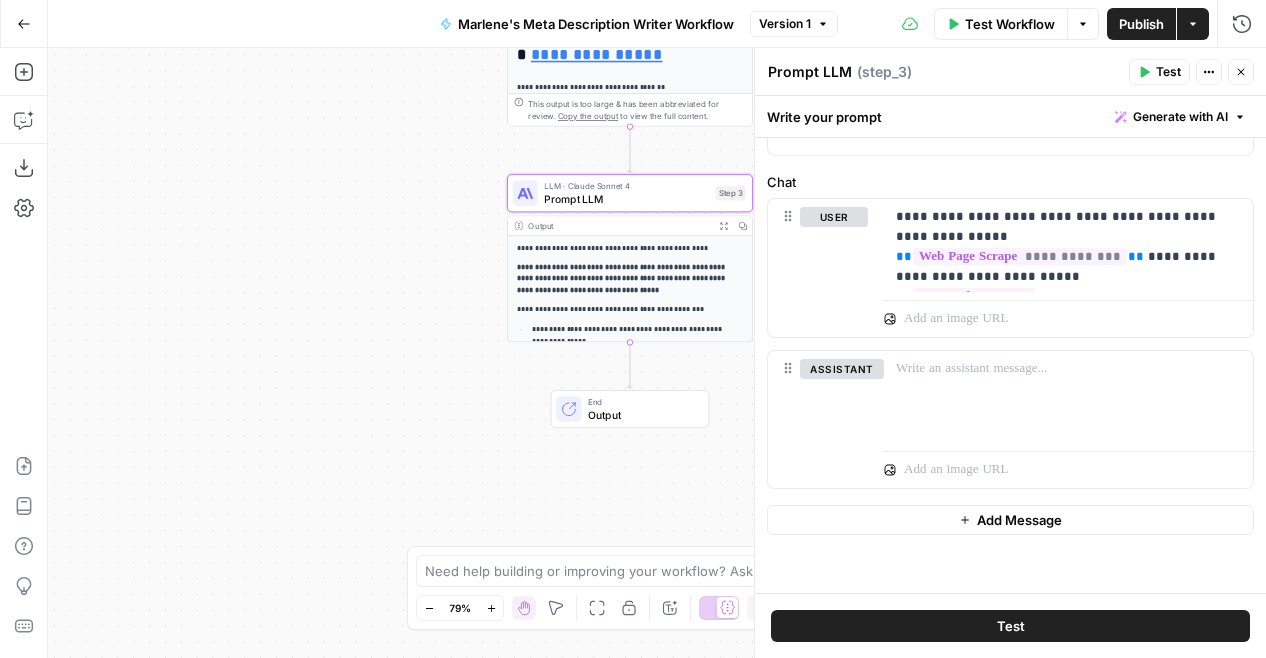 click 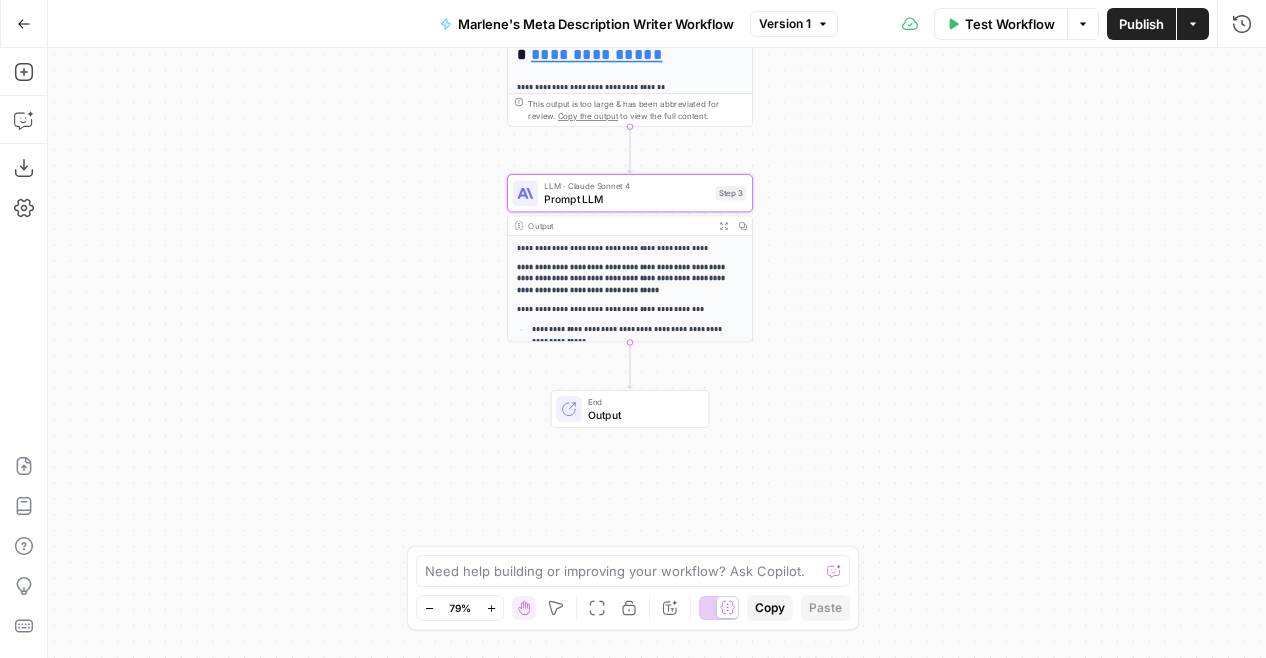 drag, startPoint x: 858, startPoint y: 336, endPoint x: 868, endPoint y: 283, distance: 53.935146 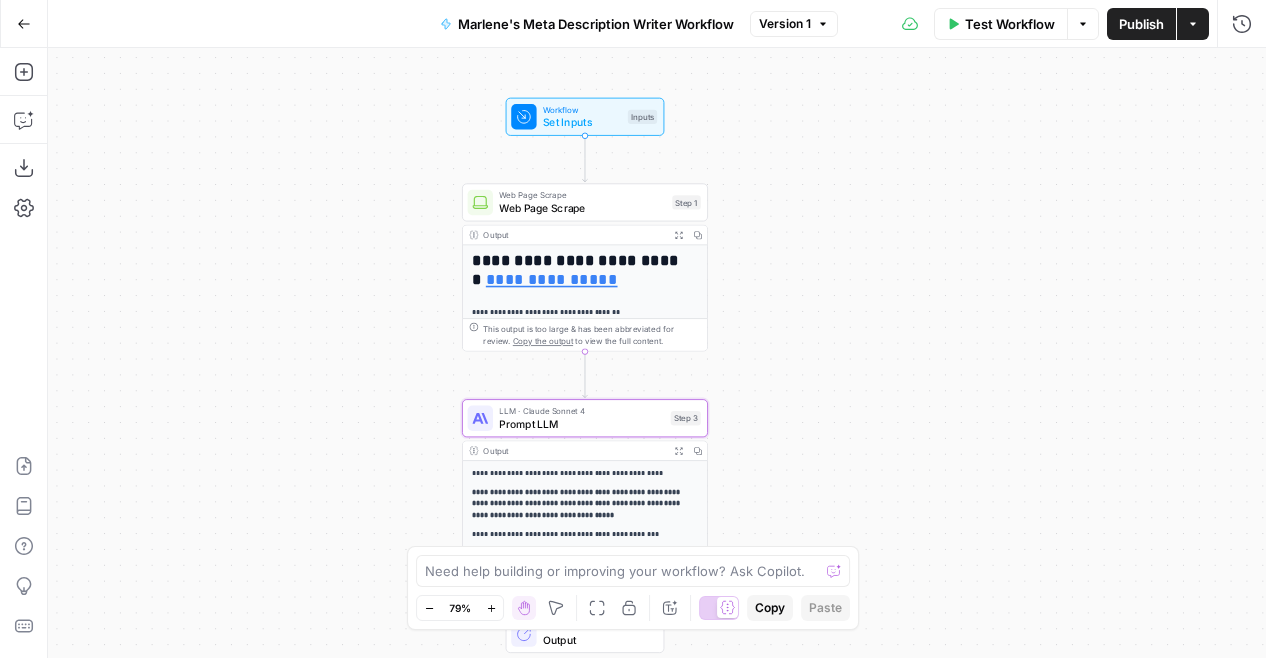 drag, startPoint x: 883, startPoint y: 144, endPoint x: 827, endPoint y: 422, distance: 283.5842 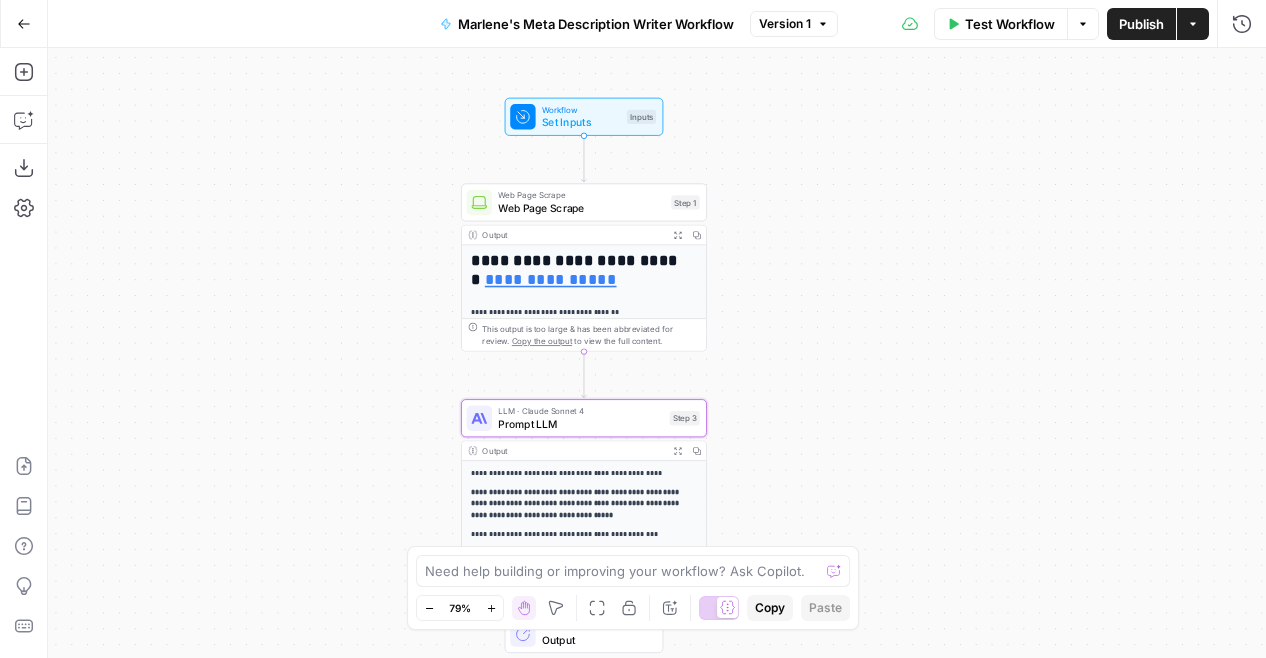 click on "Actions" at bounding box center (1193, 24) 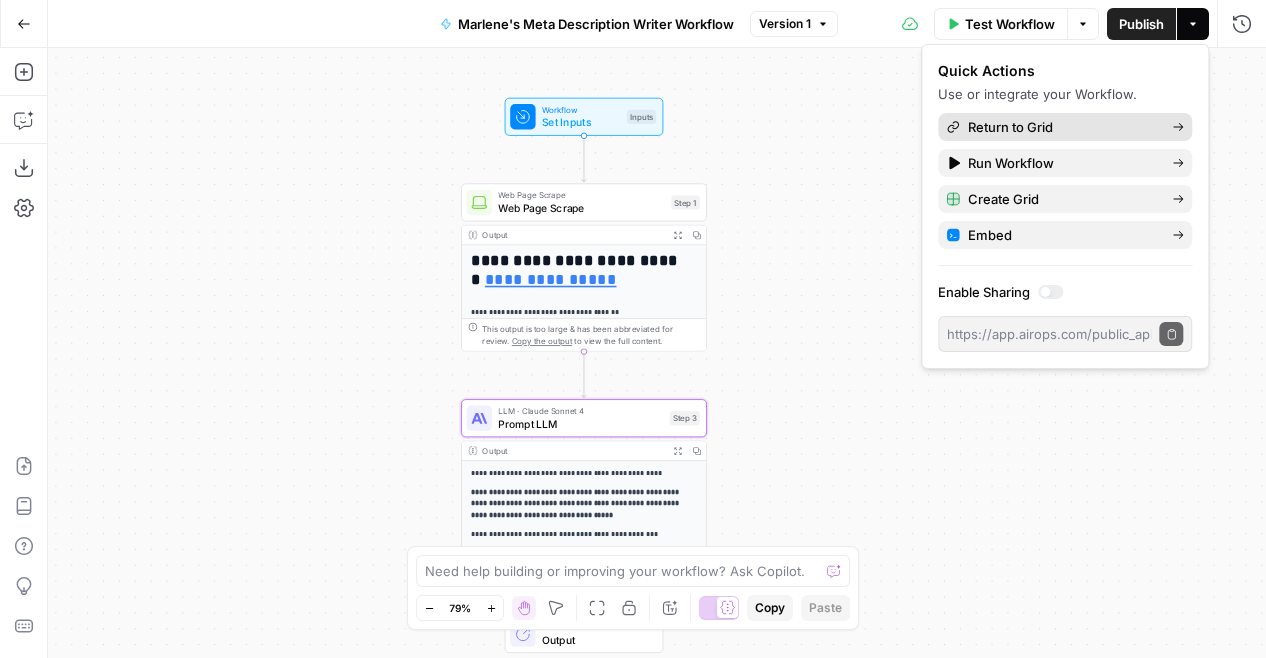 click on "Return to Grid" at bounding box center (1062, 127) 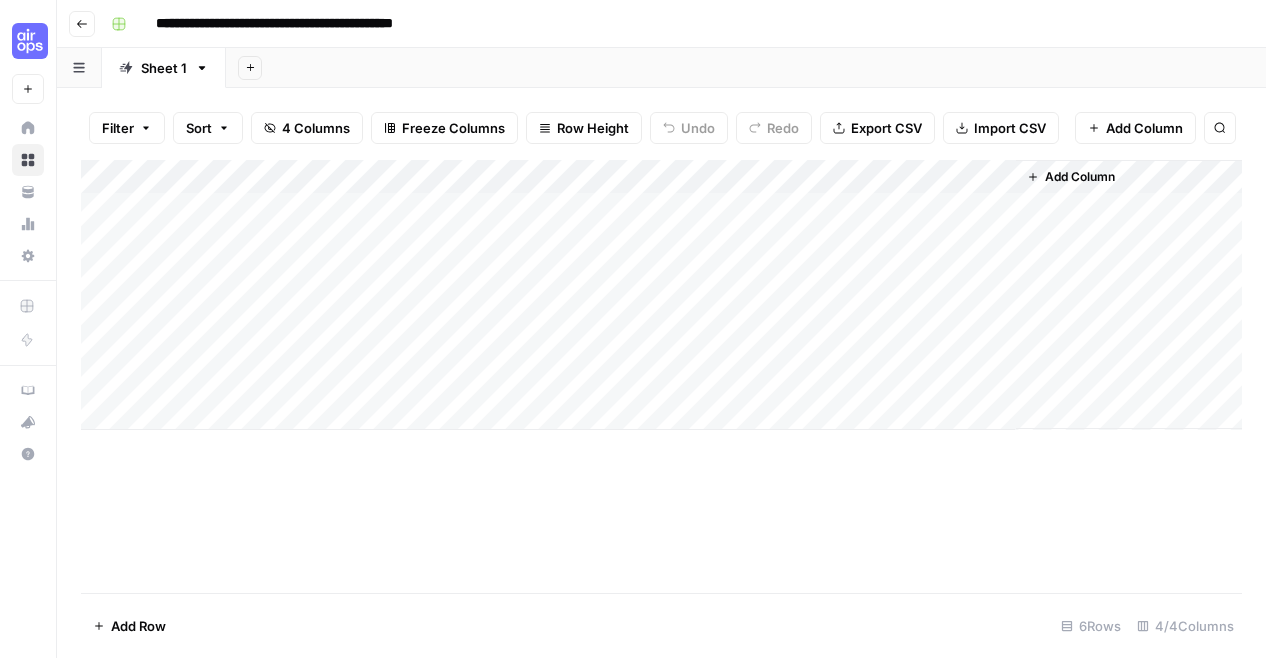 click on "Add Column" at bounding box center (661, 295) 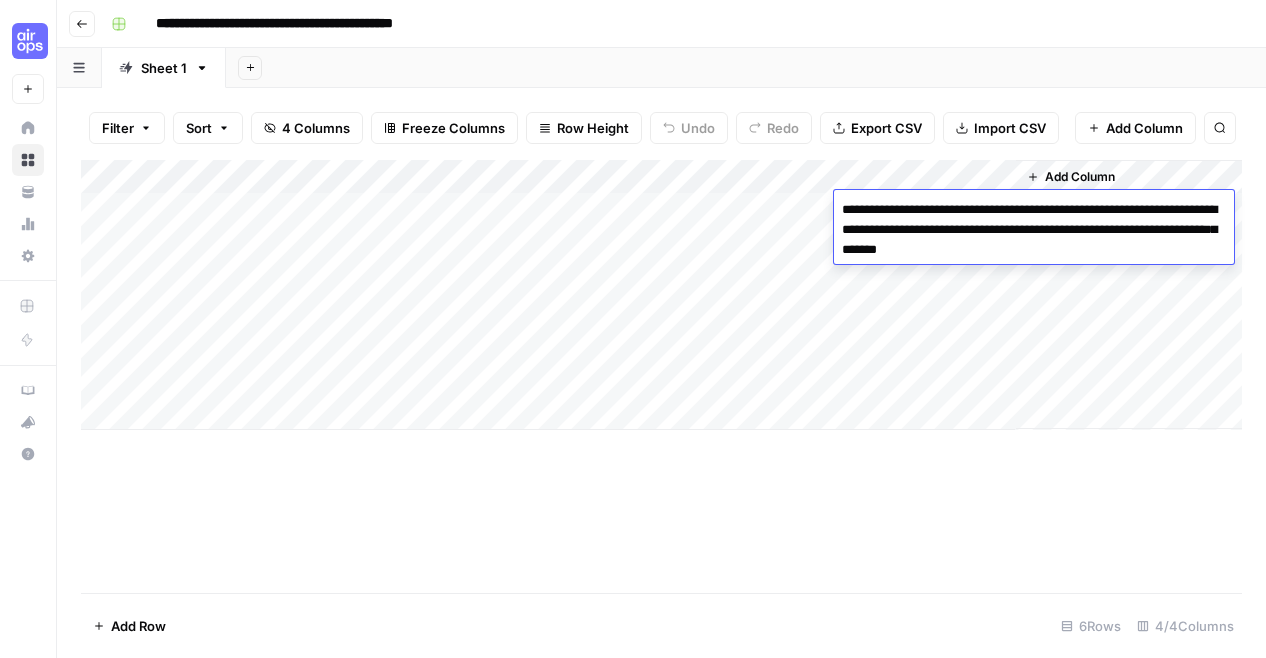 click on "Add Column" at bounding box center [661, 376] 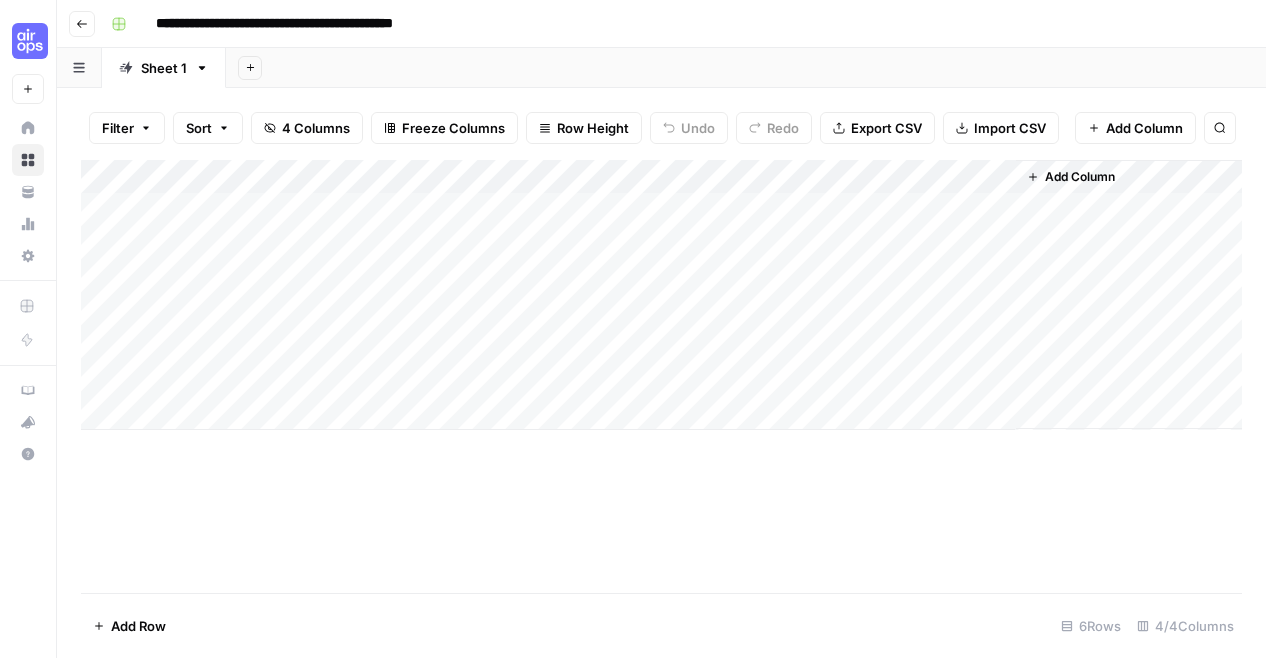 click on "Go back" at bounding box center [82, 24] 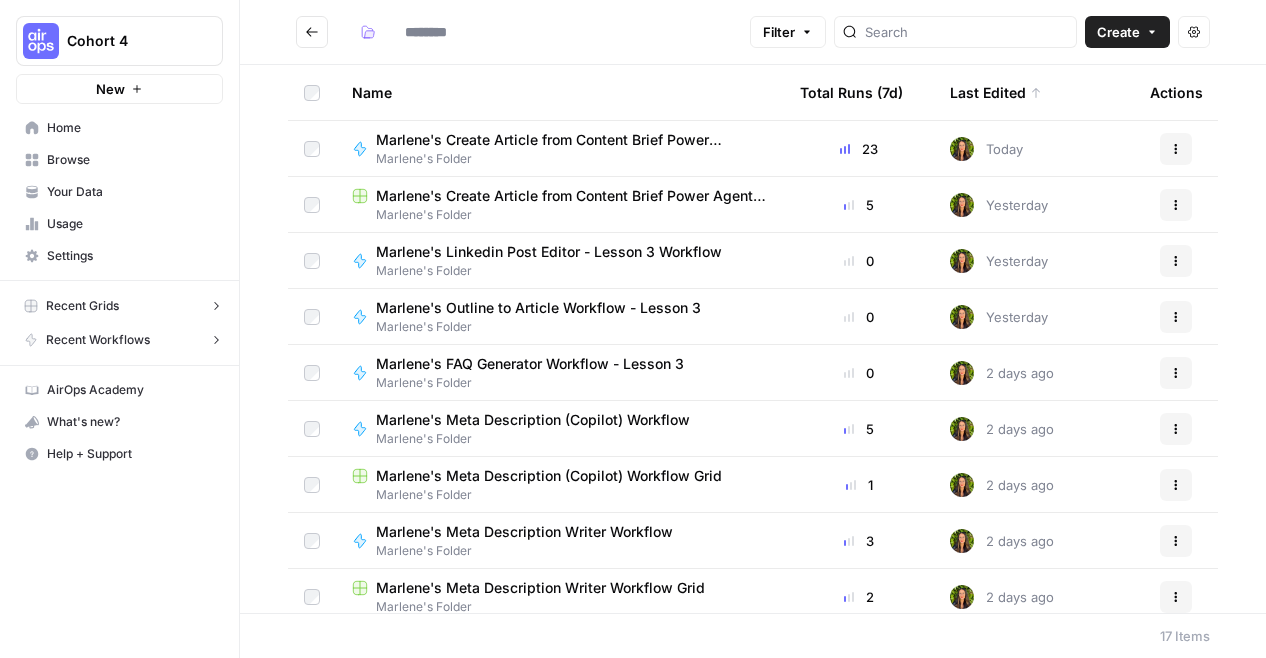 type on "**********" 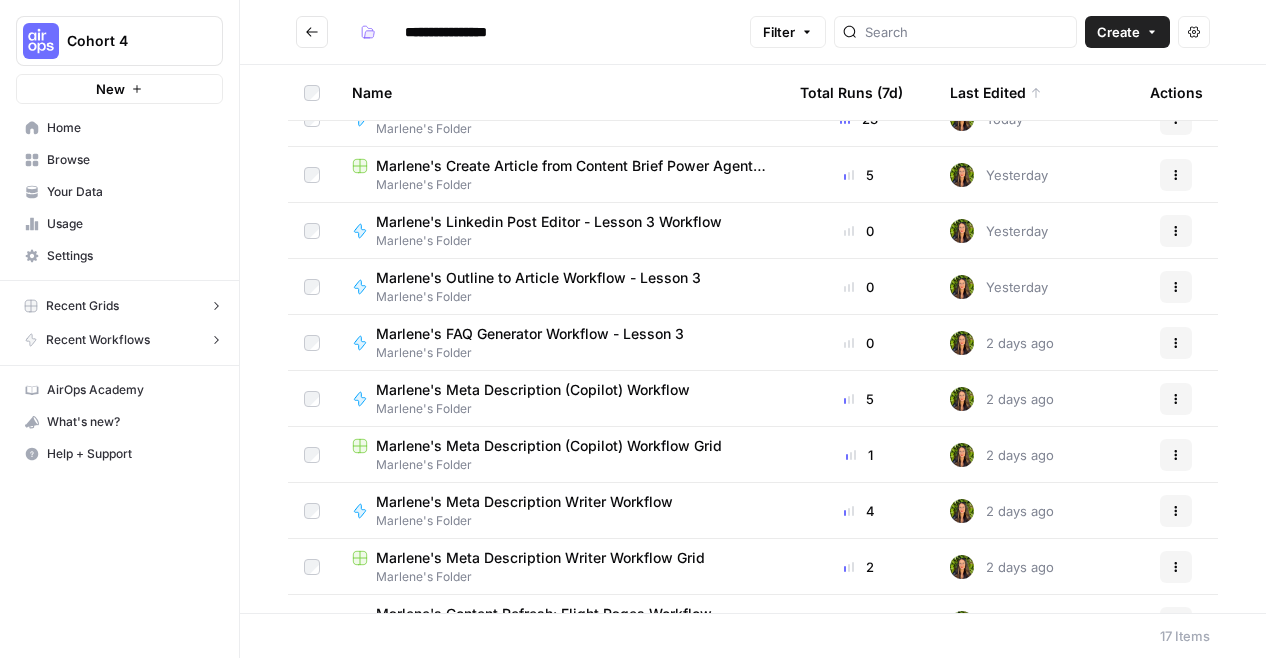 scroll, scrollTop: 28, scrollLeft: 0, axis: vertical 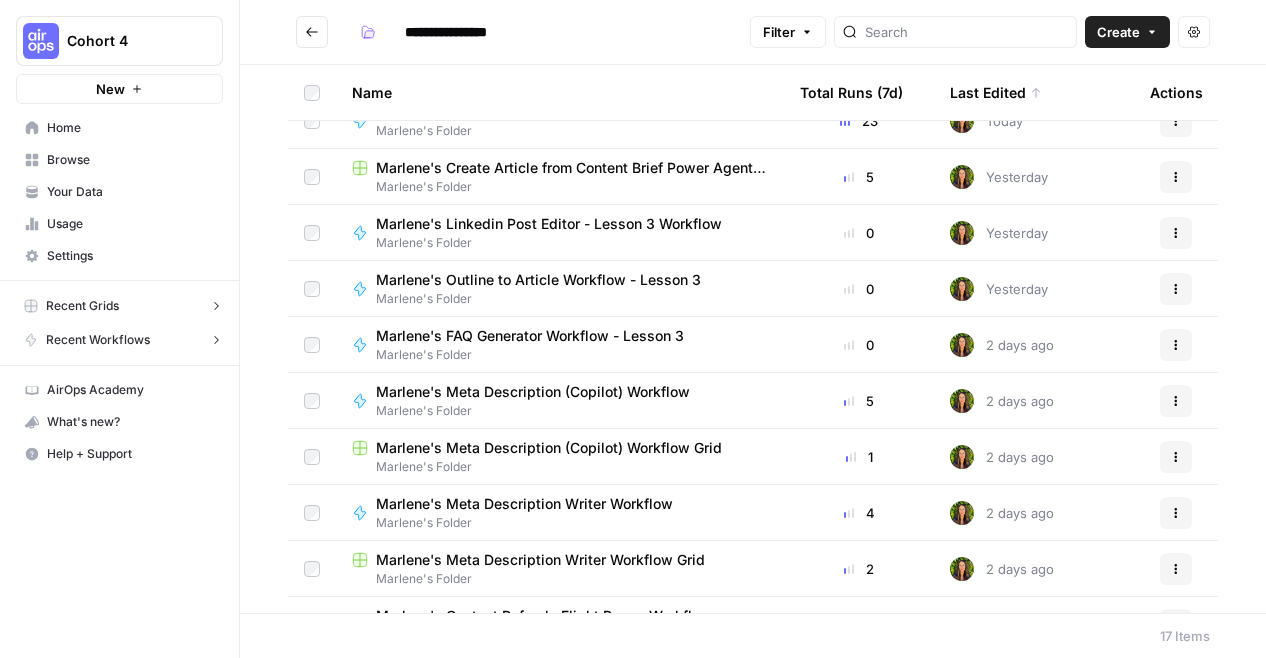 click on "Settings" at bounding box center [130, 256] 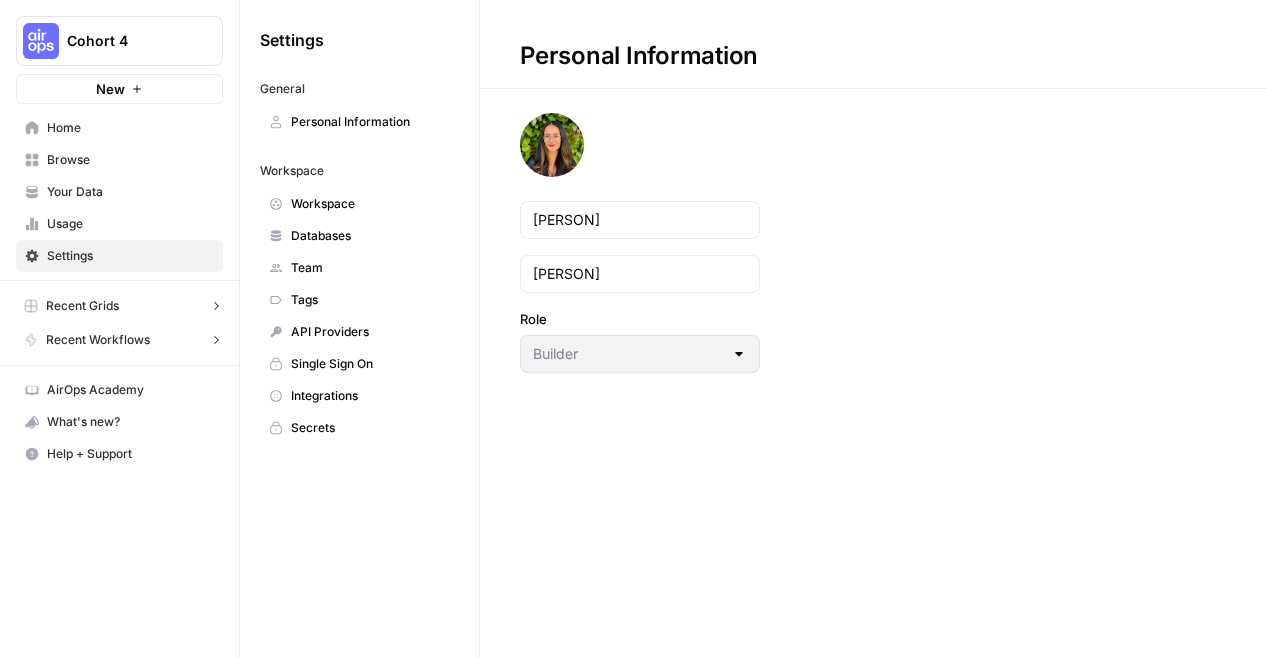 click on "Integrations" at bounding box center [370, 396] 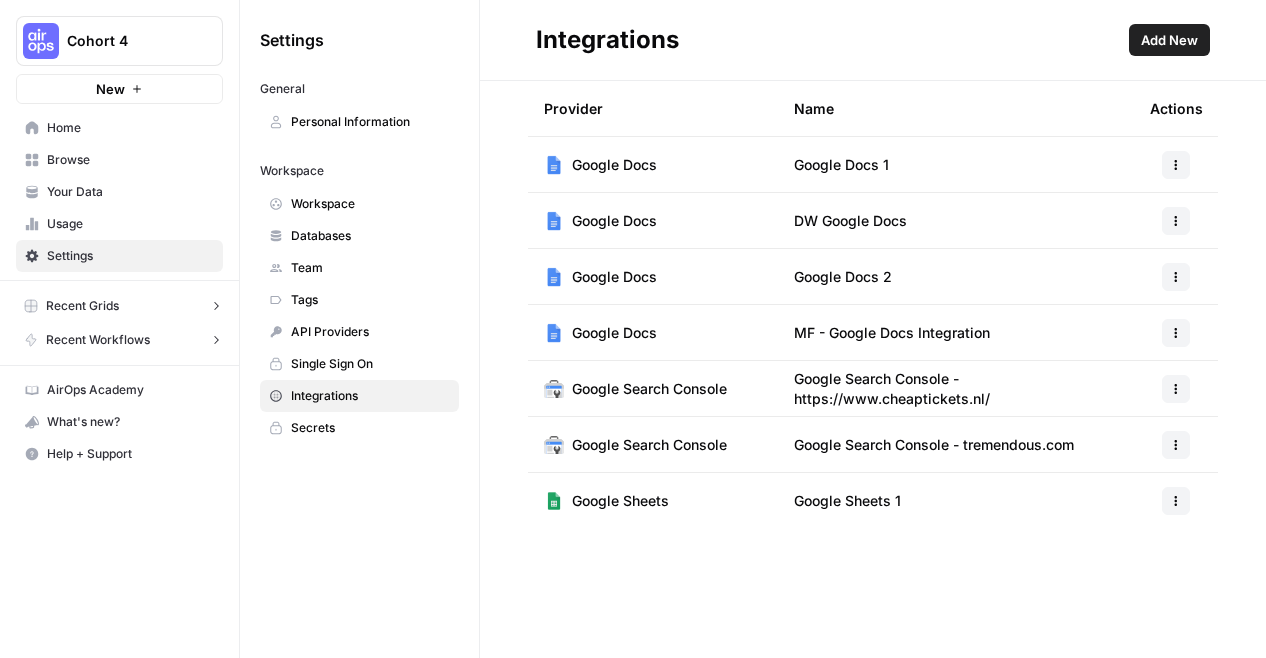 click on "Add New" at bounding box center (1169, 40) 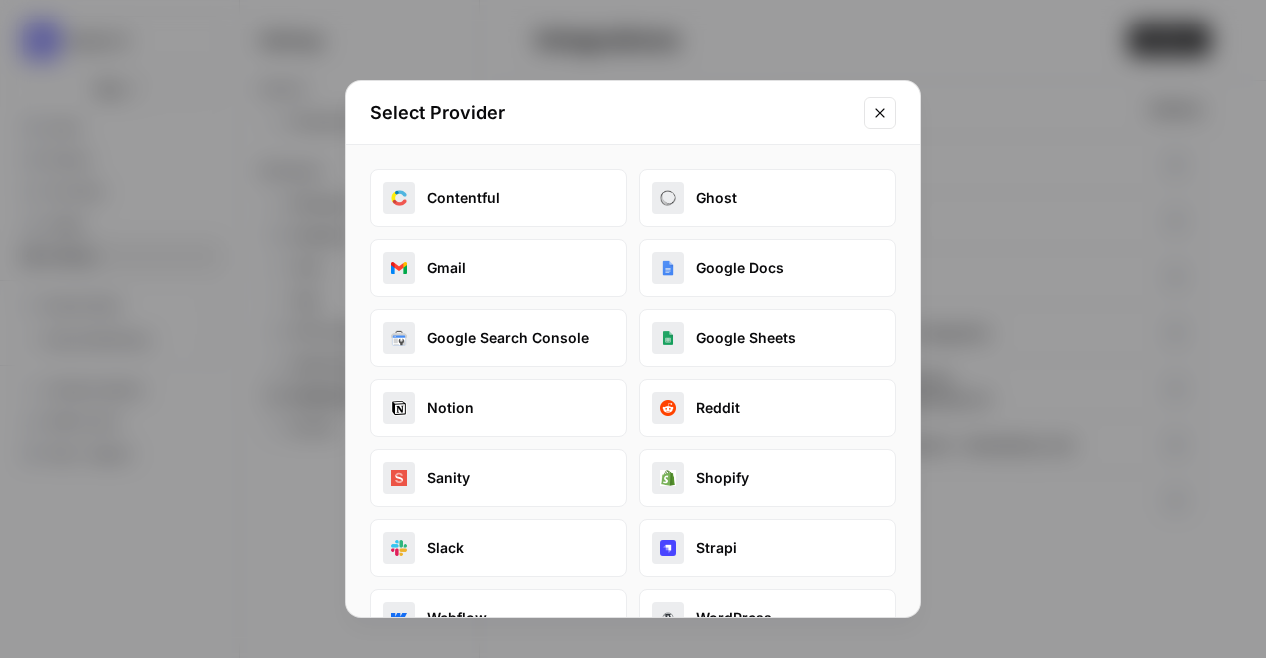 scroll, scrollTop: 118, scrollLeft: 0, axis: vertical 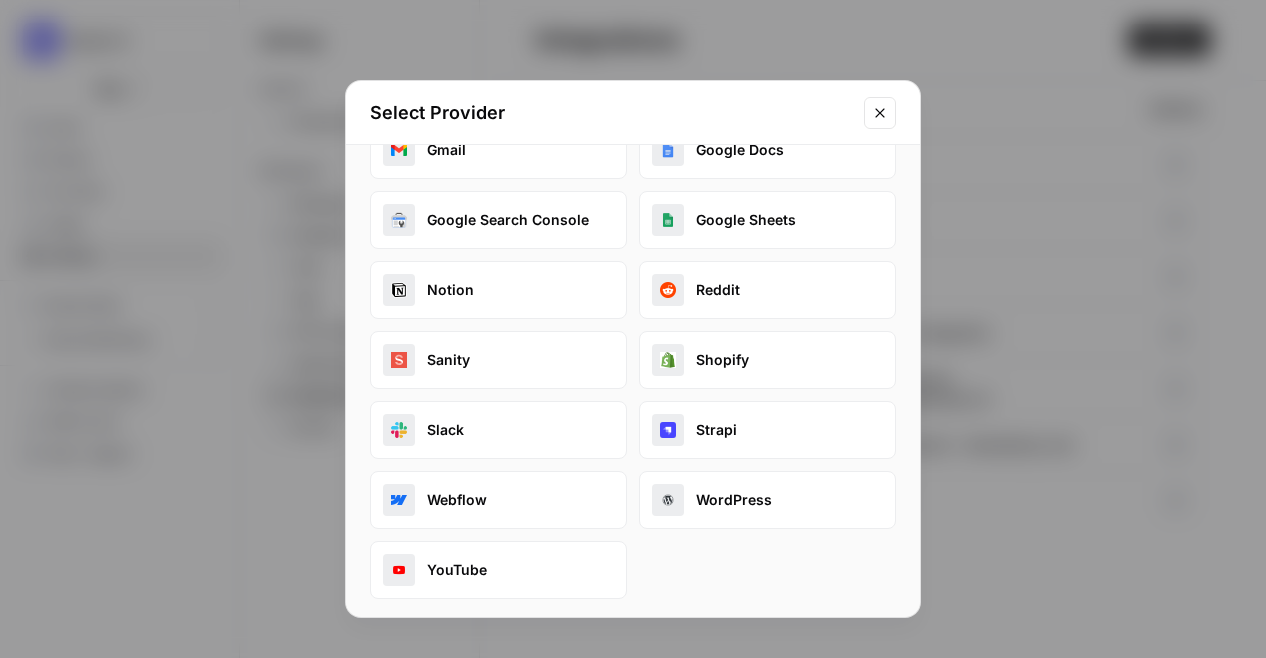 click 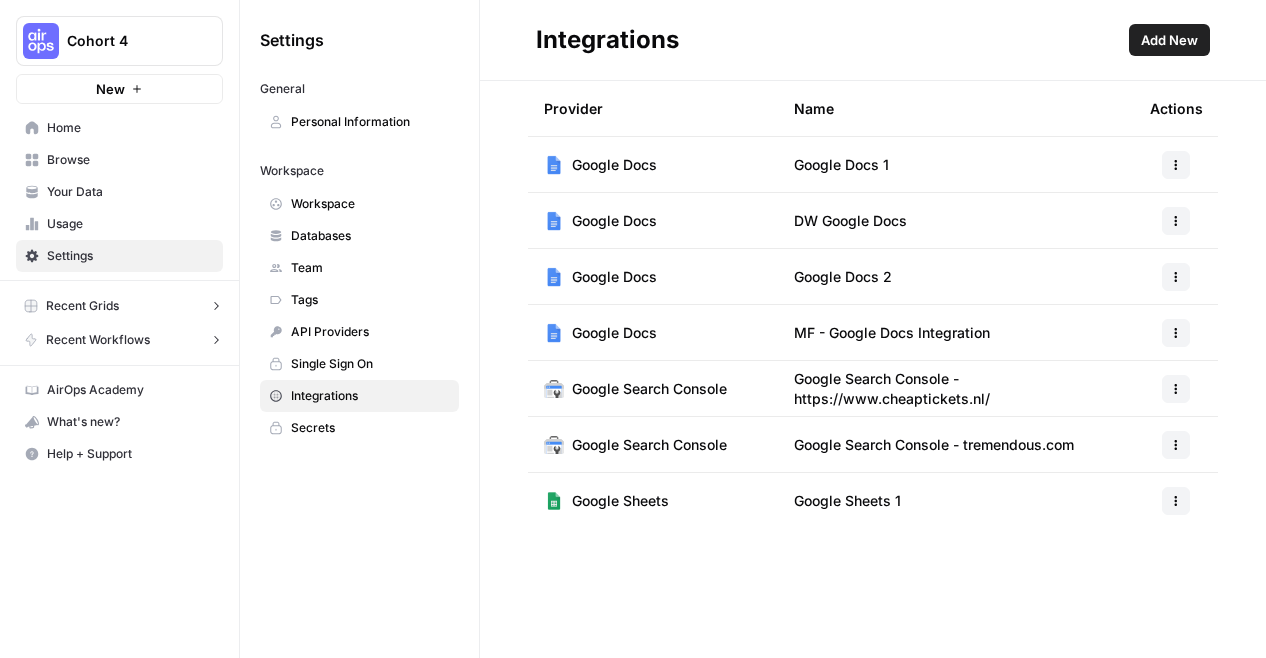 click on "Recent Workflows" at bounding box center [98, 340] 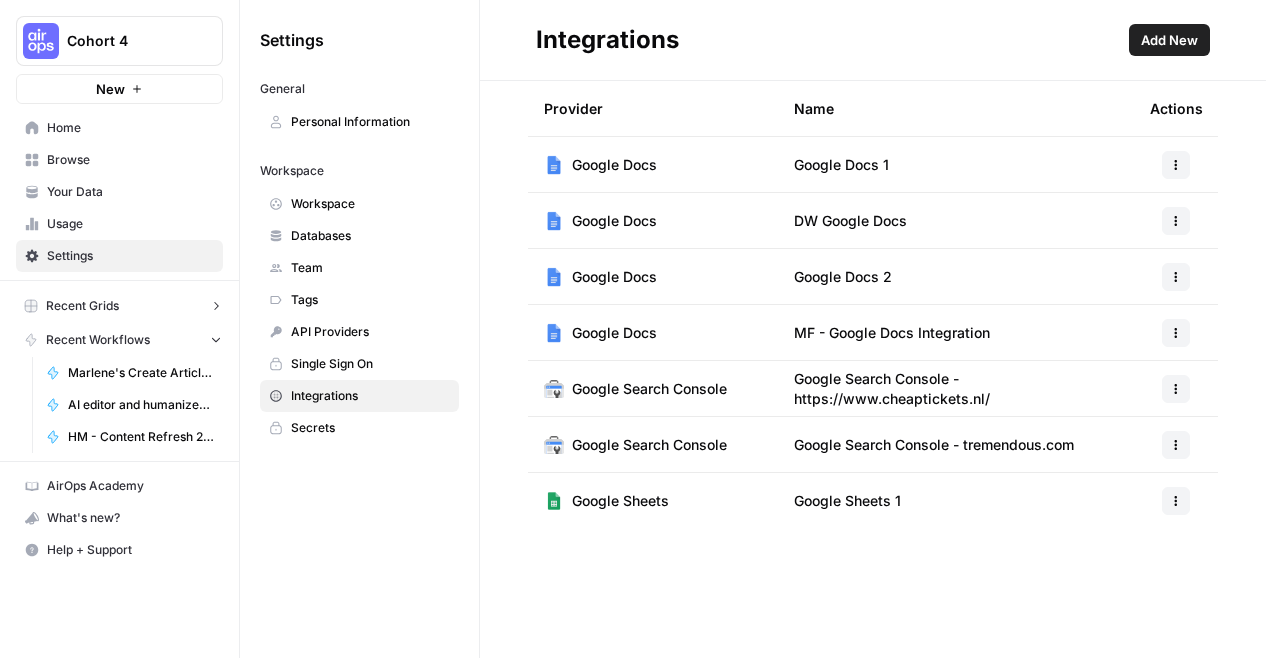 click on "Home" at bounding box center [130, 128] 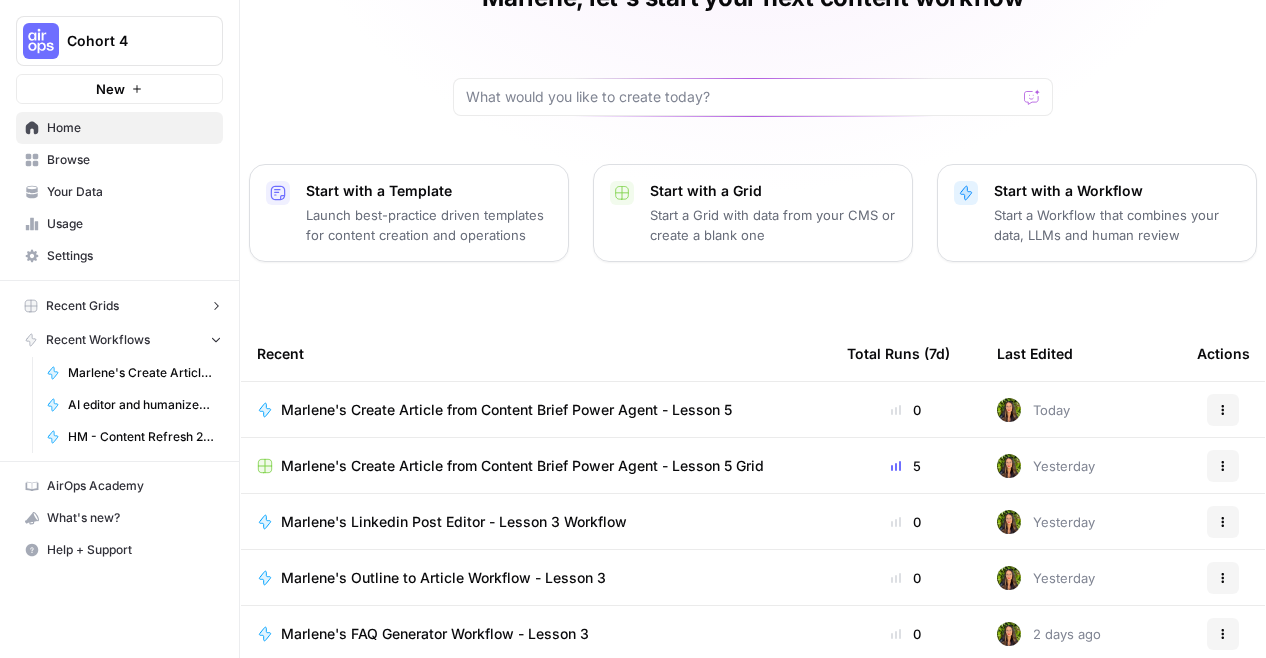 scroll, scrollTop: 222, scrollLeft: 0, axis: vertical 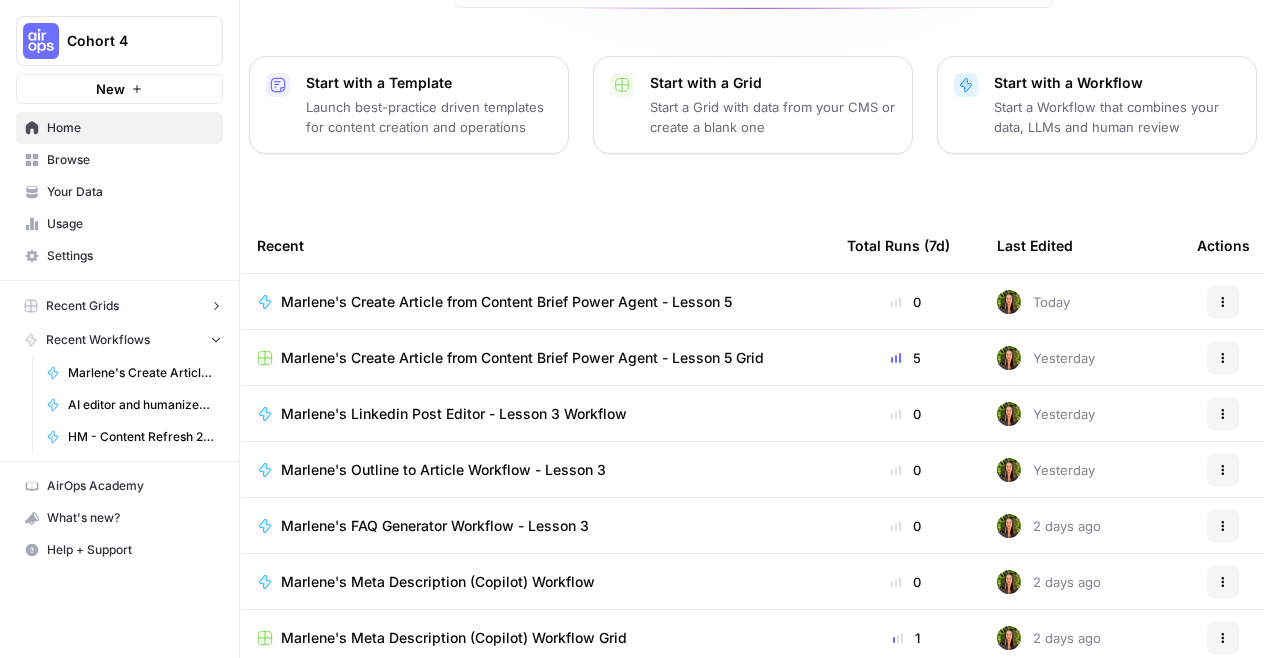 click on "Marlene, let's start your next content workflow Start with a Template Launch best-practice driven templates for content creation and operations Start with a Grid Start a Grid with data from your CMS or create a blank one Start with a Workflow Start a Workflow that combines your data, LLMs and human review Recent Total Runs (7d) Last Edited Actions Marlene's Create Article from Content Brief Power Agent - Lesson 5 0 Today Actions Marlene's Create Article from Content Brief Power Agent - Lesson 5 Grid 5 Yesterday Actions Marlene's Linkedin Post Editor - Lesson 3 Workflow 0 Yesterday Actions Marlene's Outline to Article Workflow - Lesson 3 0 Yesterday Actions Marlene's FAQ Generator Workflow - Lesson 3 0 2 days ago Actions Marlene's Meta Description (Copilot) Workflow 0 2 days ago Actions Marlene's Meta Description (Copilot) Workflow Grid 1 2 days ago Actions" at bounding box center (753, 238) 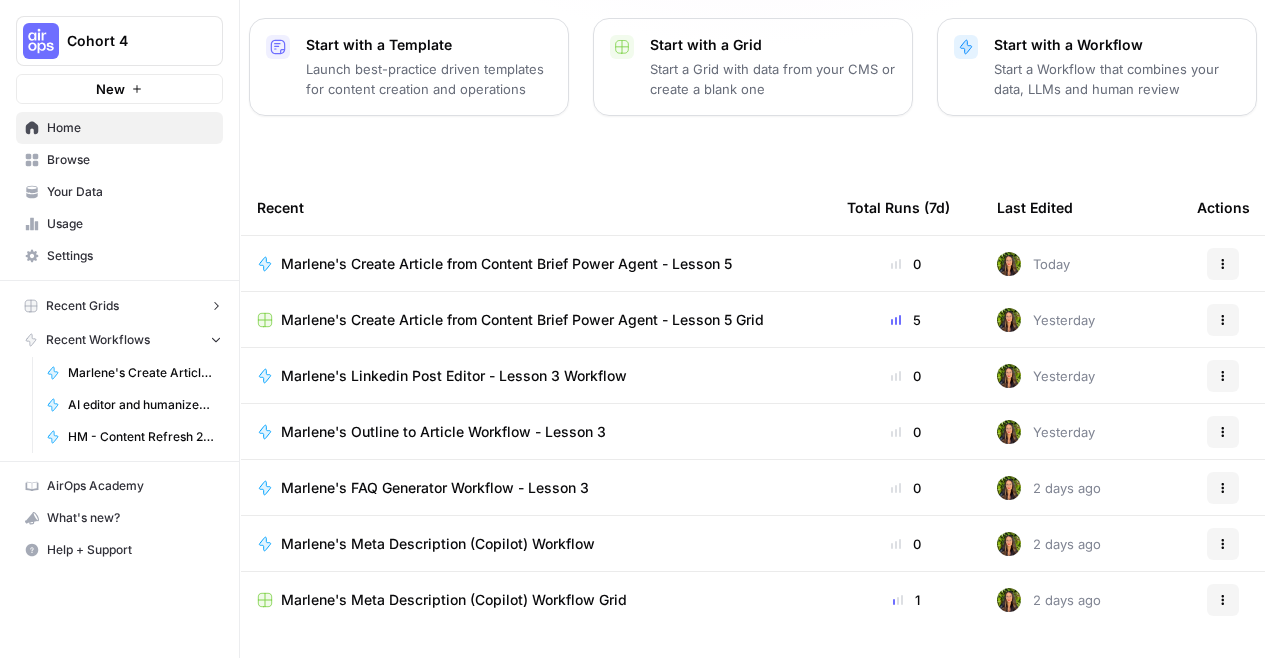 click on "Marlene's Linkedin Post Editor - Lesson 3 Workflow" at bounding box center (454, 376) 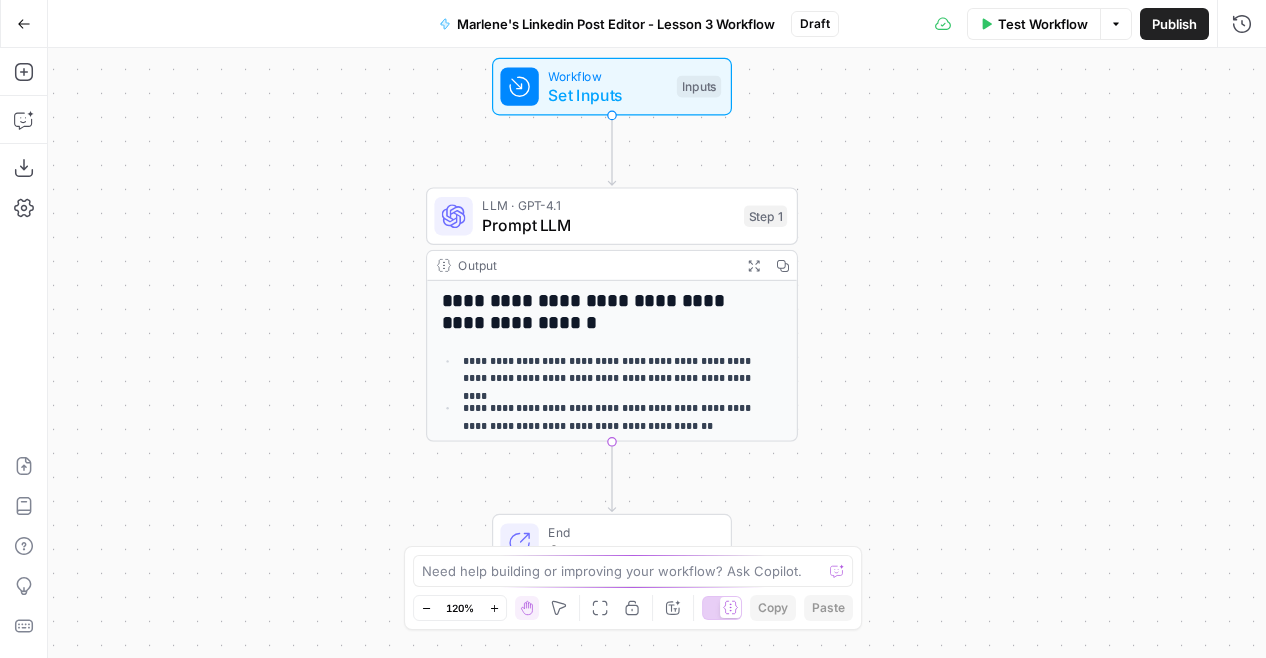 drag, startPoint x: 922, startPoint y: 266, endPoint x: 877, endPoint y: 227, distance: 59.548298 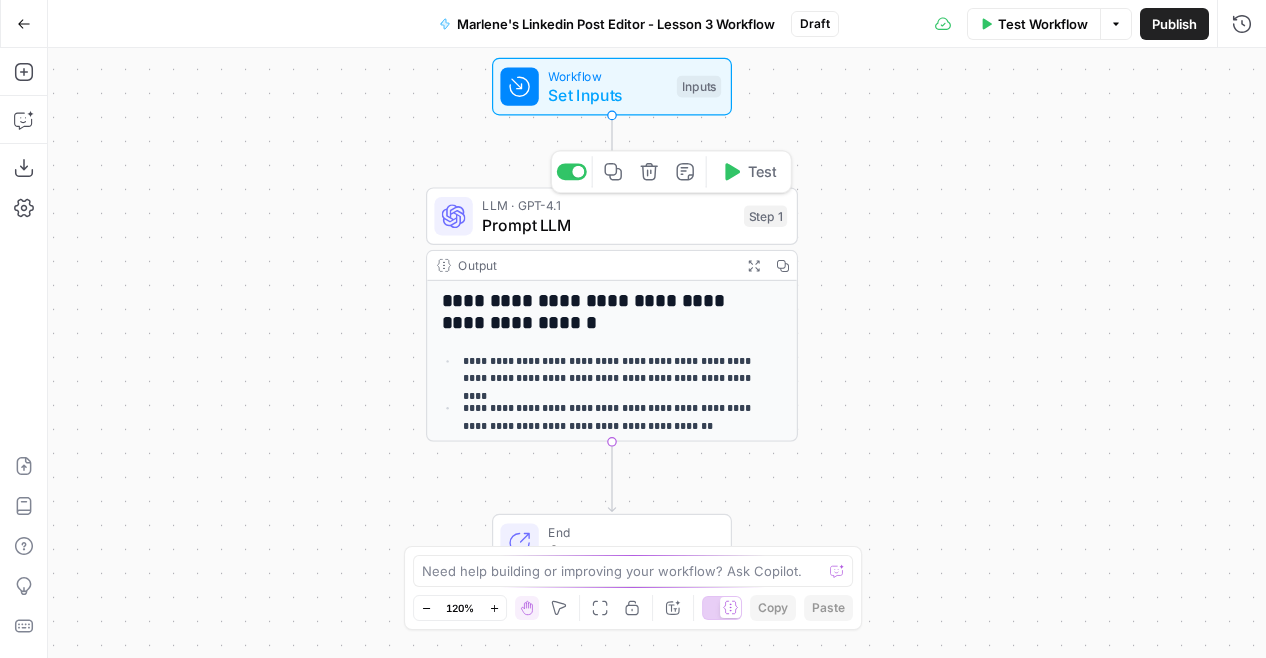 click on "LLM · GPT-4.1" at bounding box center (608, 205) 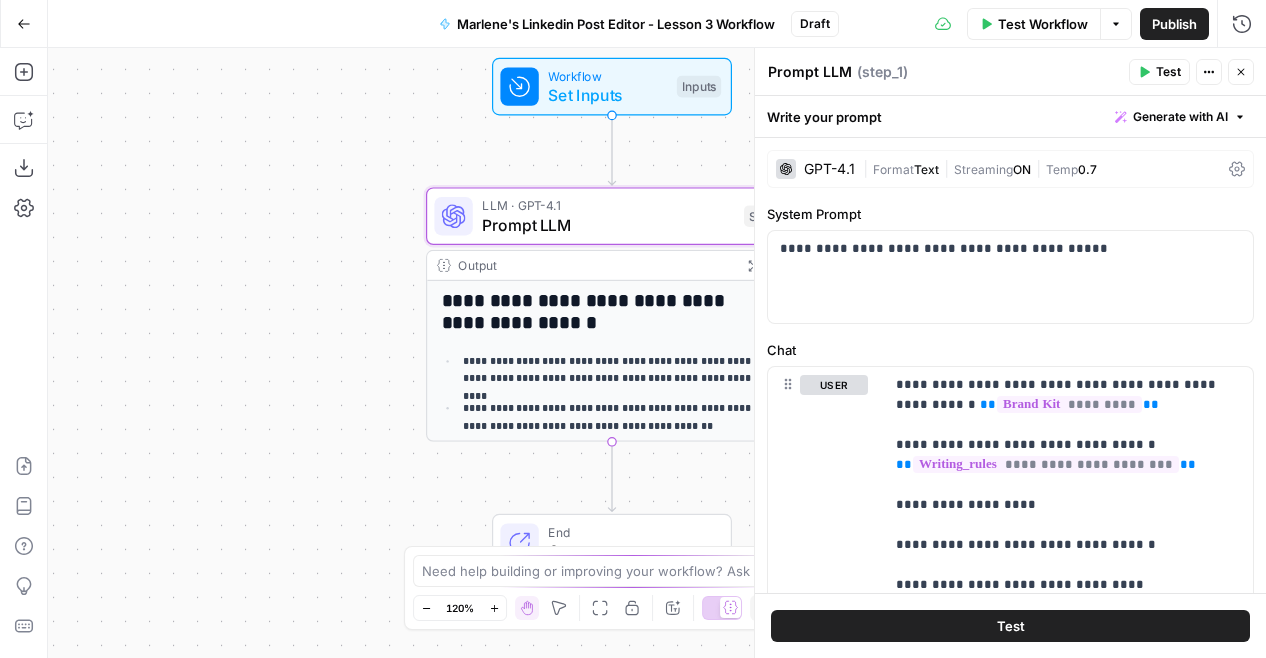 click 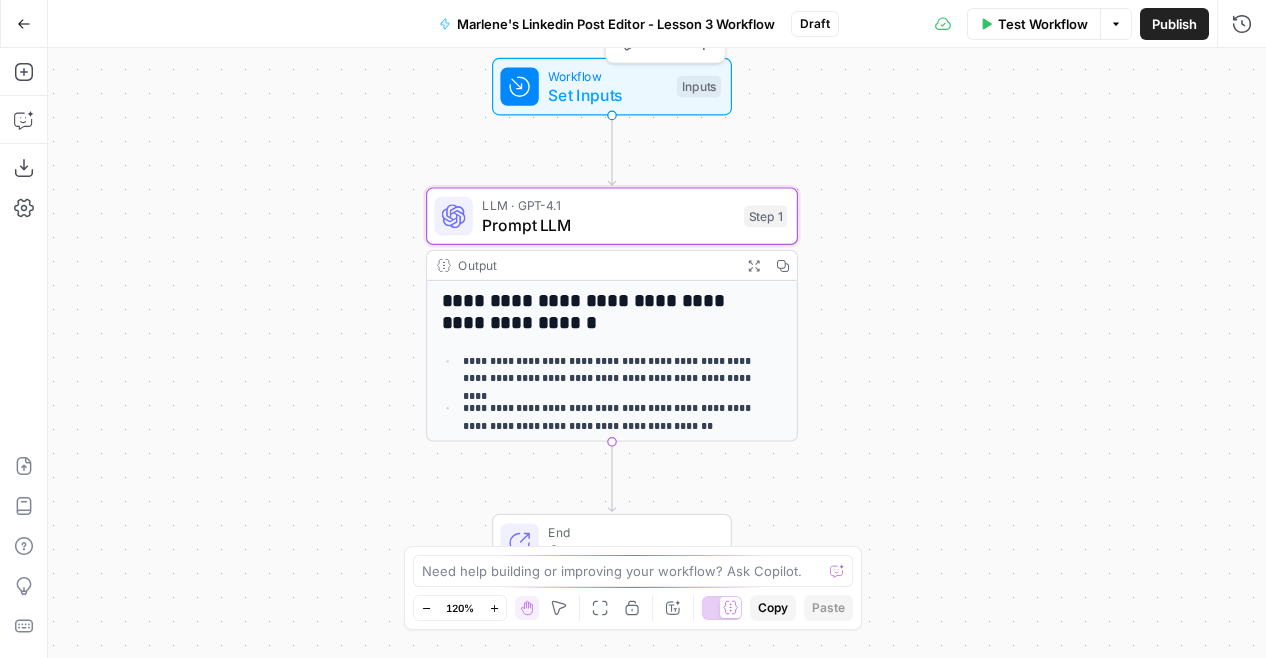 click on "Set Inputs" at bounding box center [607, 95] 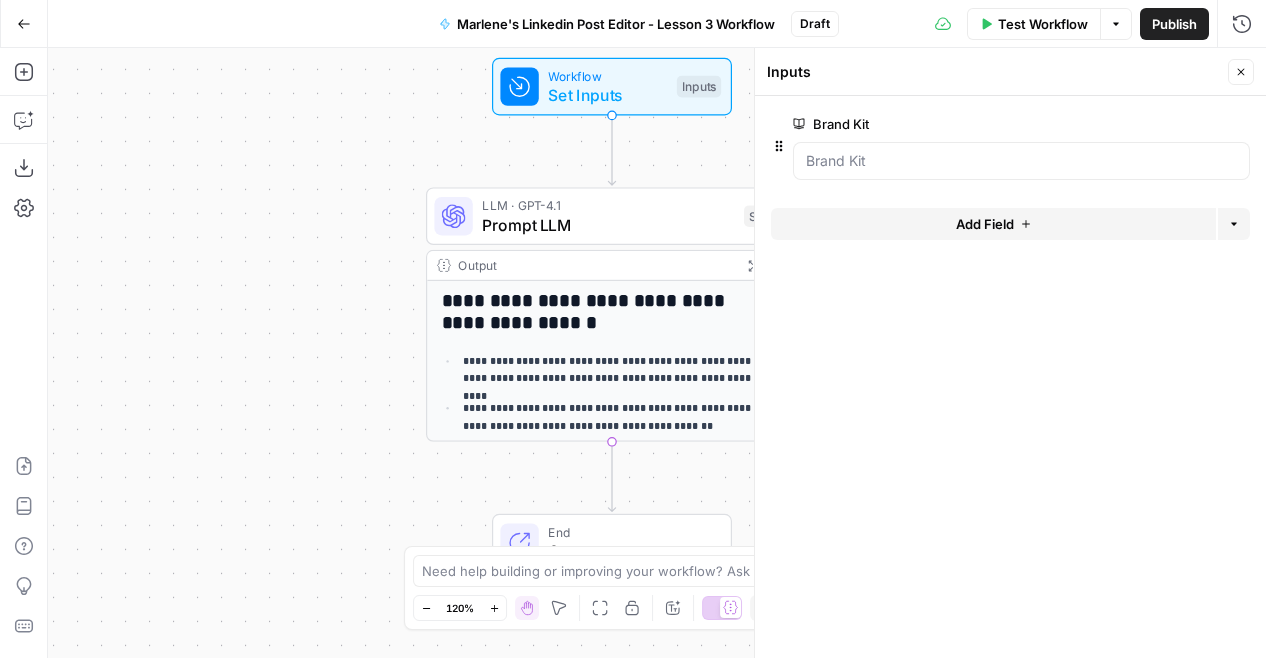 click on "**********" at bounding box center (657, 353) 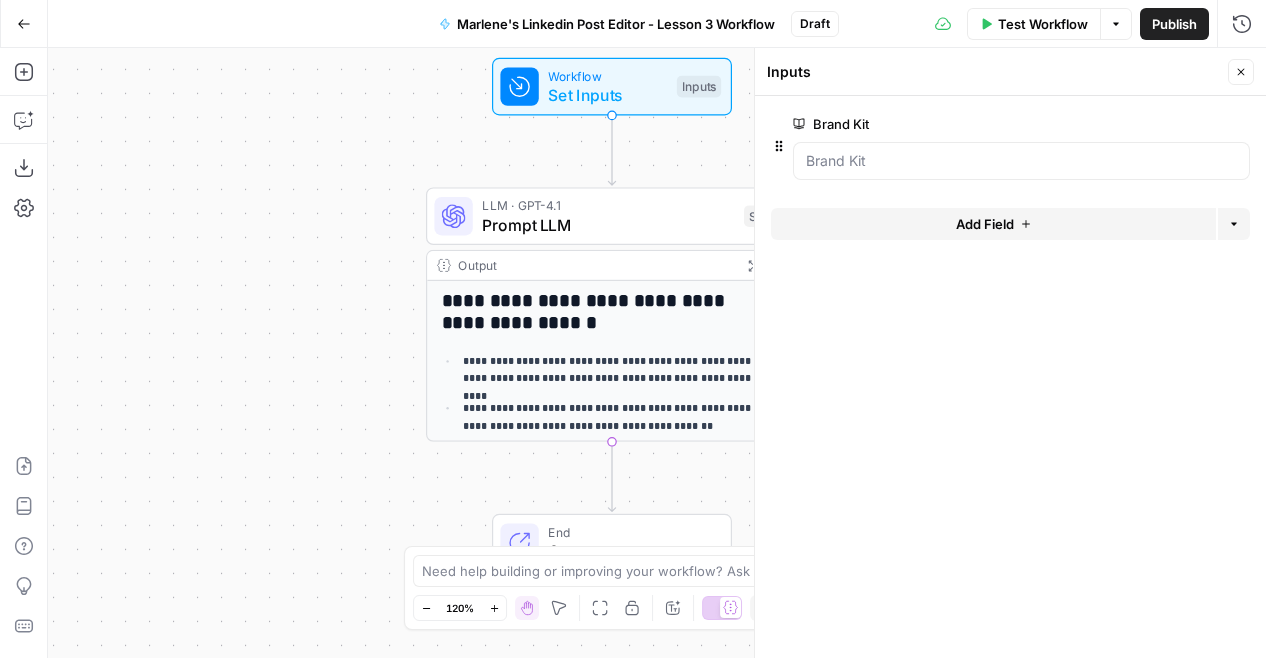click on "LLM · GPT-4.1 Prompt LLM Step 1 Copy step Delete step Add Note Test" at bounding box center [612, 216] 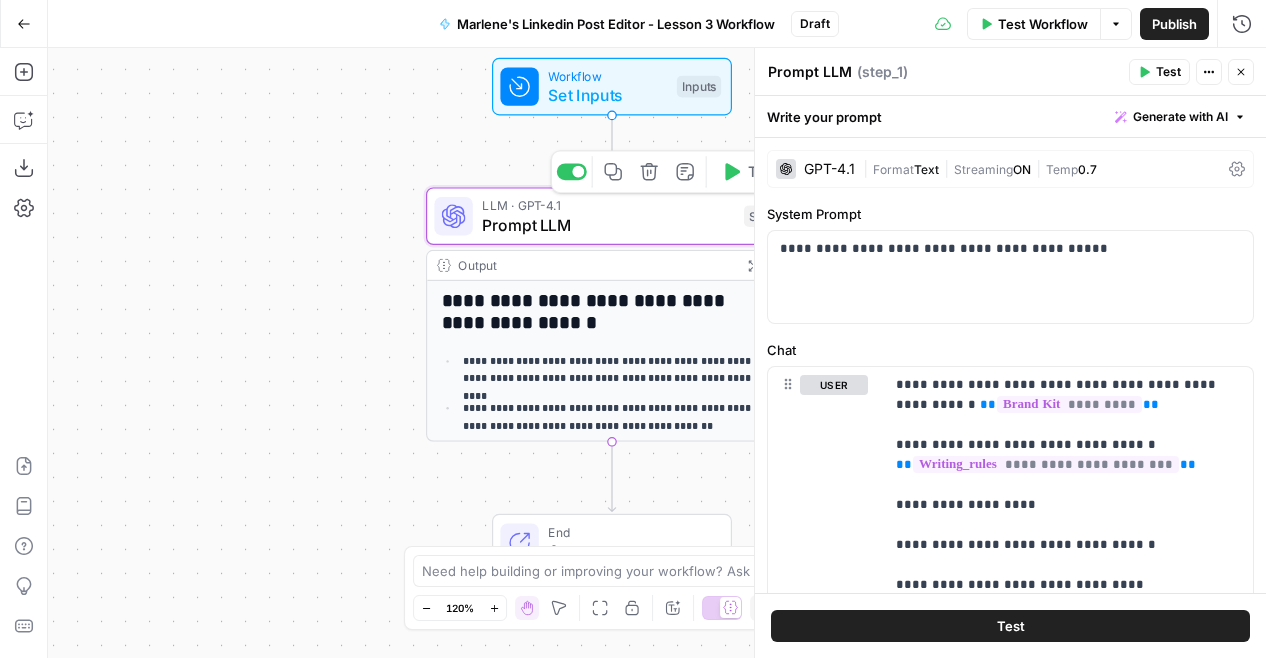 type on "Prompt LLM" 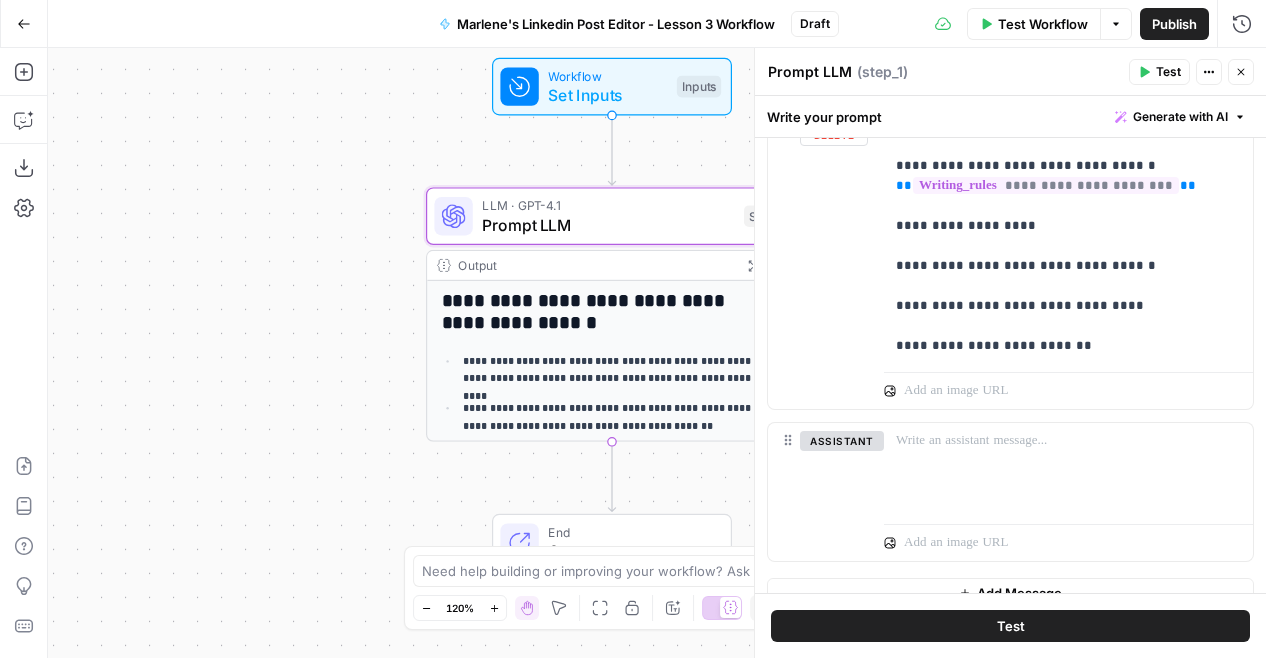 scroll, scrollTop: 382, scrollLeft: 0, axis: vertical 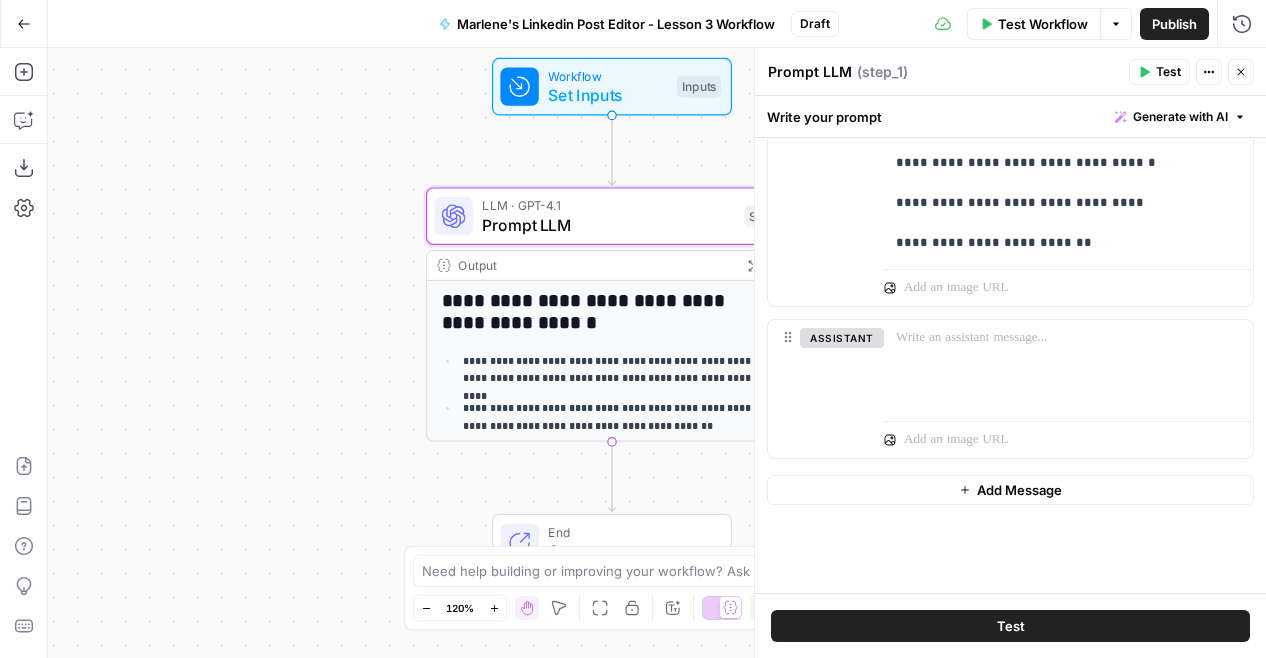 click 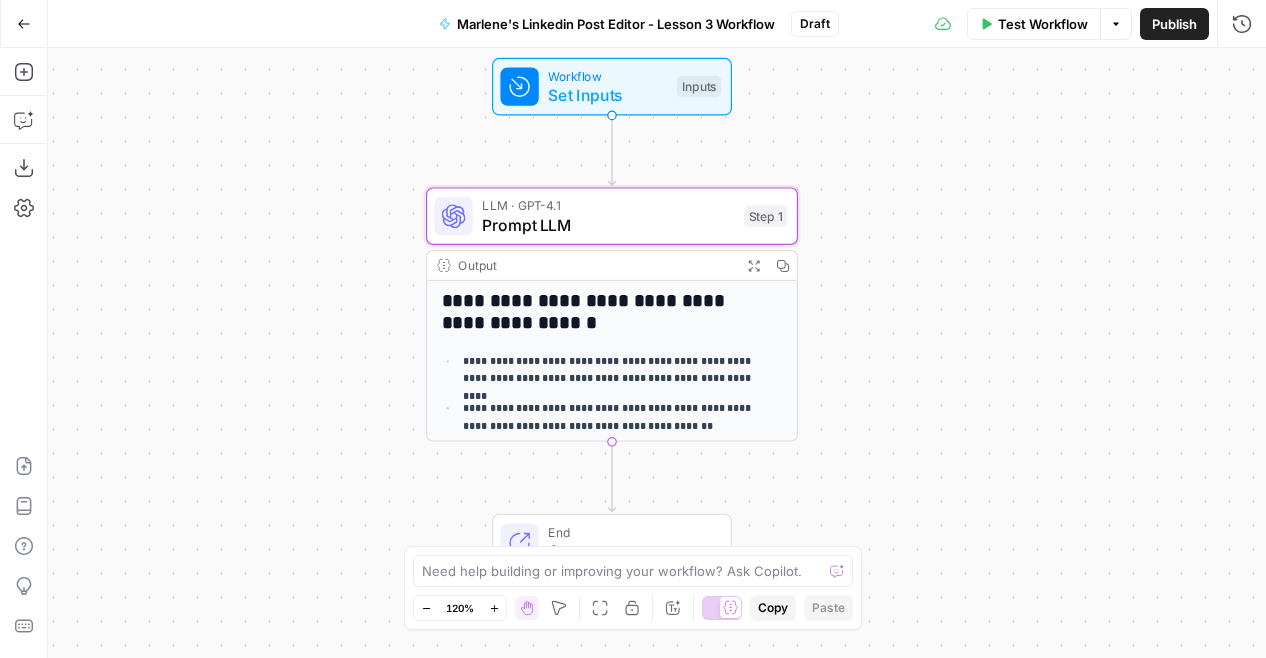 click on "Test Workflow" at bounding box center [1043, 24] 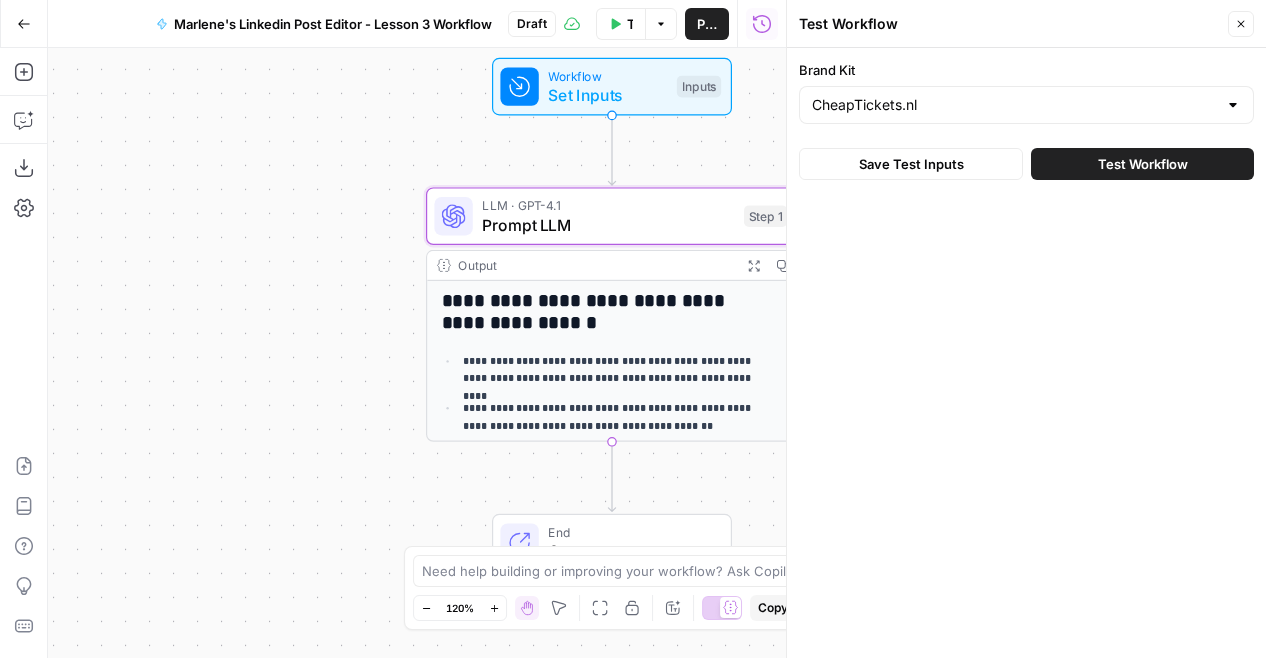 click on "CheapTickets.nl" at bounding box center (1026, 105) 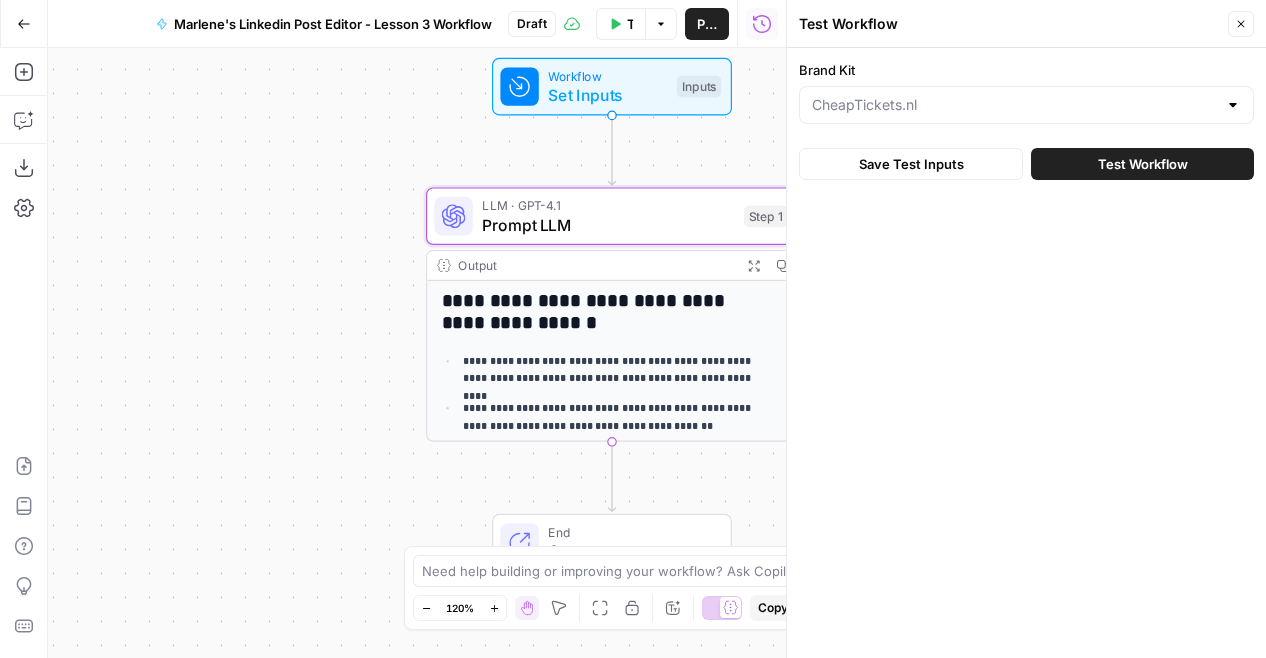 type on "CheapTickets.nl" 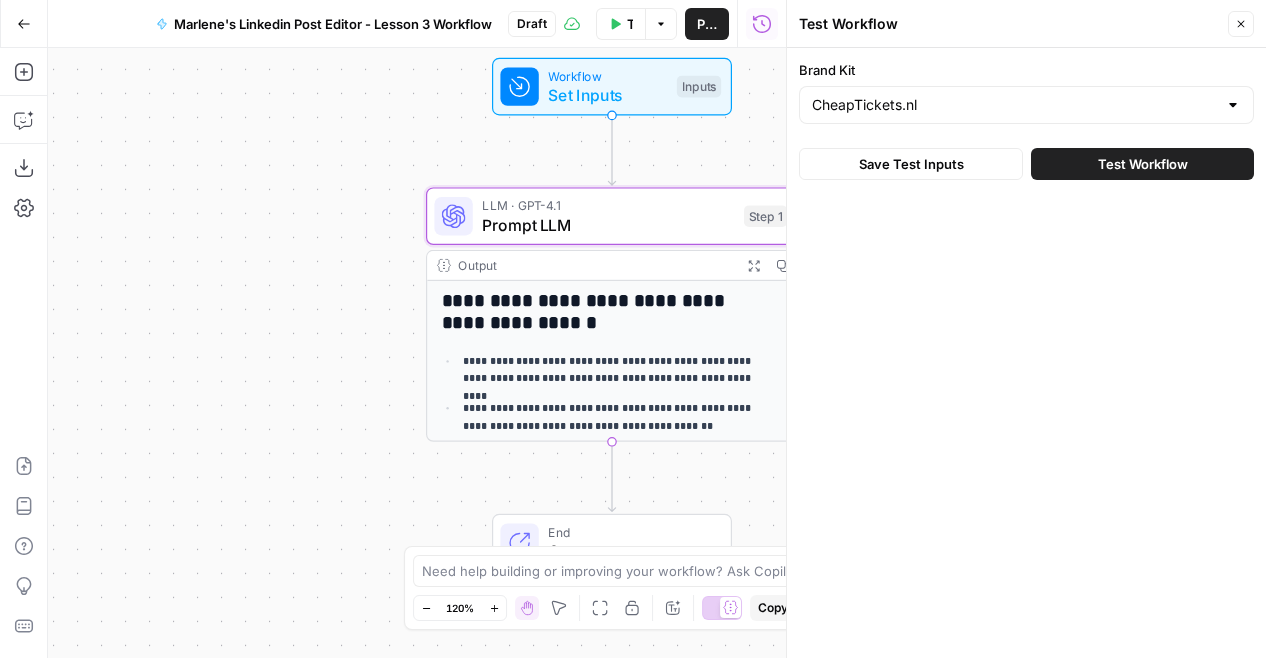 click on "Brand Kit" at bounding box center (1026, 70) 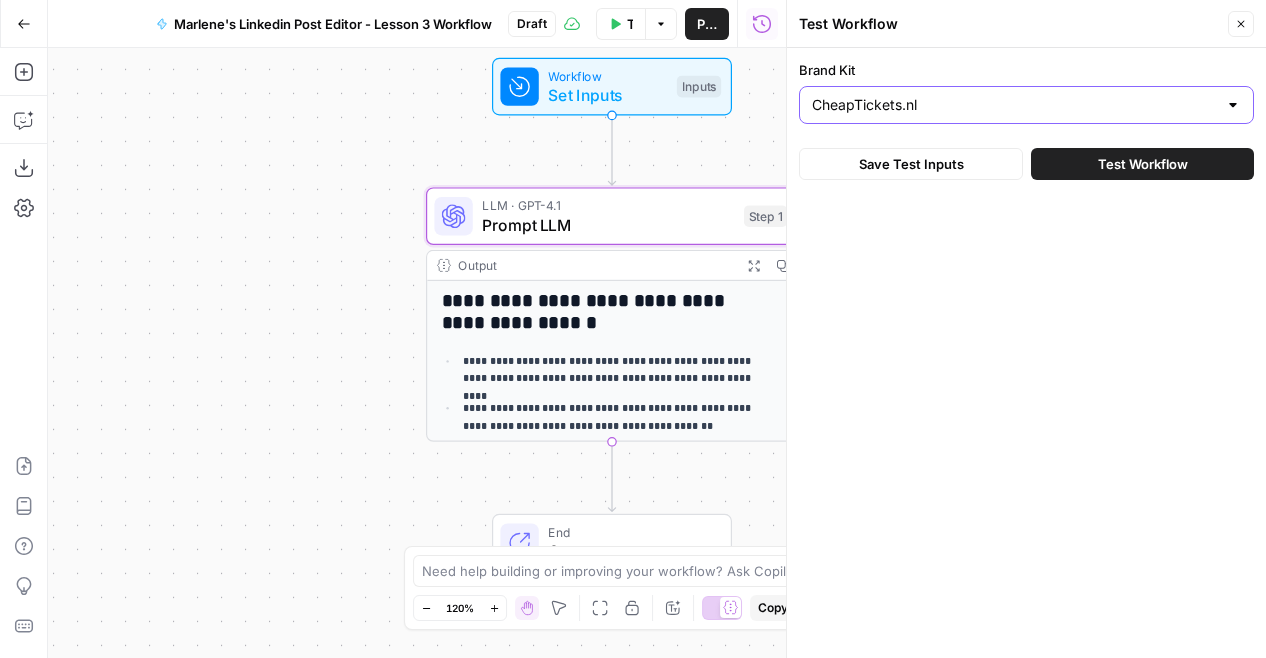 click on "CheapTickets.nl" at bounding box center [1014, 105] 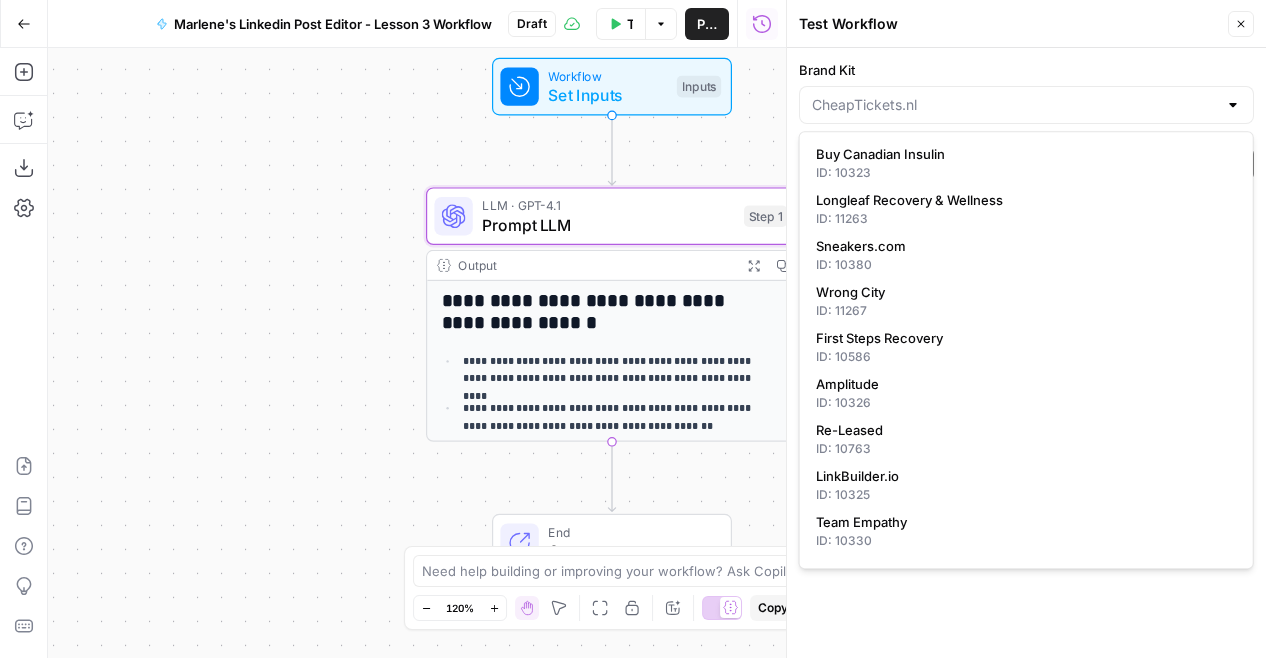 type on "CheapTickets.nl" 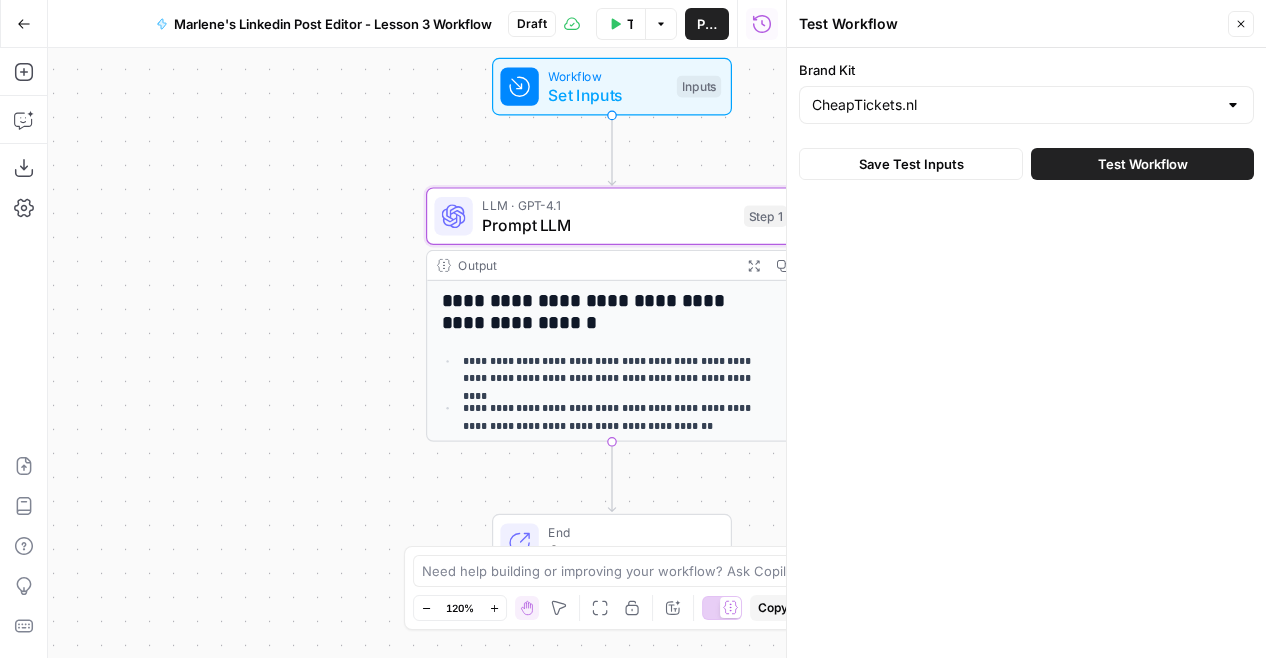 click on "Brand Kit CheapTickets.nl Save Test Inputs Test Workflow" at bounding box center [1026, 120] 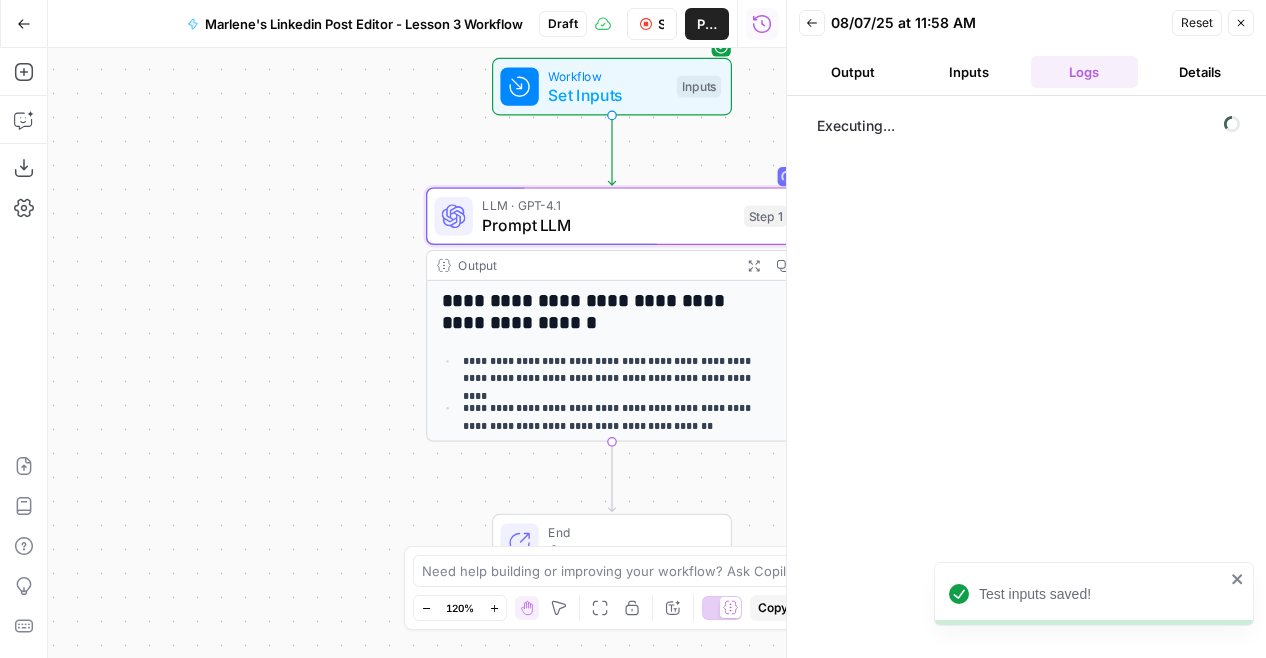 click on "Output" at bounding box center [853, 72] 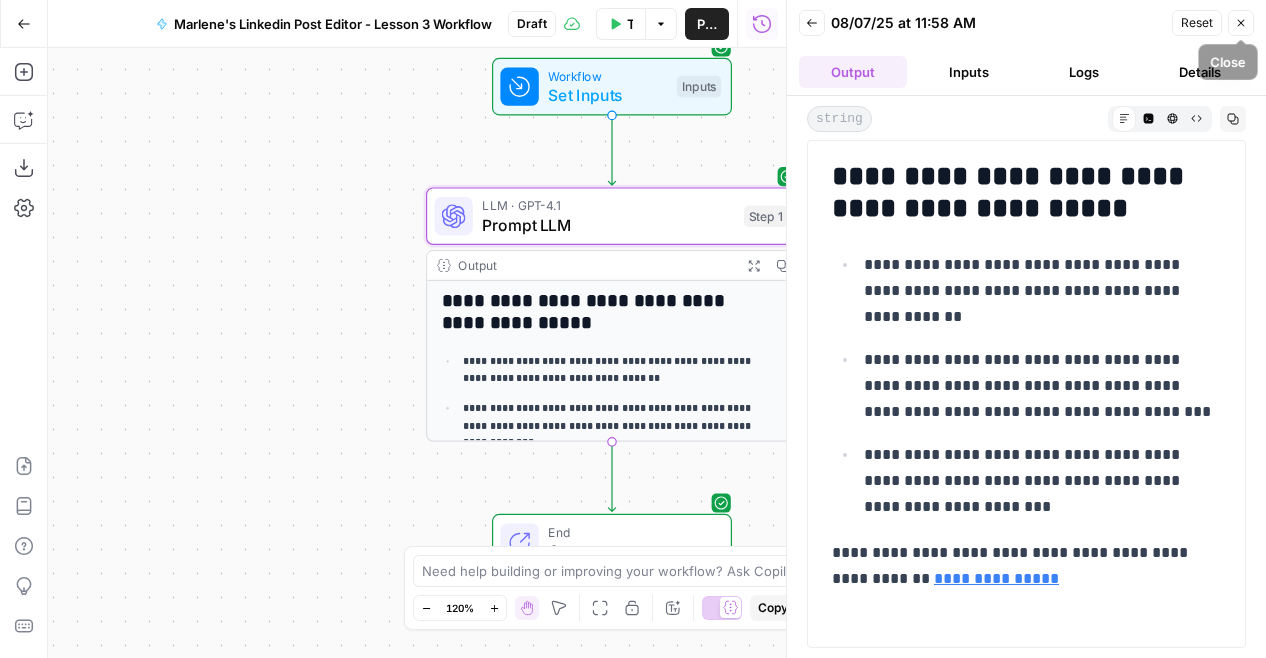 click 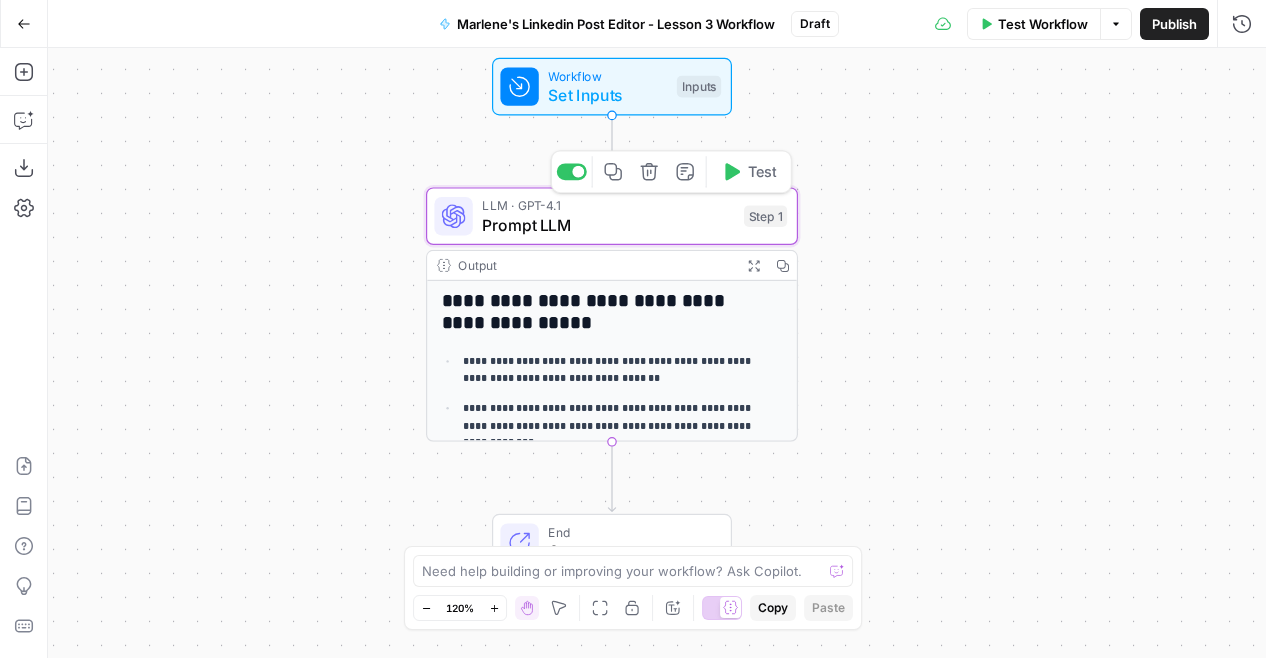 click on "Prompt LLM" at bounding box center (608, 225) 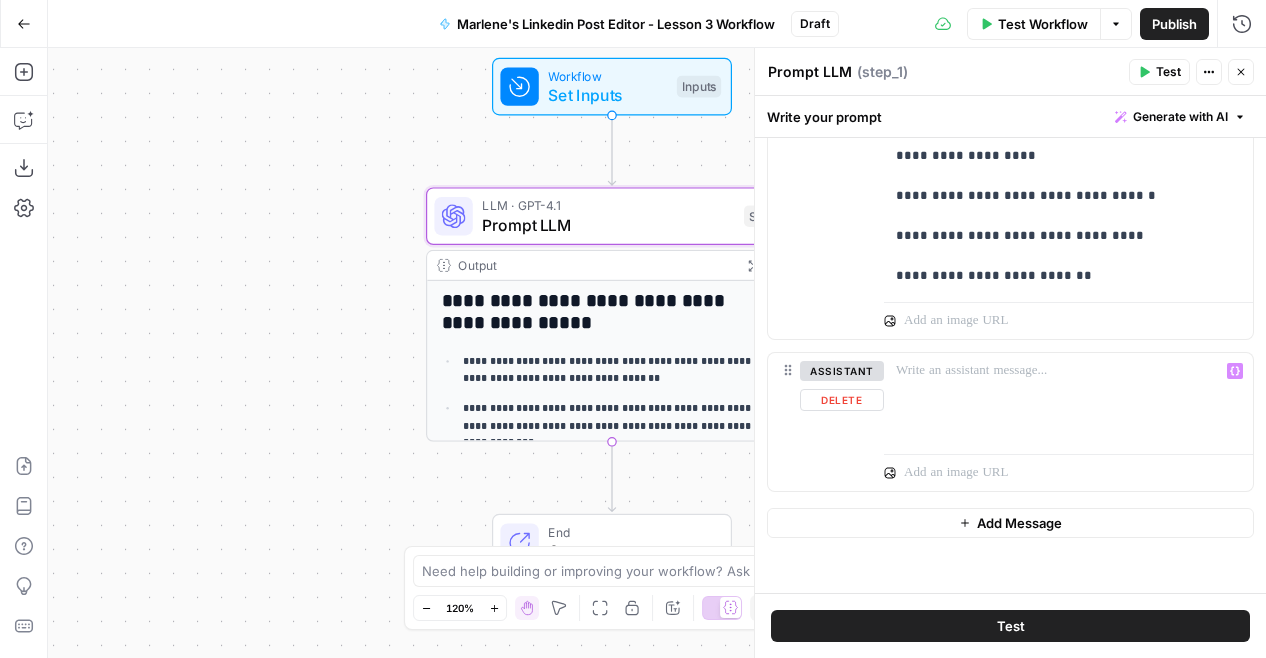 scroll, scrollTop: 382, scrollLeft: 0, axis: vertical 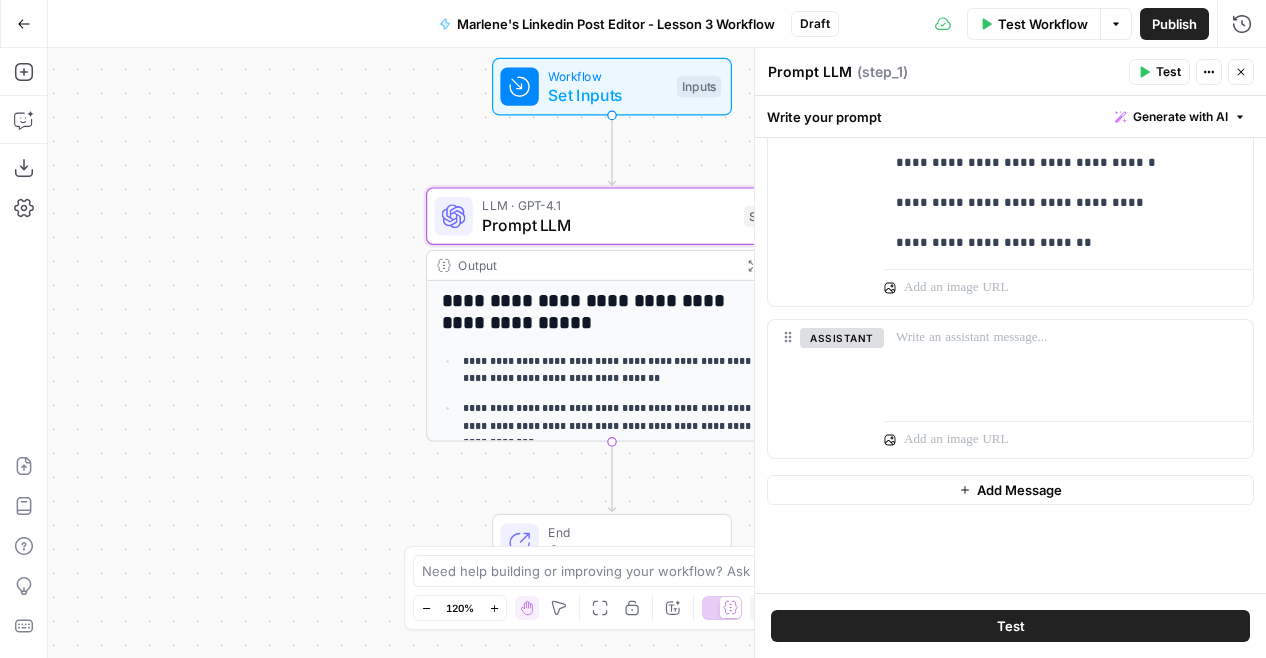 click 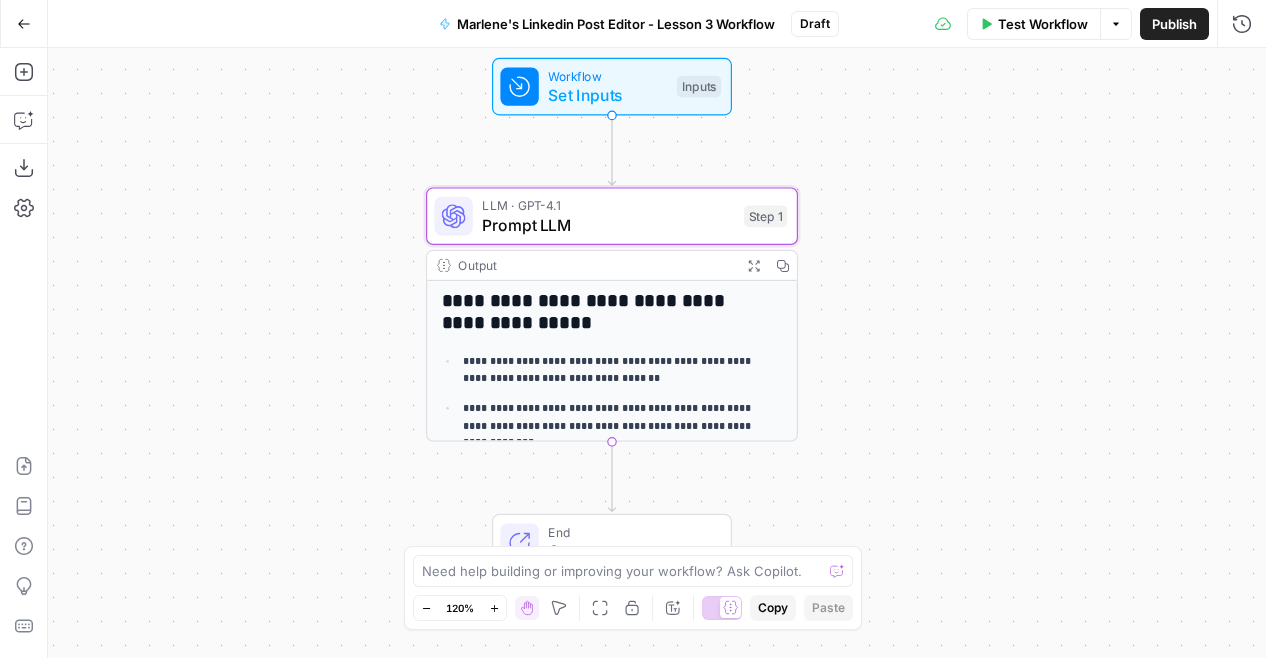 click 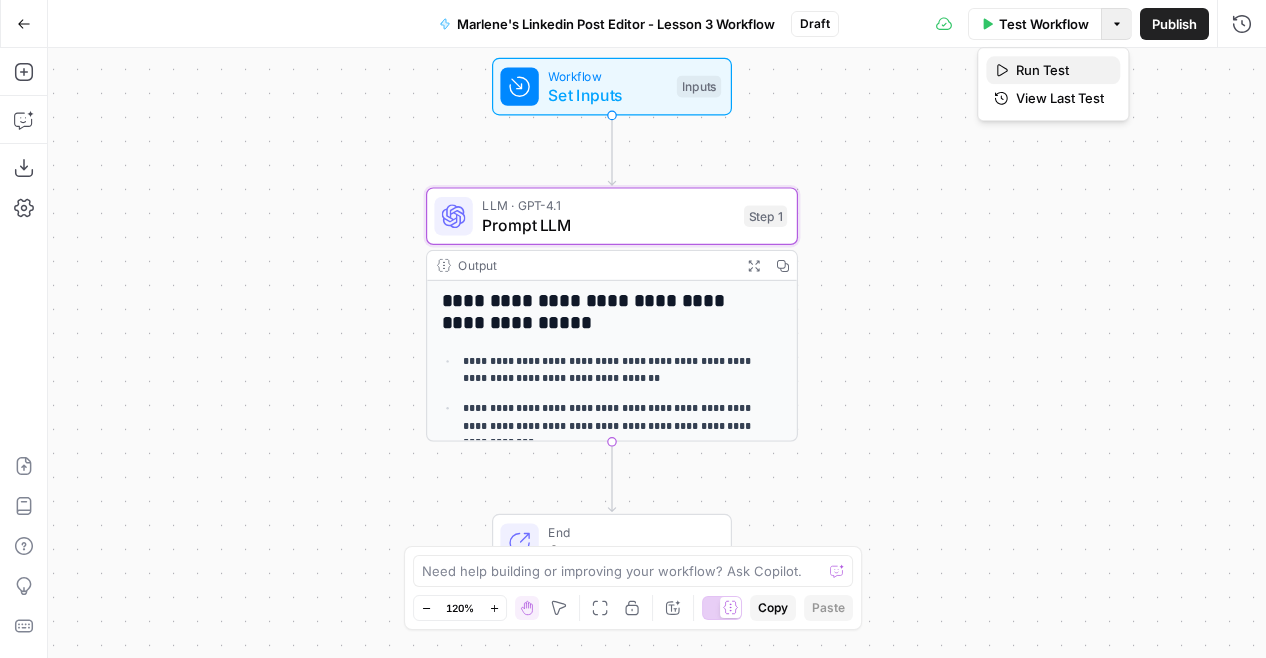 click on "Run Test" at bounding box center (1053, 70) 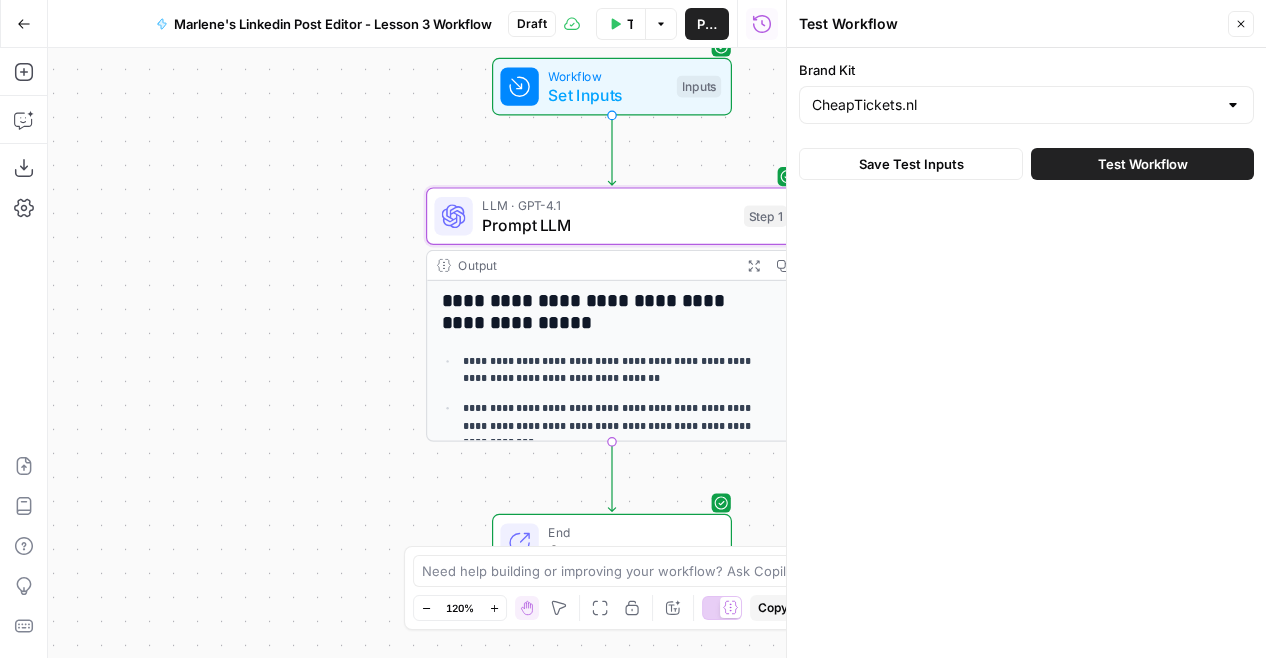 click on "Close" at bounding box center (1241, 24) 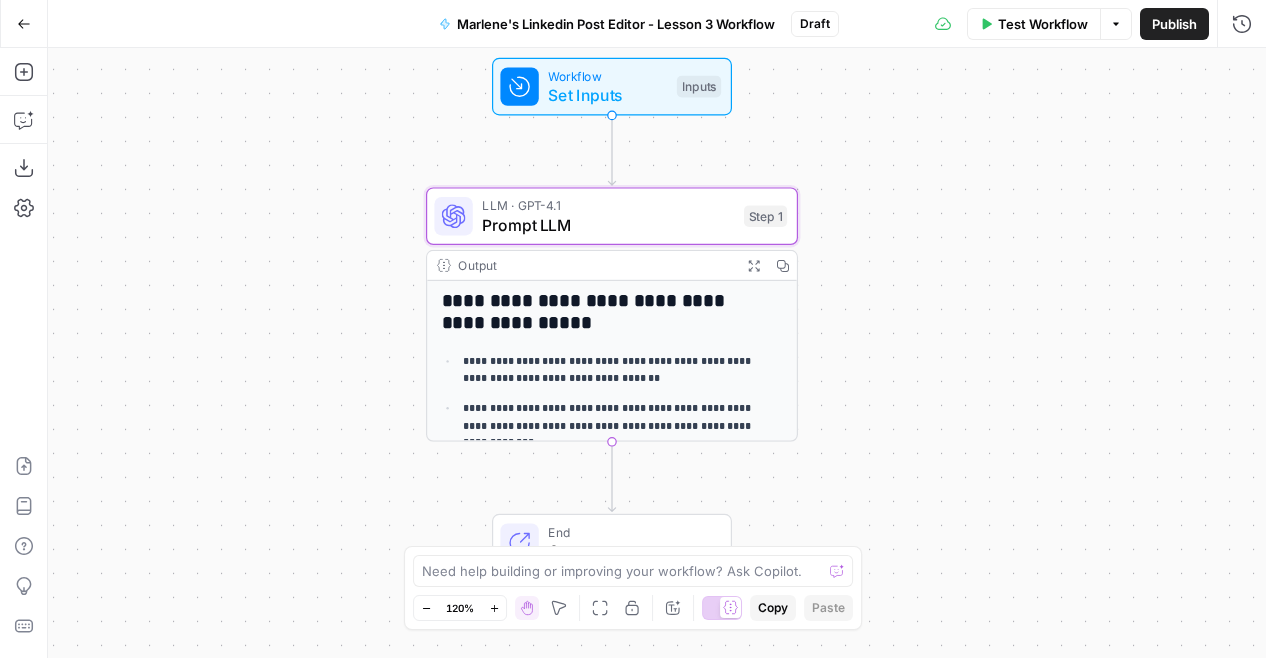 click on "Options" at bounding box center [1116, 24] 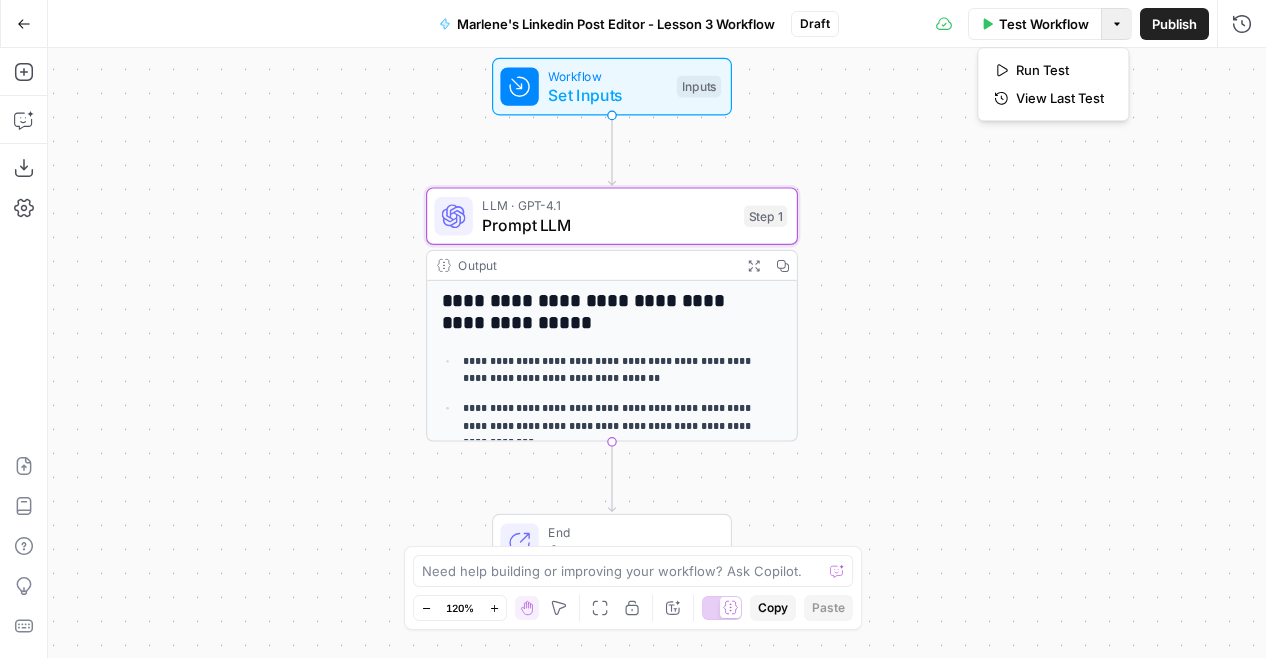 click on "**********" at bounding box center [657, 353] 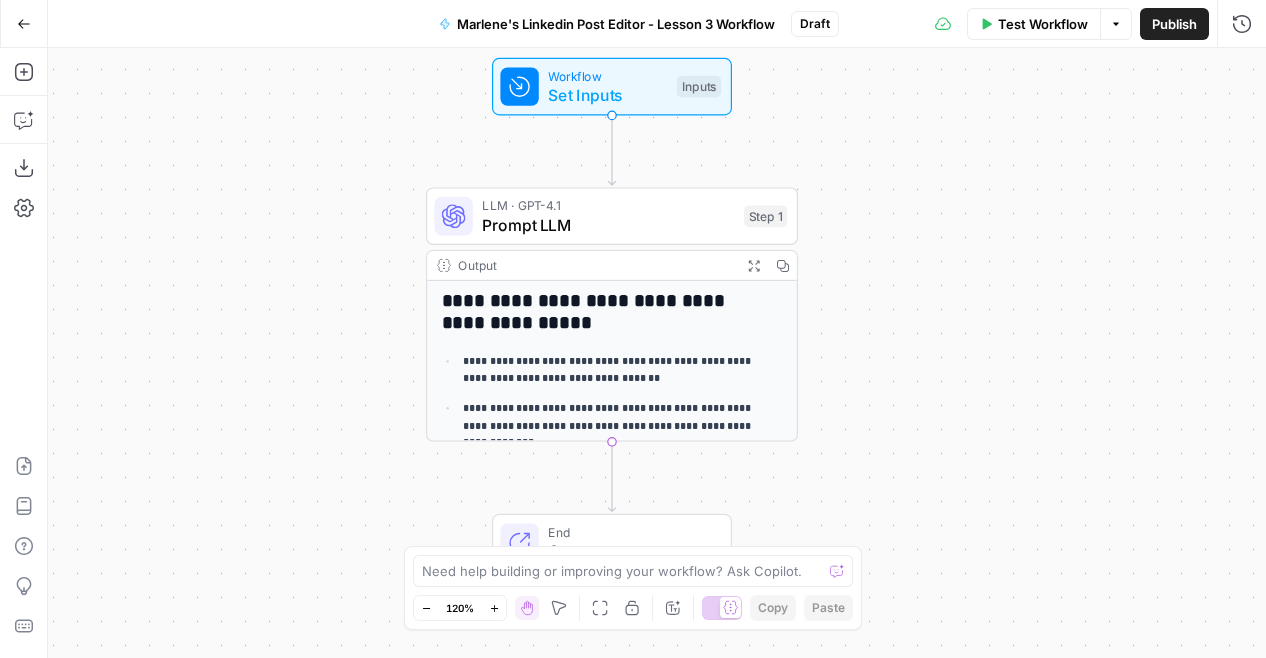 click 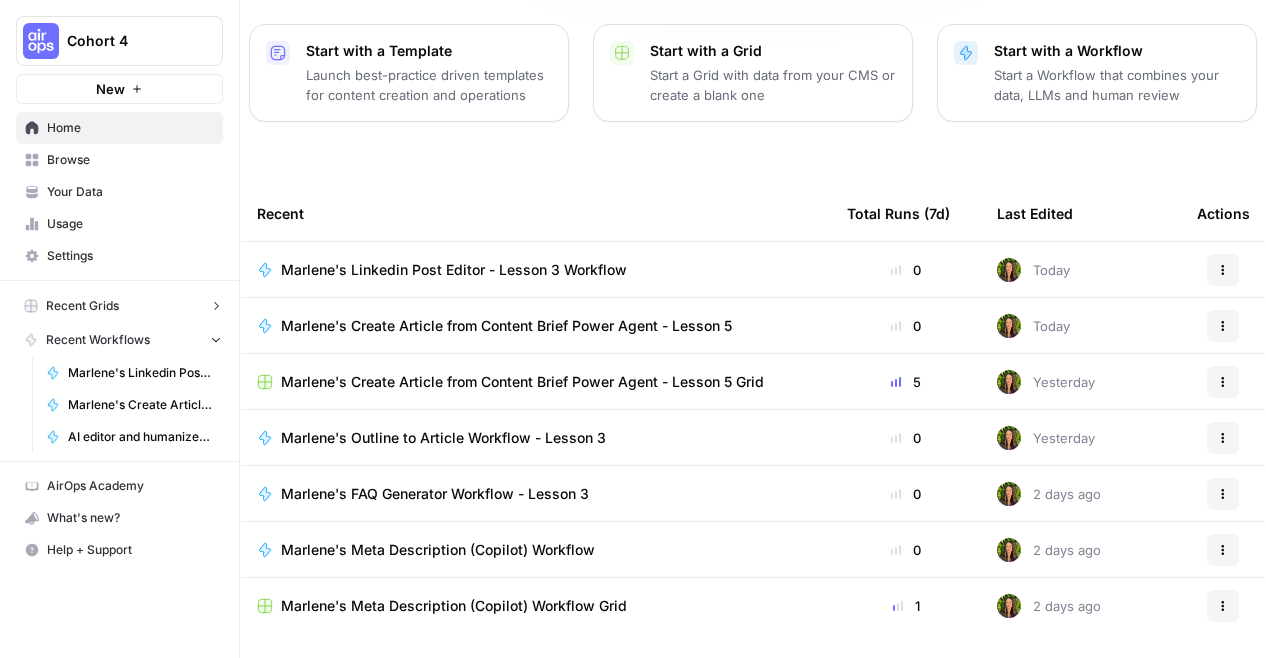 scroll, scrollTop: 260, scrollLeft: 0, axis: vertical 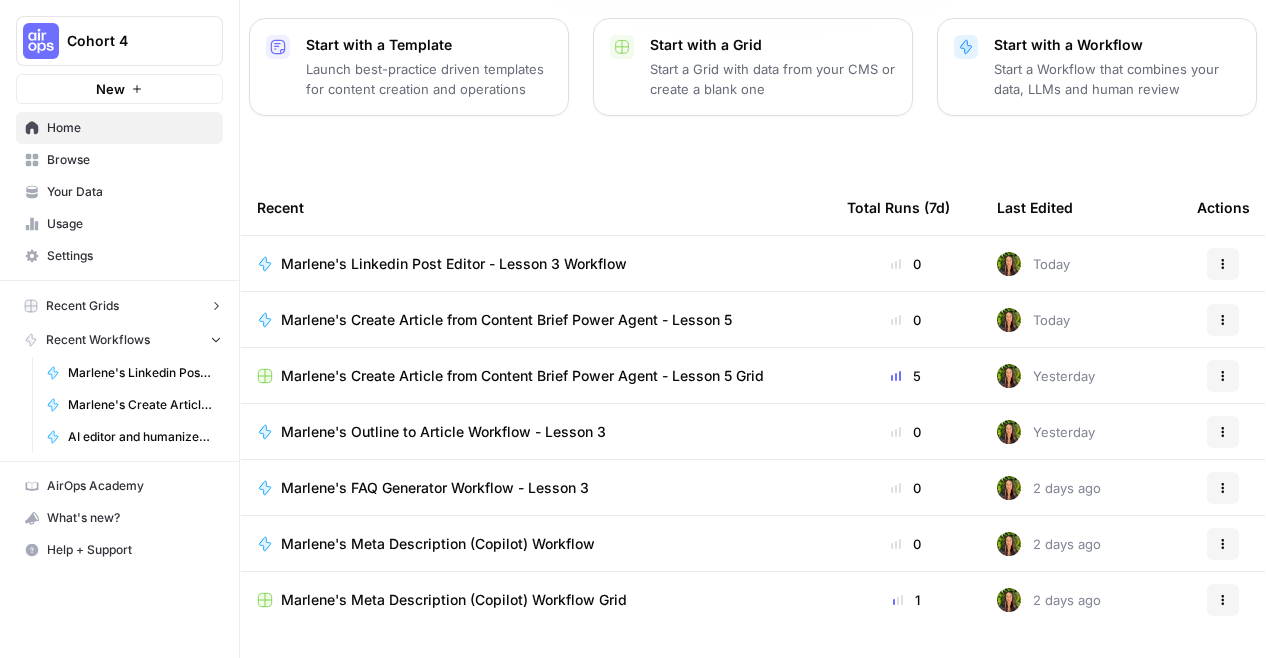 click on "Marlene's Create Article from Content Brief Power Agent - Lesson 5 Grid" at bounding box center [522, 376] 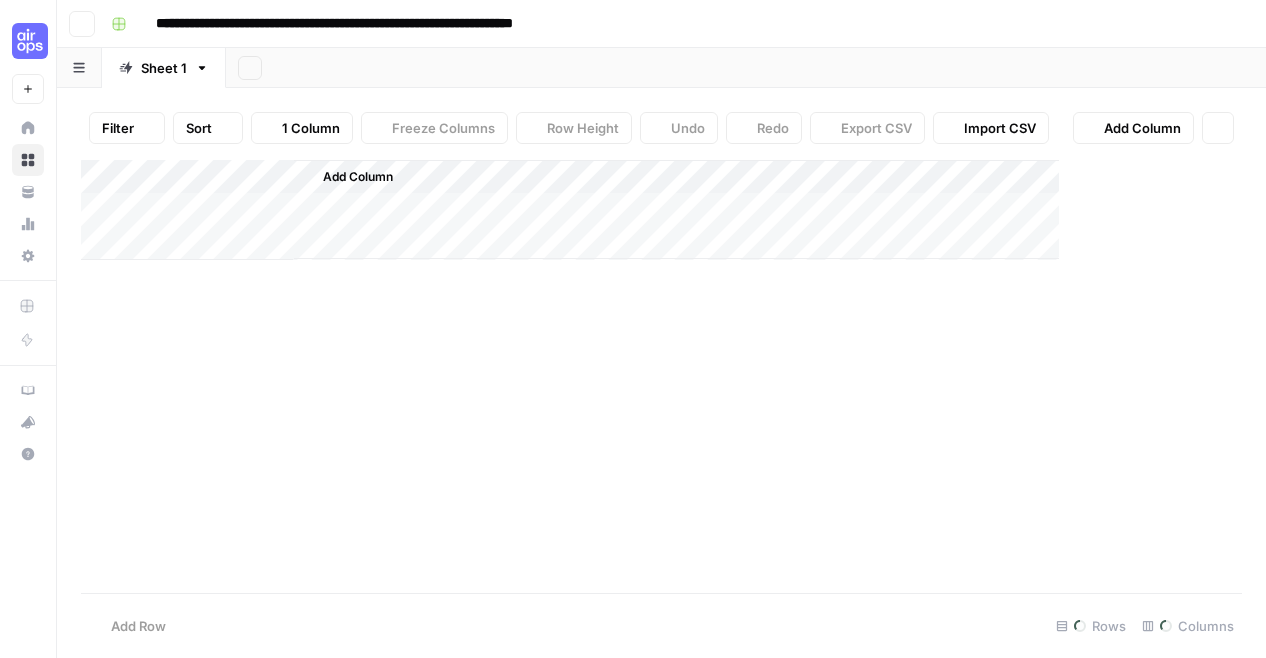 scroll, scrollTop: 0, scrollLeft: 0, axis: both 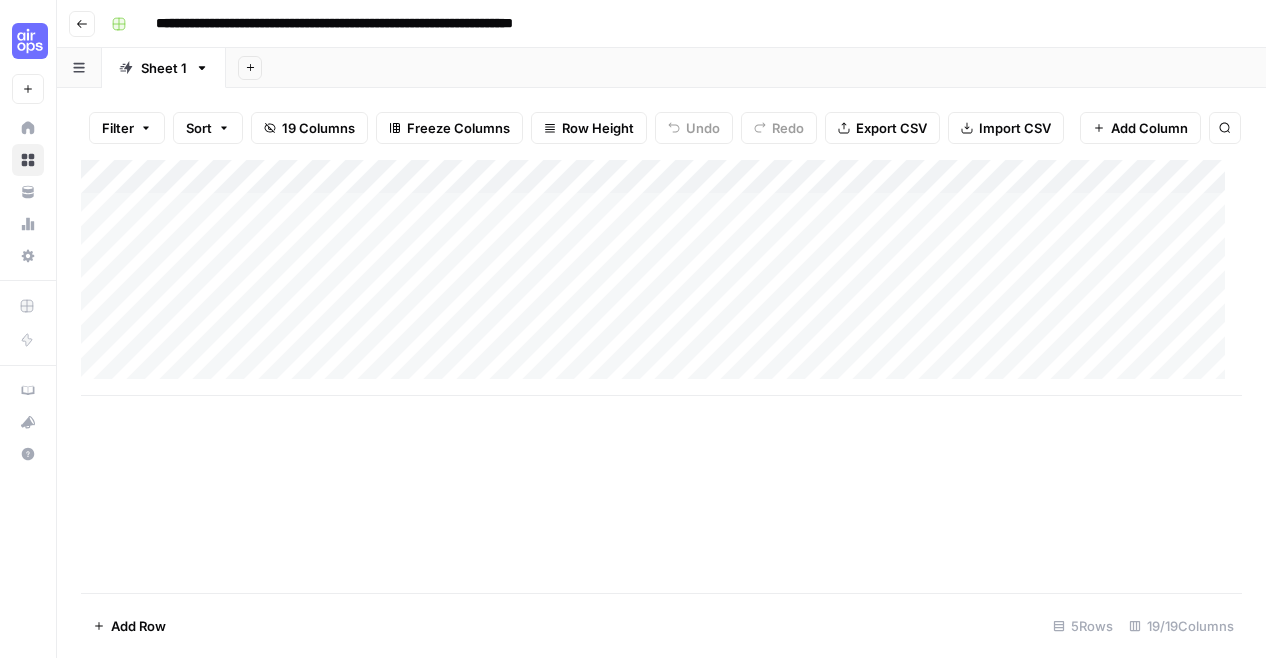 click on "Add Column" at bounding box center (661, 278) 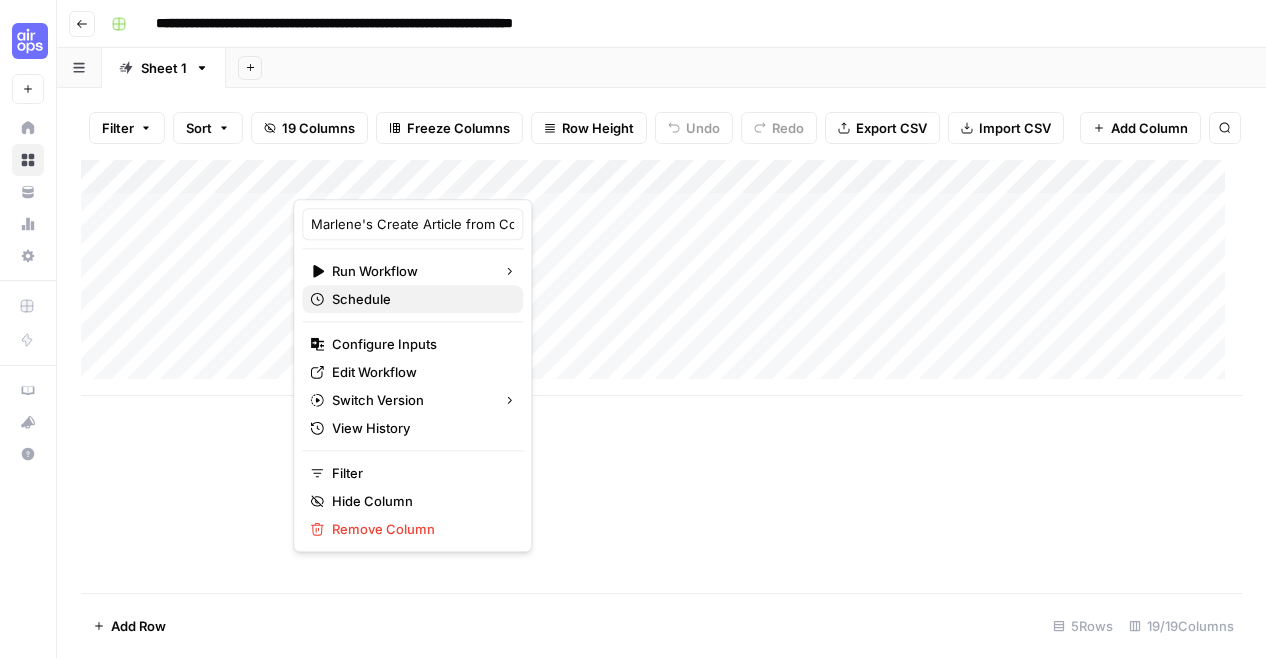 click on "Schedule" at bounding box center (419, 299) 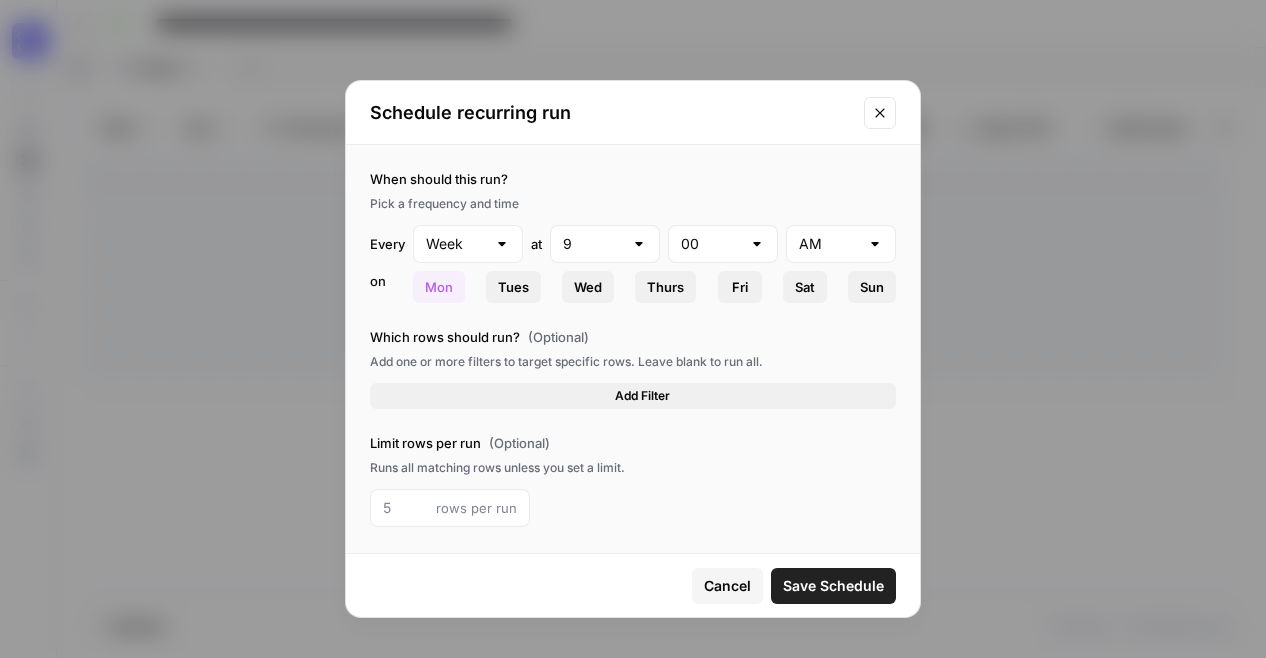 type 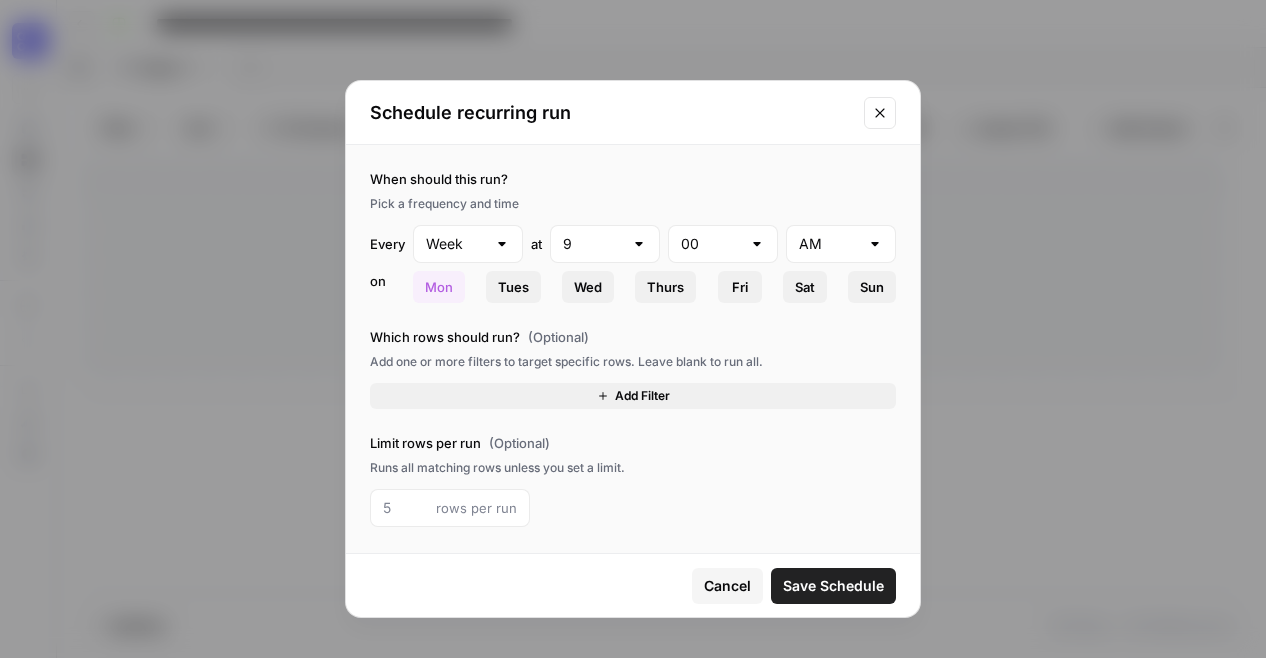 scroll, scrollTop: 66, scrollLeft: 0, axis: vertical 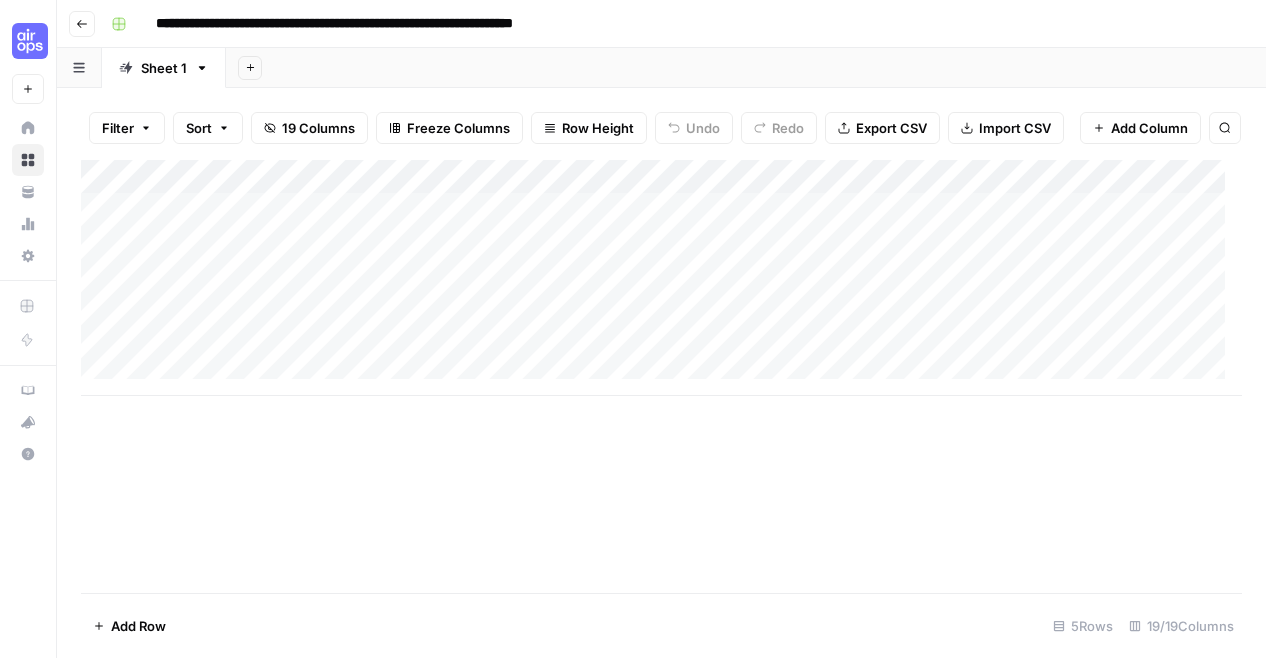 click 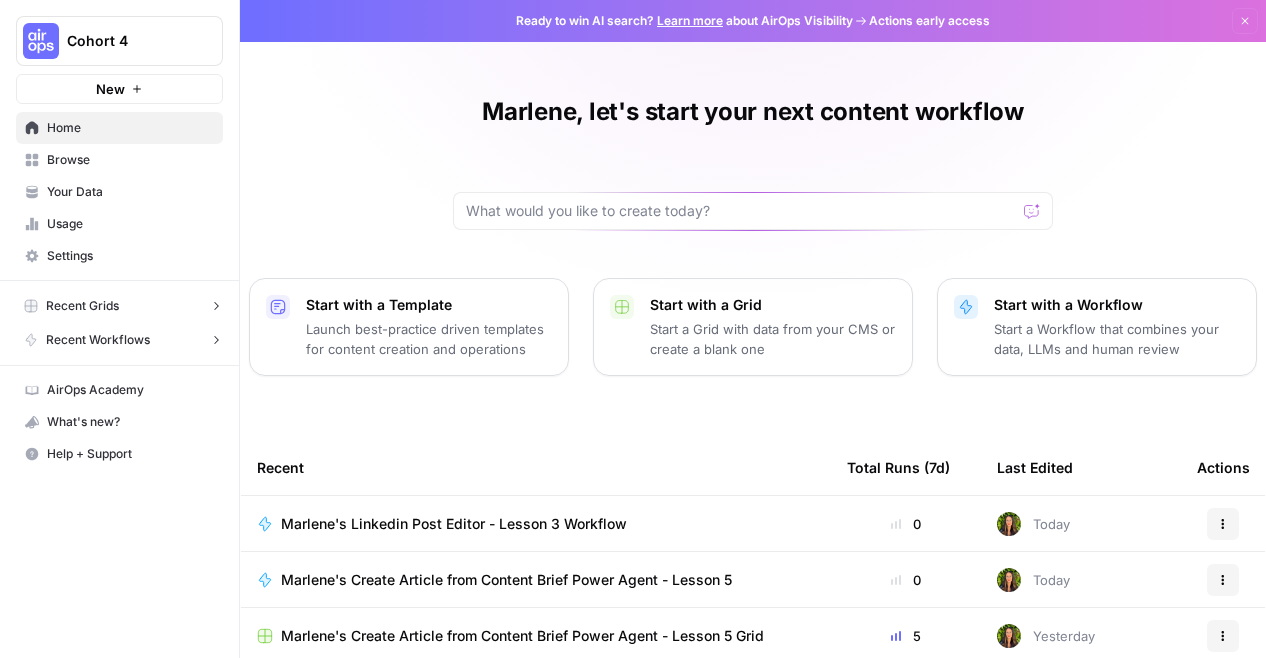 scroll, scrollTop: 260, scrollLeft: 0, axis: vertical 